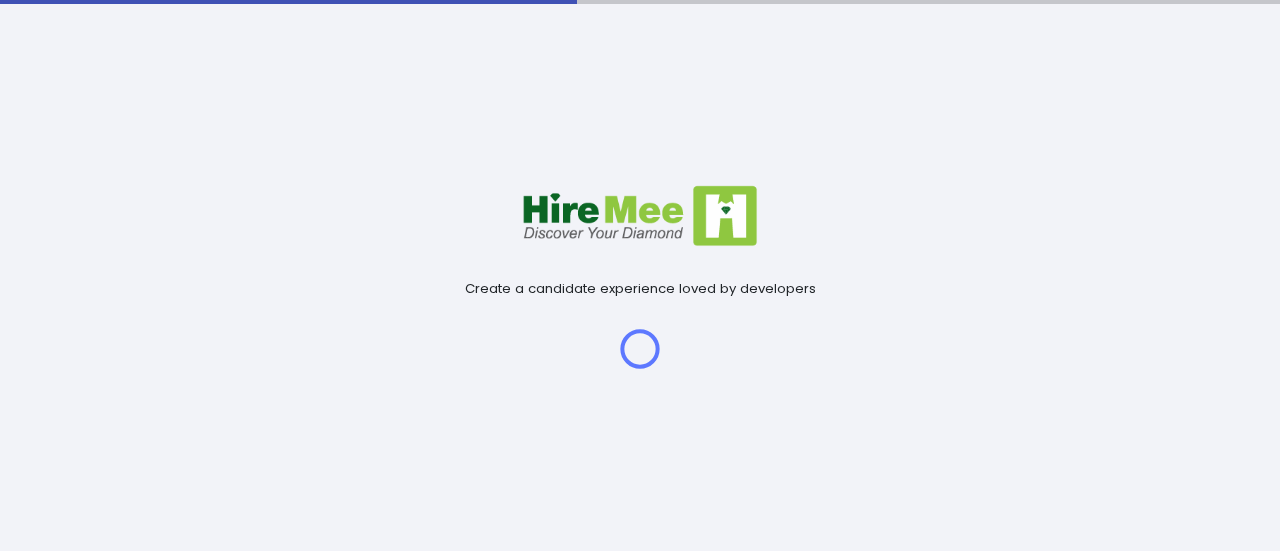 scroll, scrollTop: 0, scrollLeft: 0, axis: both 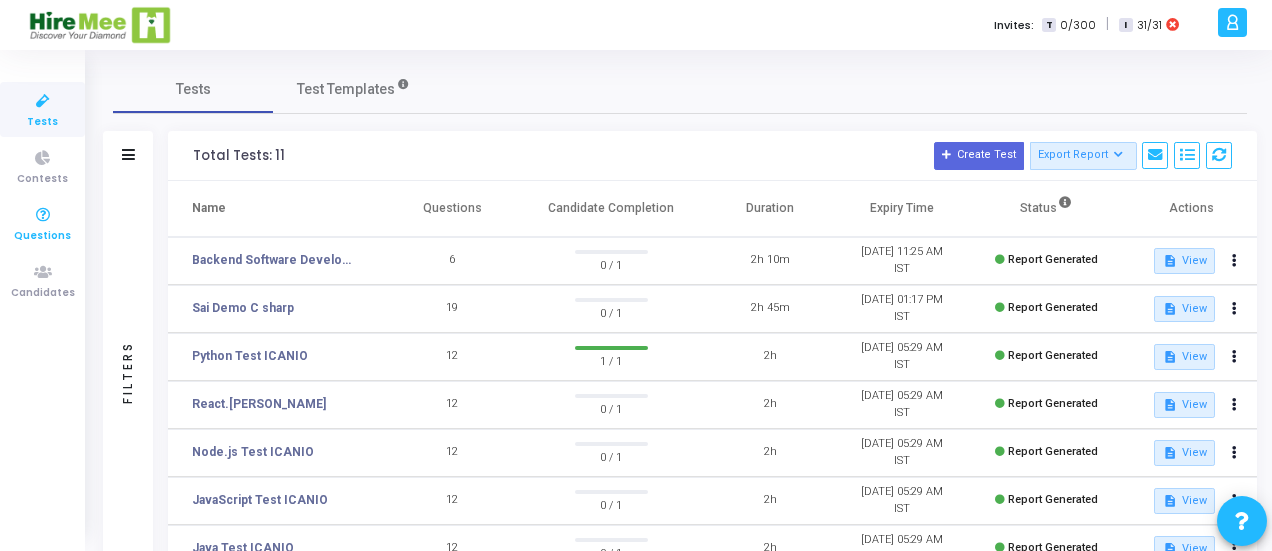 click at bounding box center (43, 215) 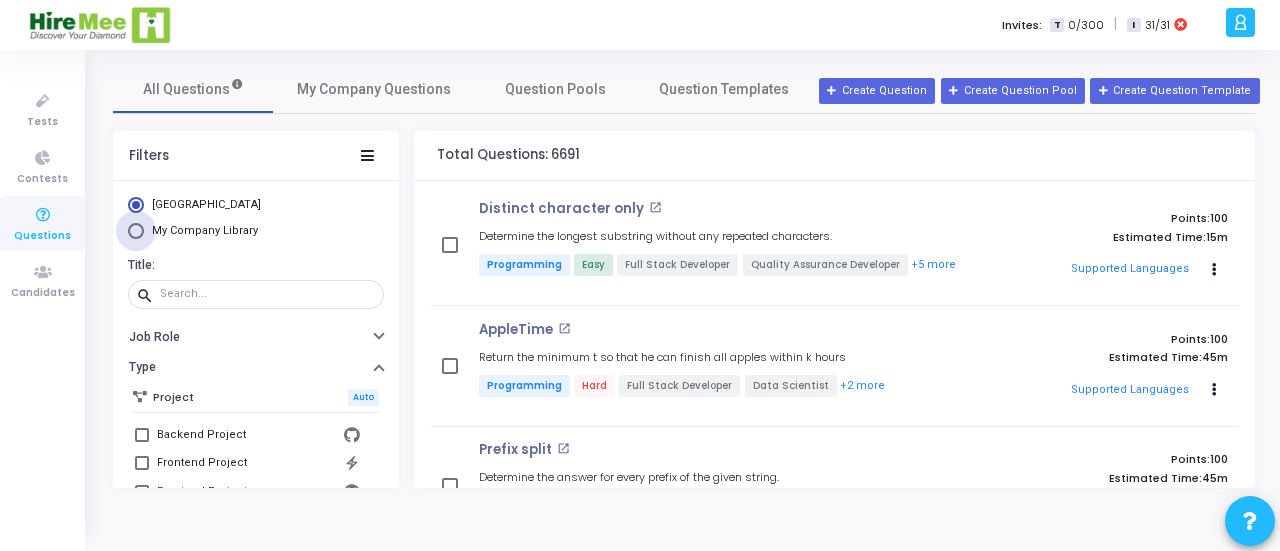 click at bounding box center (136, 231) 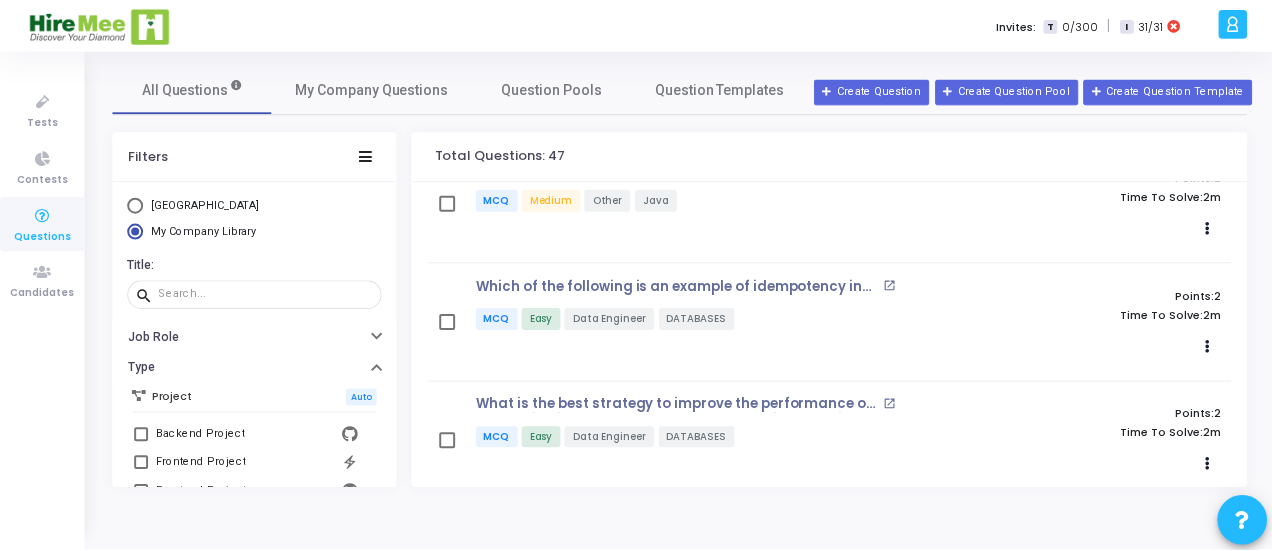 scroll, scrollTop: 0, scrollLeft: 0, axis: both 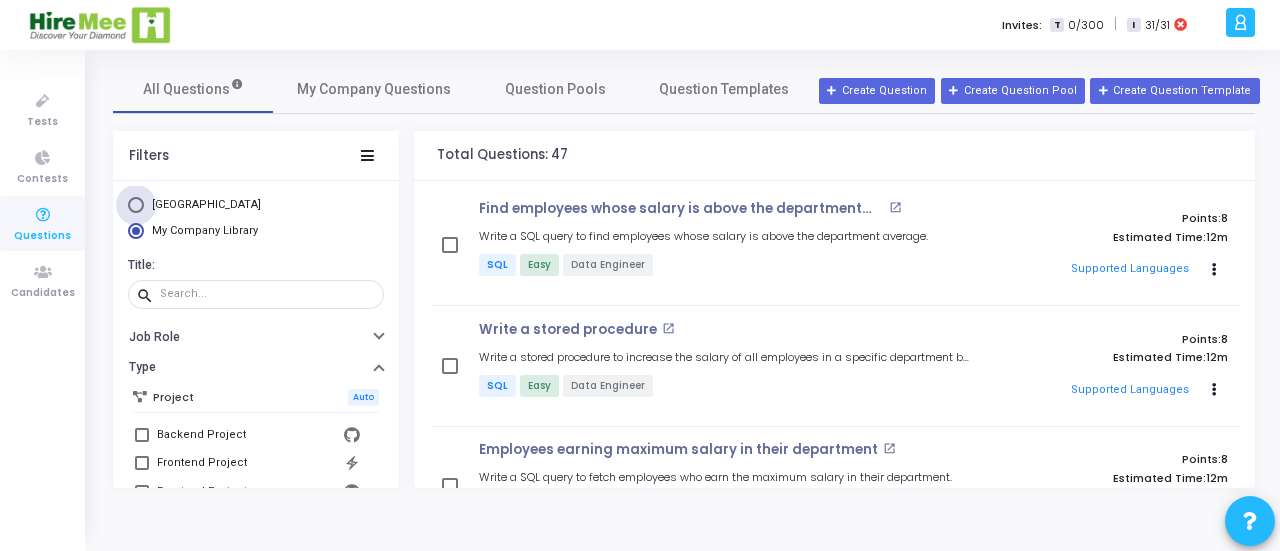 click at bounding box center [136, 205] 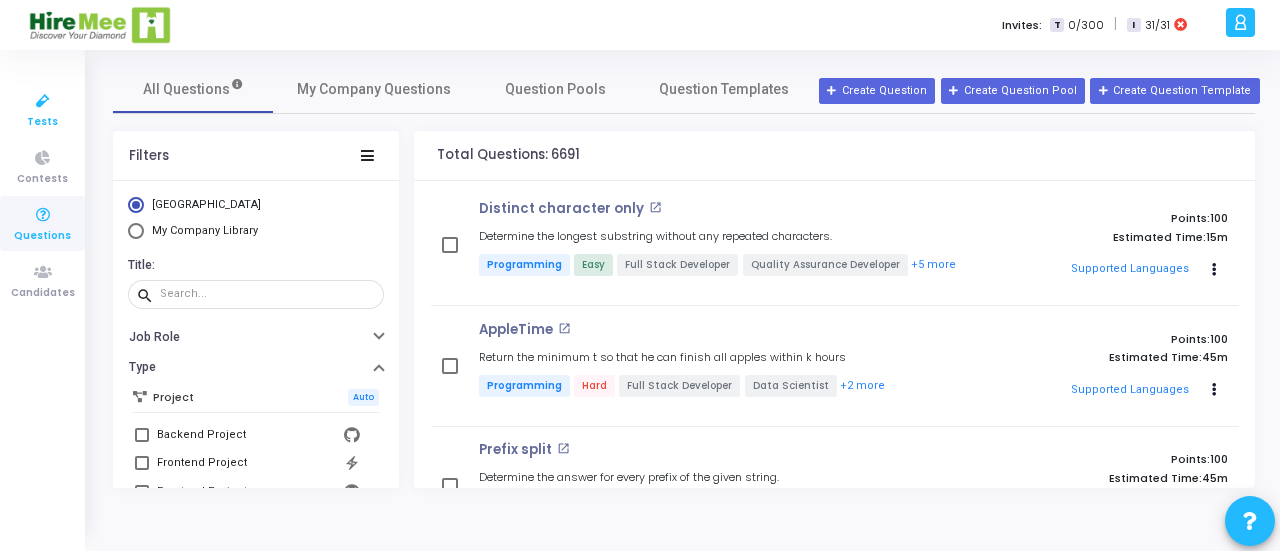 click on "Tests" at bounding box center (42, 122) 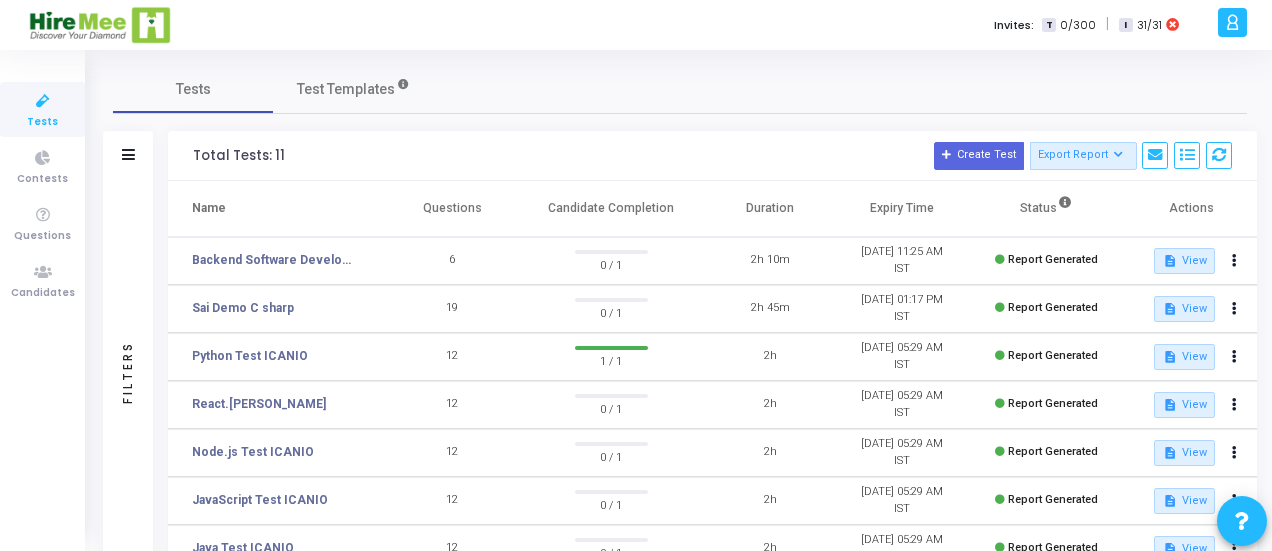 click on "Total Tests: 11  Create Test   Export Report   Id   Name   Job Role   Questions   Candidate Completion   Published At   Duration   Expiry Time   Status" 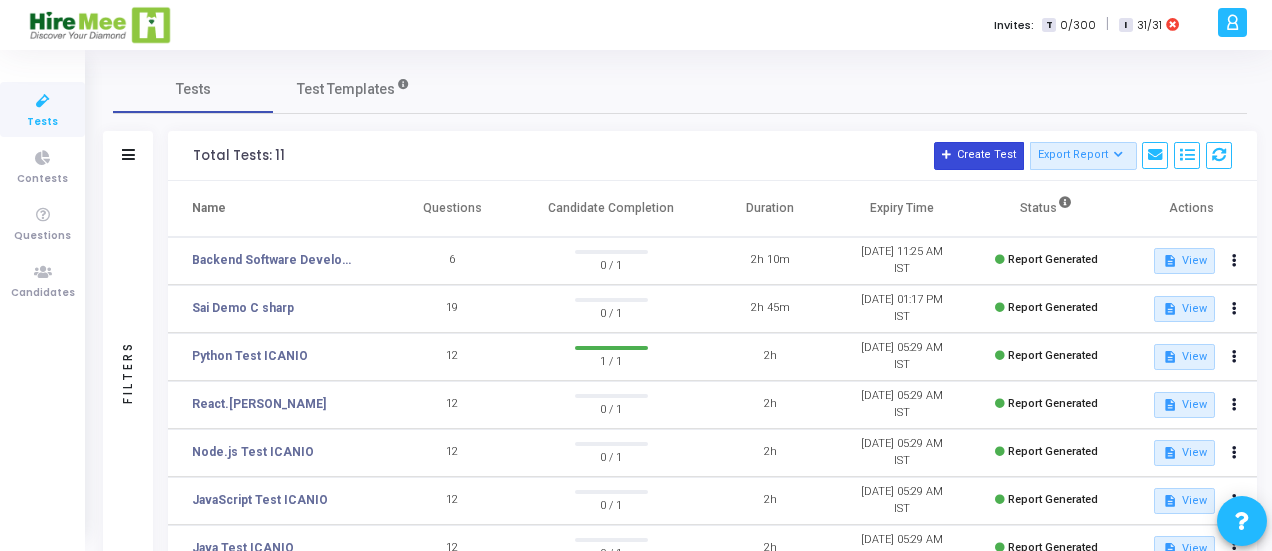 click on "Create Test" at bounding box center [979, 156] 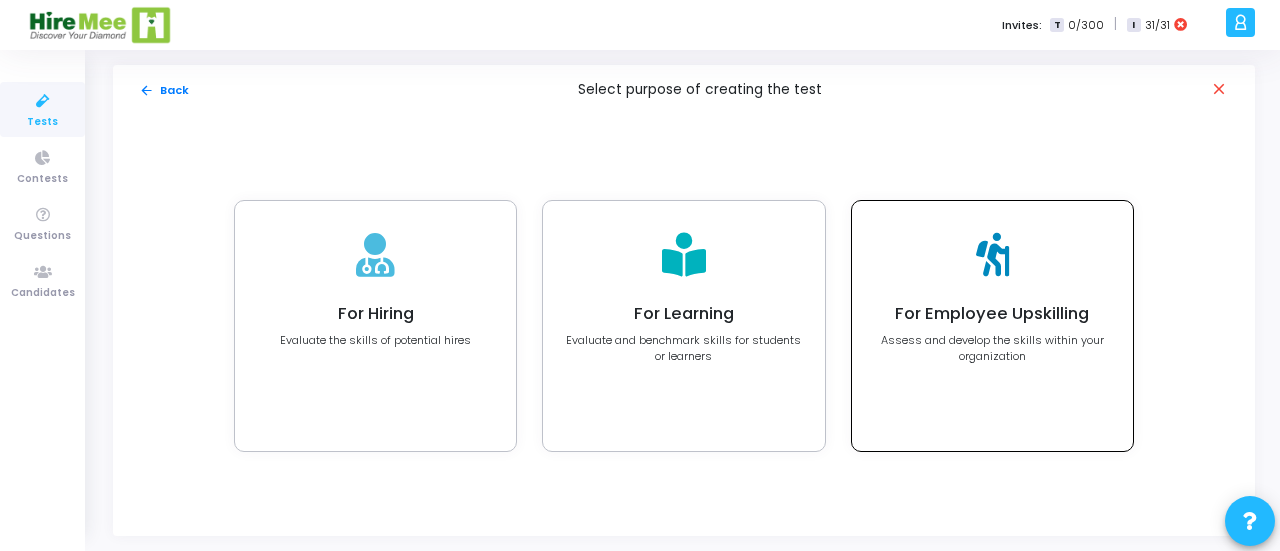 click on "For Employee Upskilling" 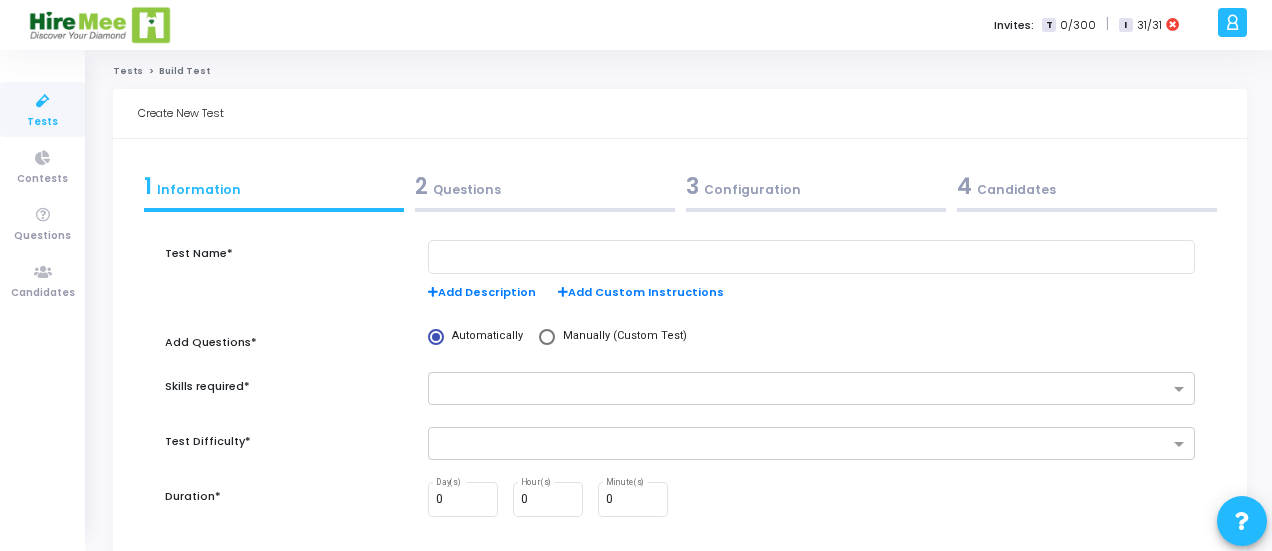 click on "Test Name*" at bounding box center [286, 281] 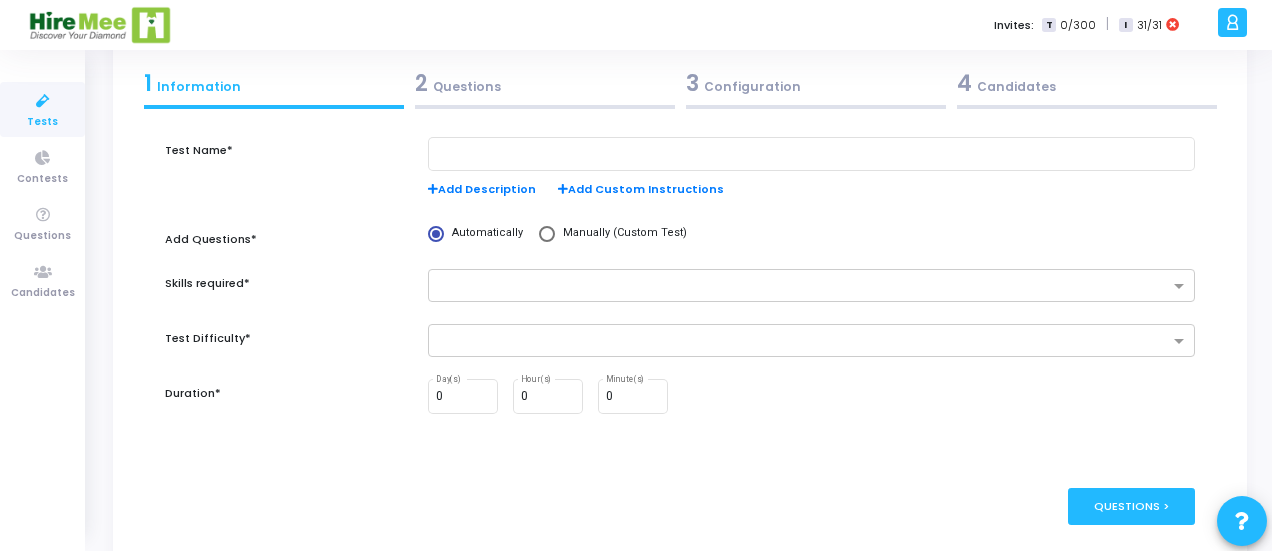 scroll, scrollTop: 102, scrollLeft: 0, axis: vertical 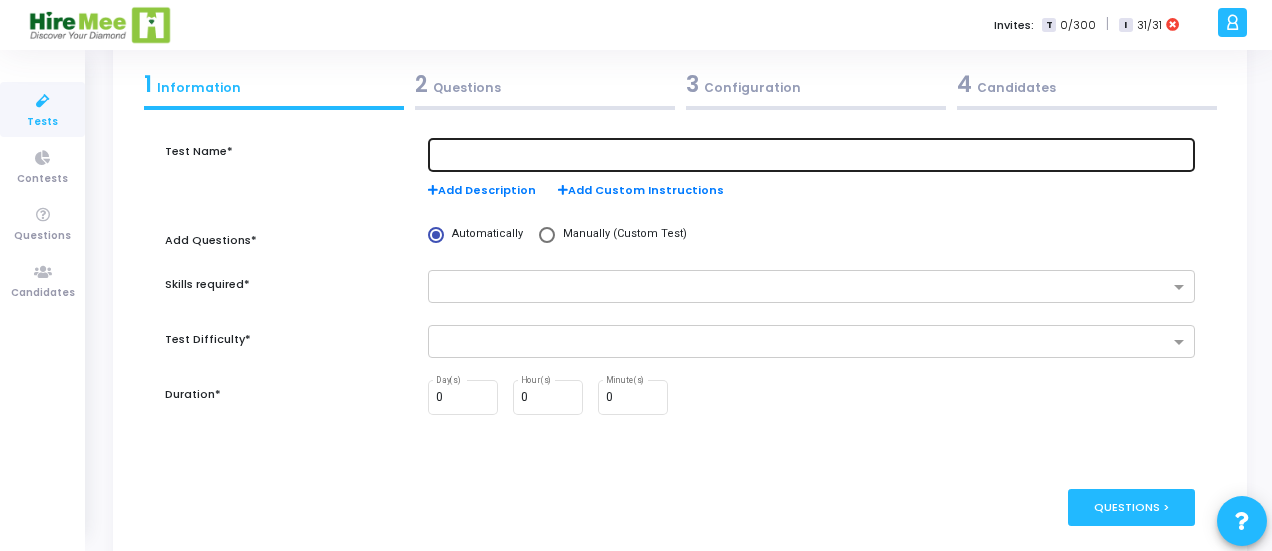 click at bounding box center (811, 153) 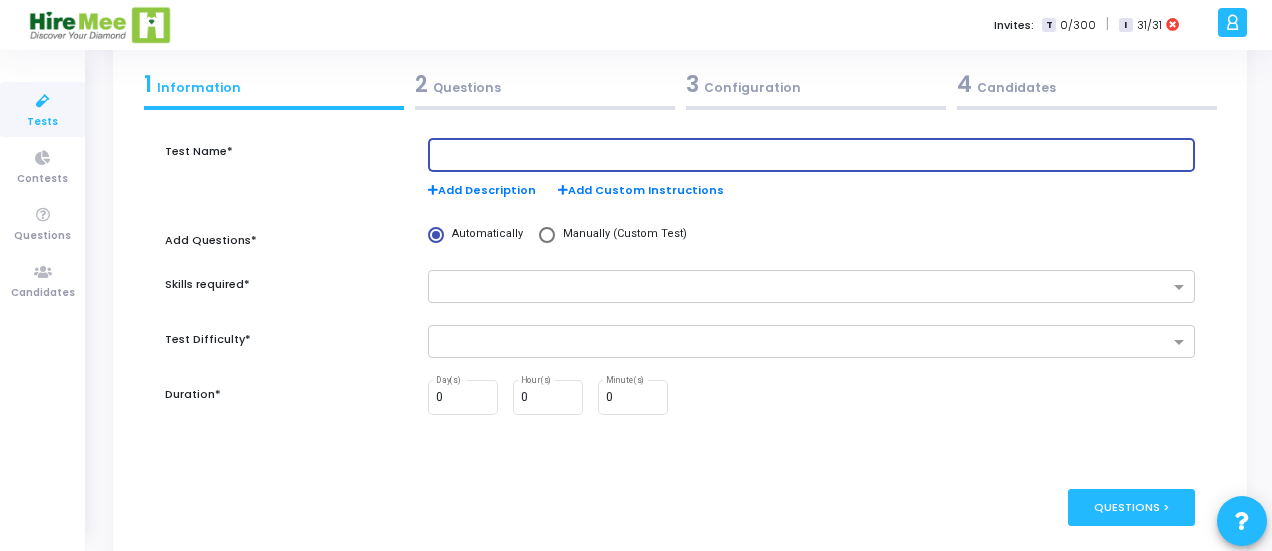 click at bounding box center (811, 155) 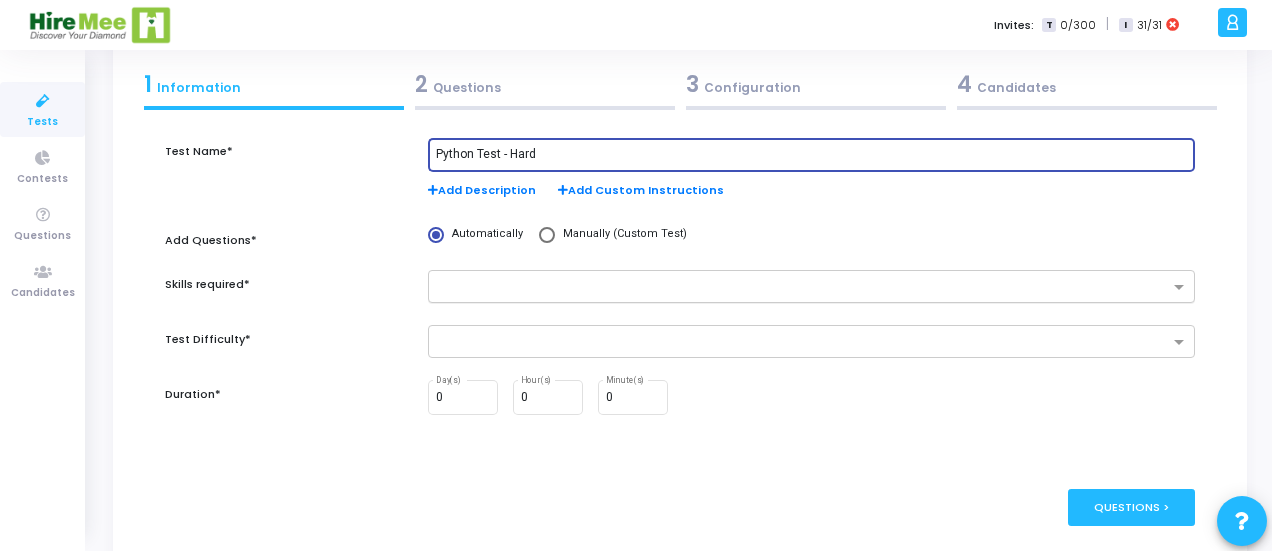 type on "Python Test - Hard" 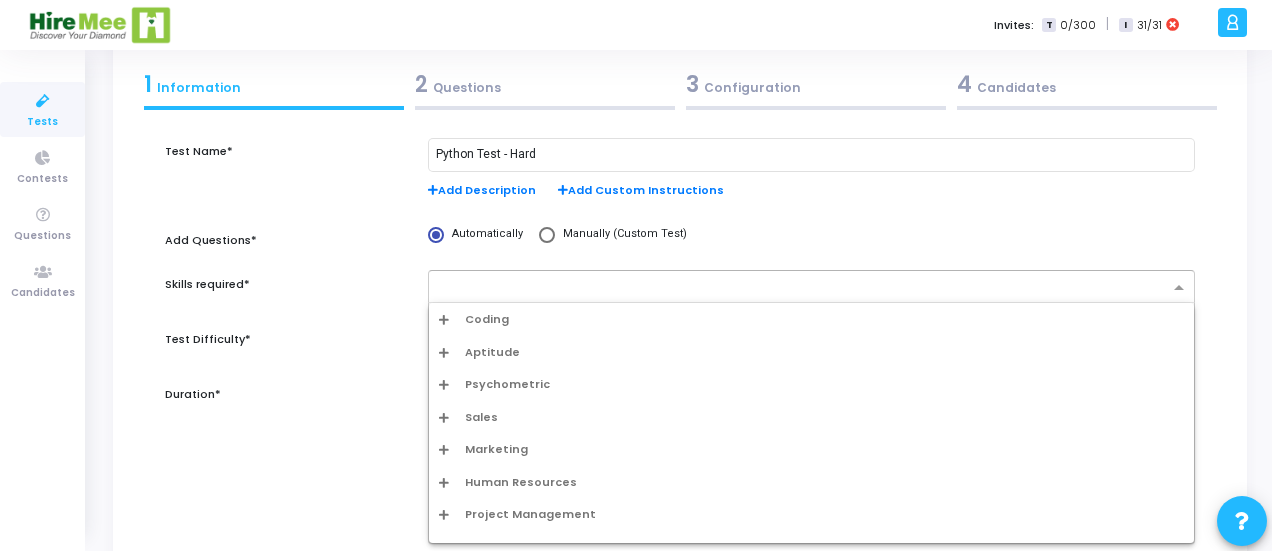 click at bounding box center [804, 288] 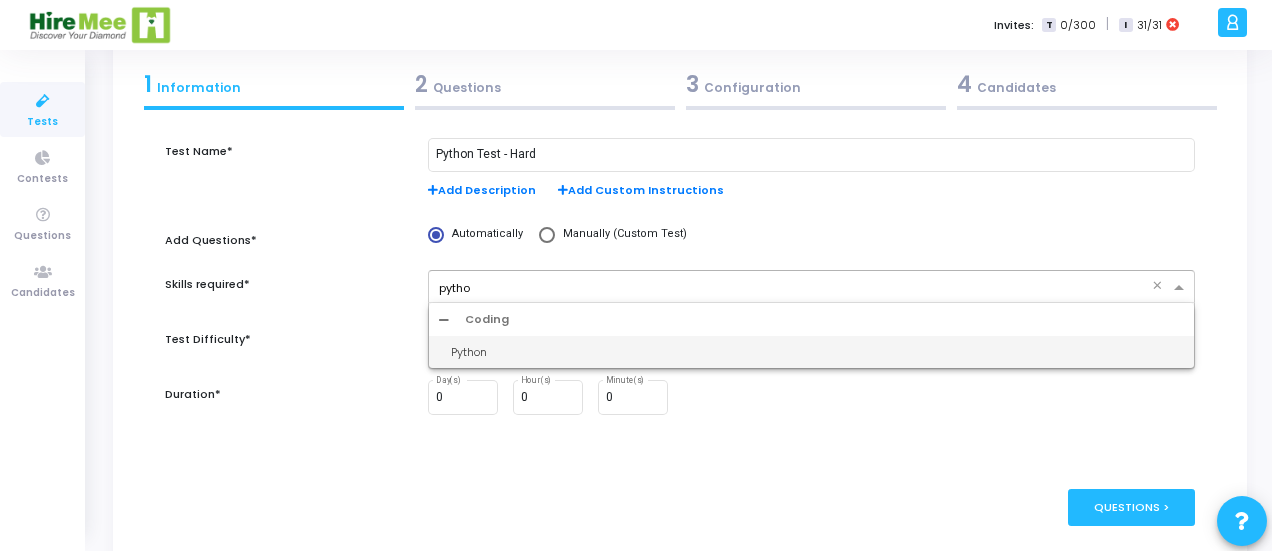 type on "python" 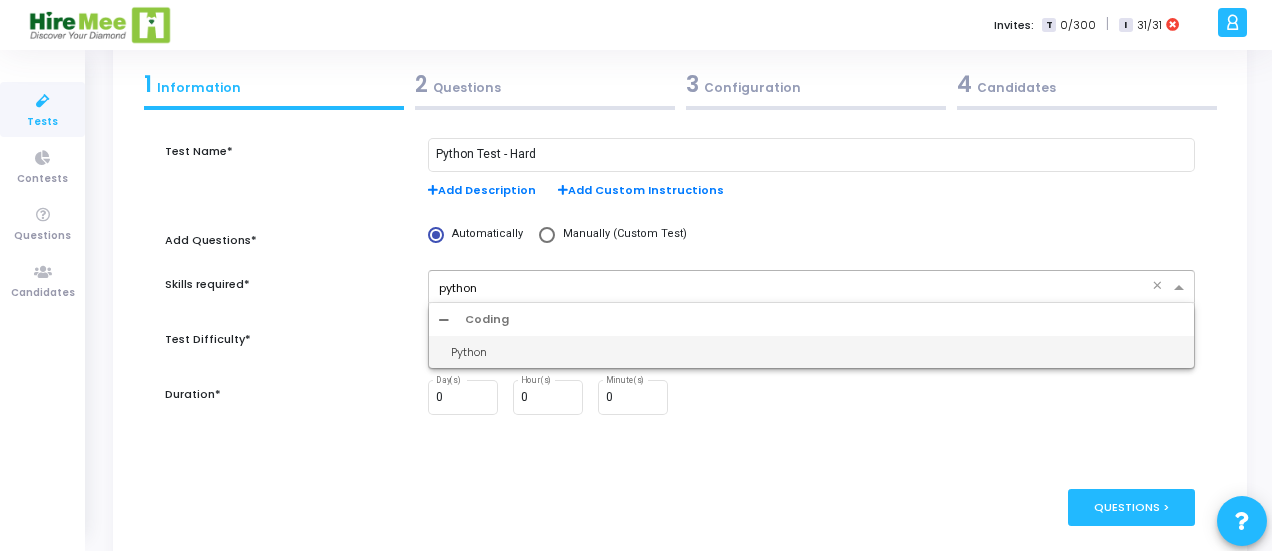 click on "Python" at bounding box center [817, 352] 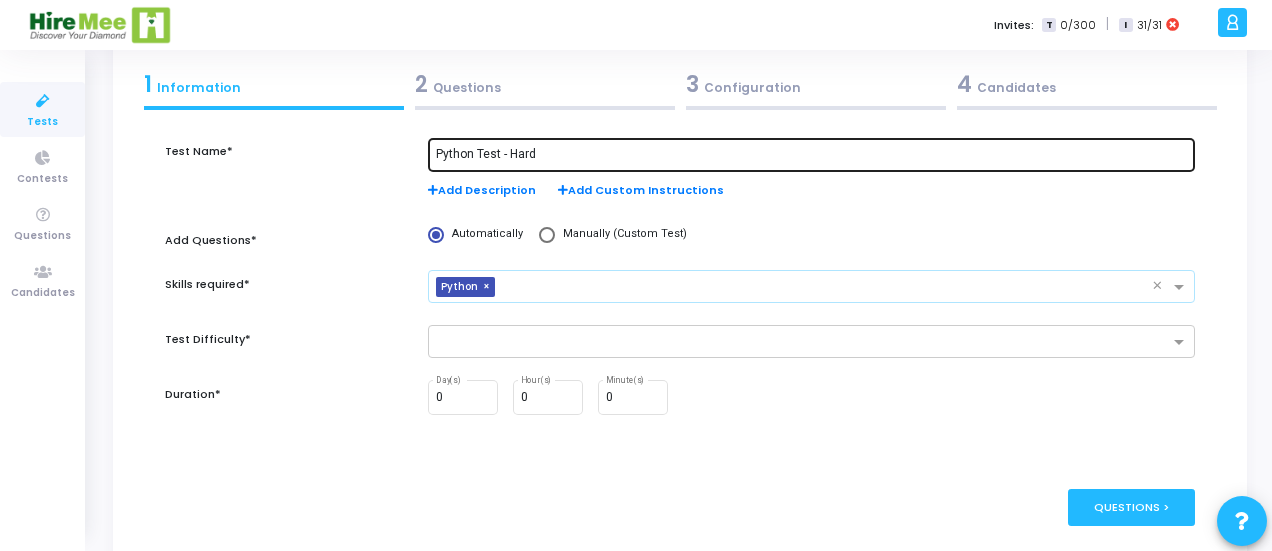 click on "Python Test - Hard" at bounding box center (811, 155) 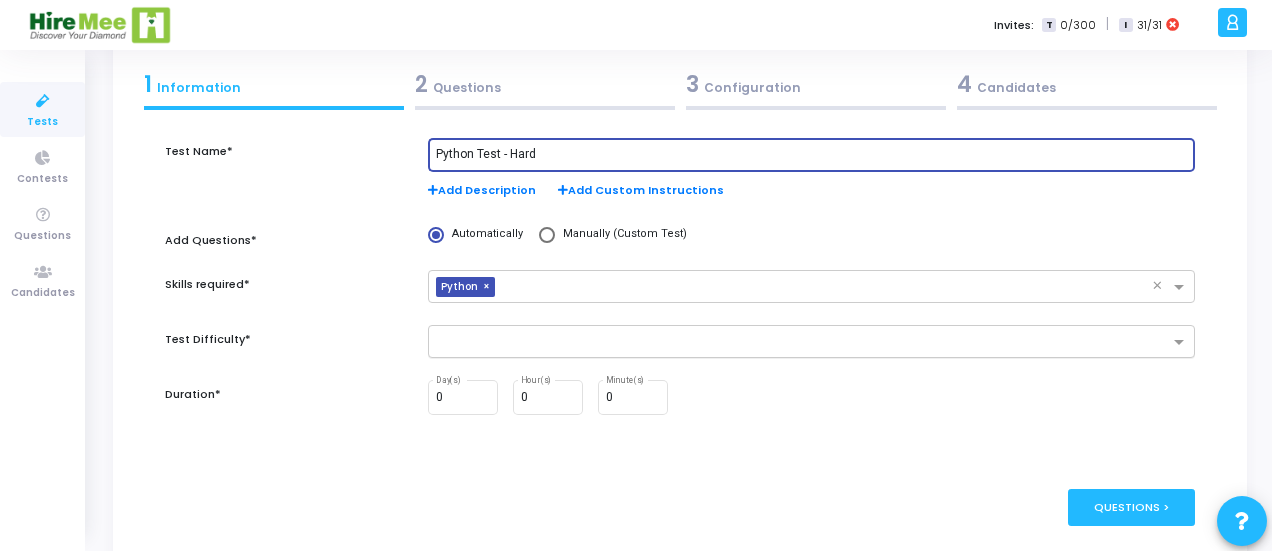 click at bounding box center (804, 343) 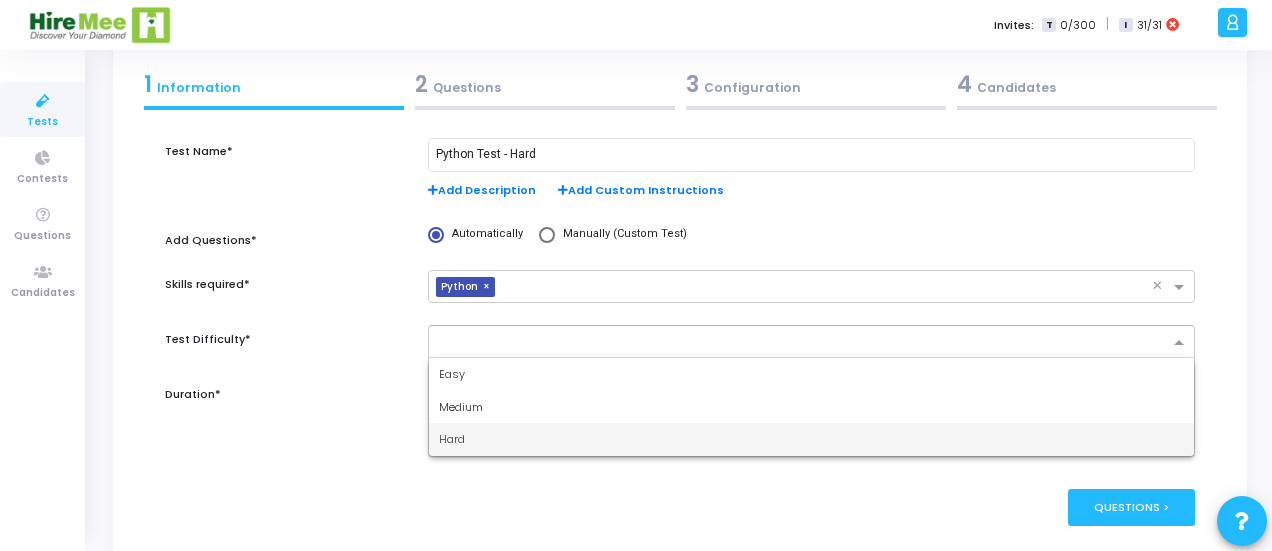 click on "Hard" at bounding box center (811, 439) 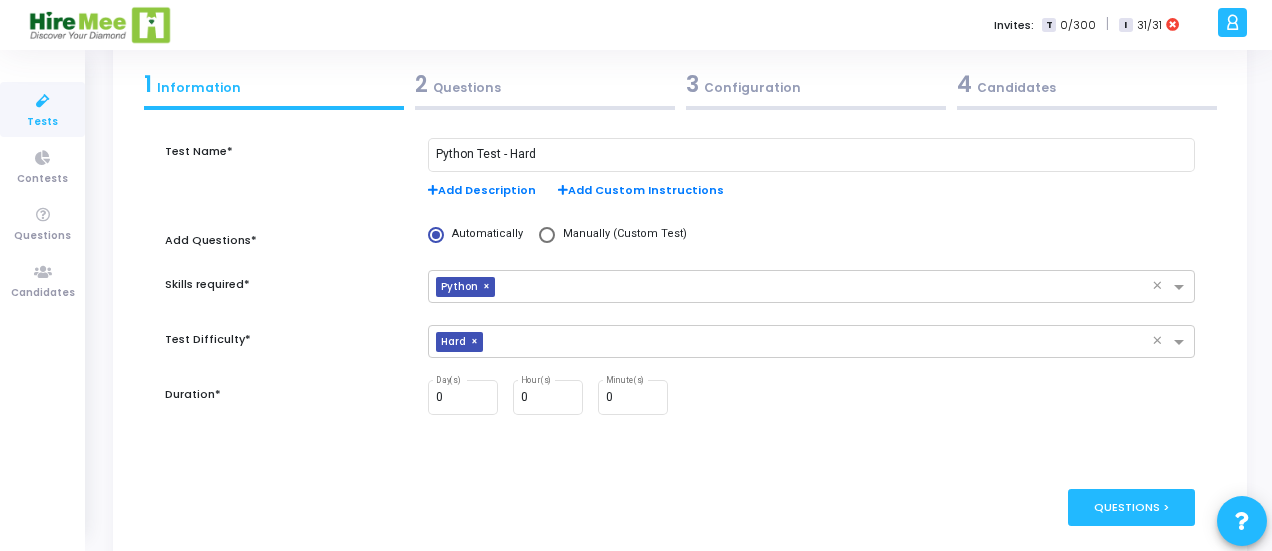 click on "Duration*" at bounding box center [286, 408] 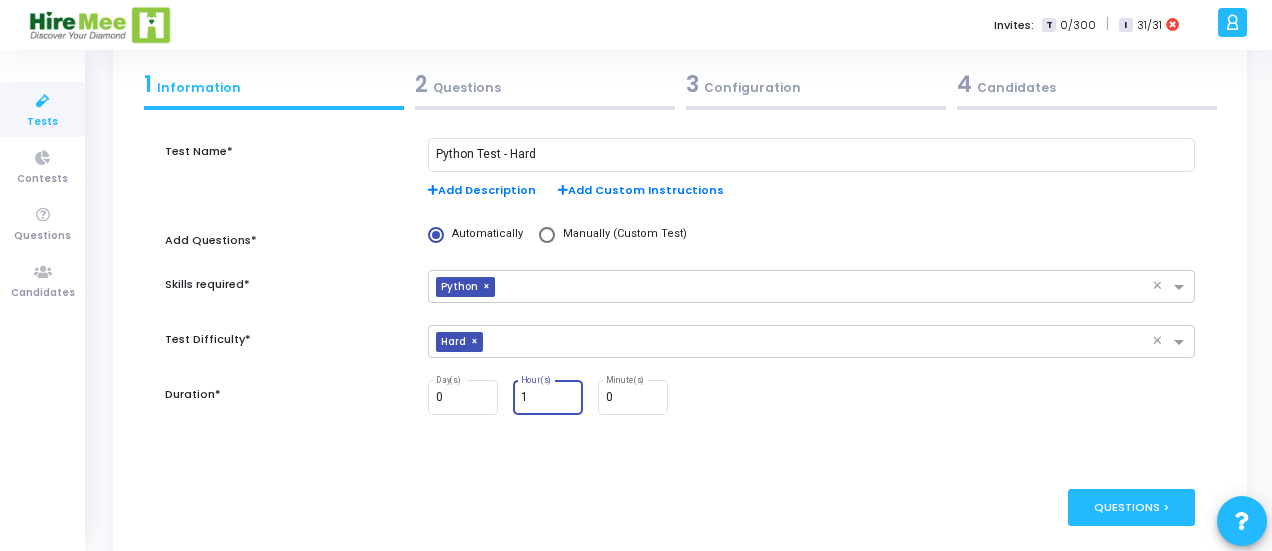 click on "1" at bounding box center (548, 398) 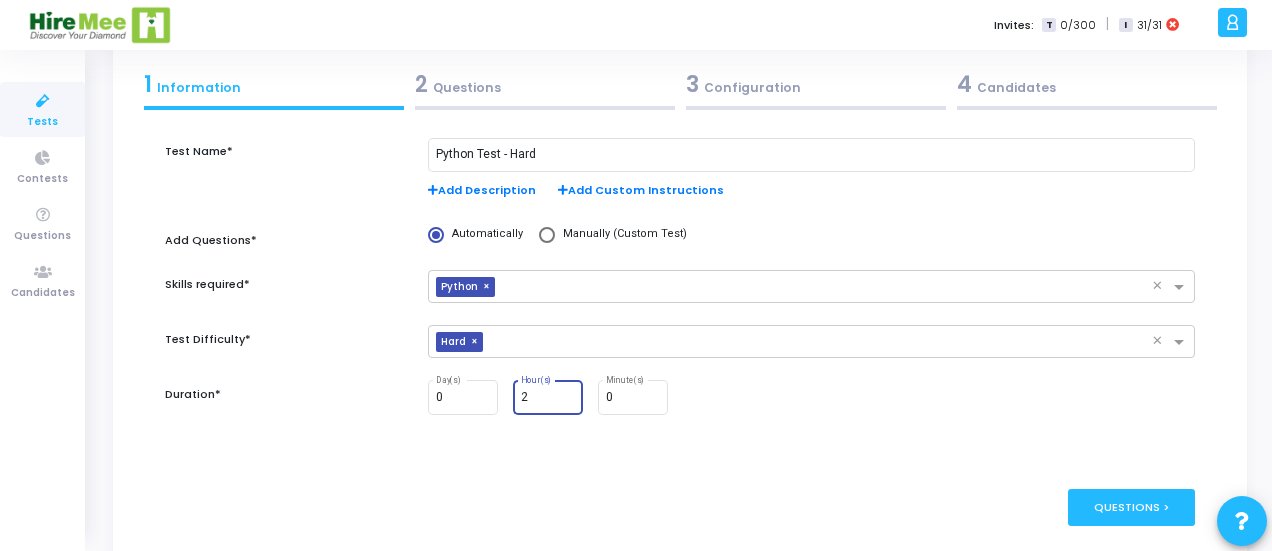 click on "2" at bounding box center (548, 398) 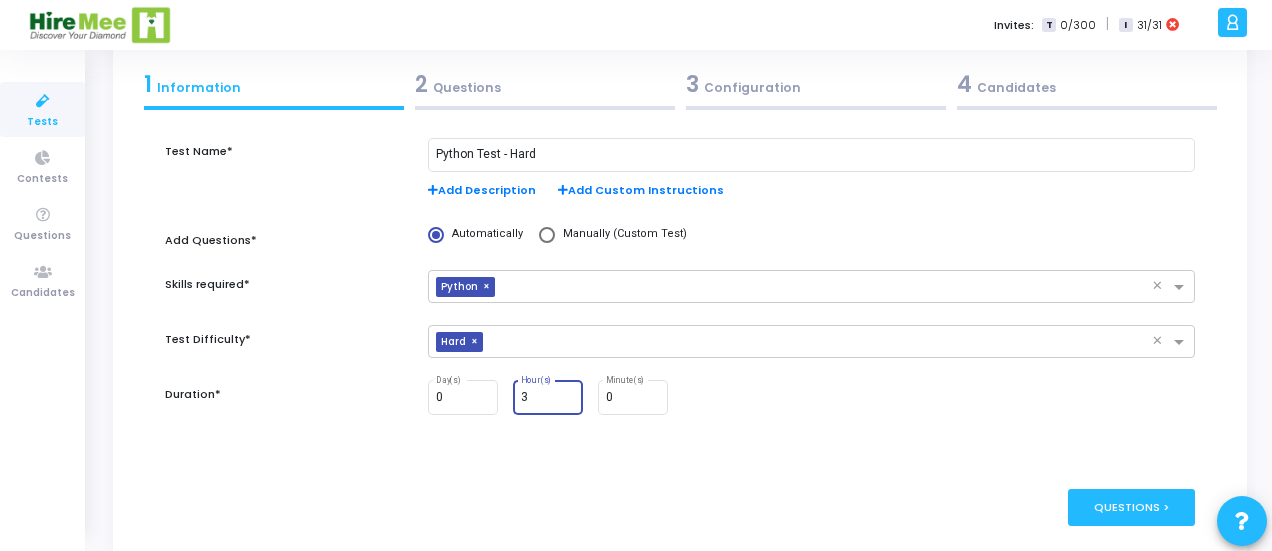type on "3" 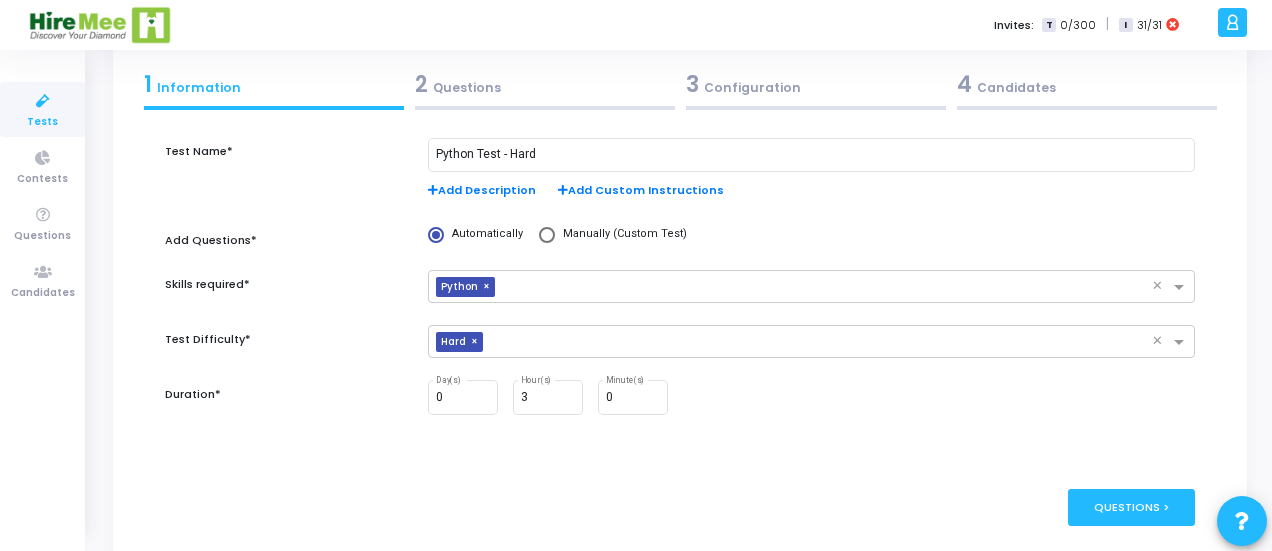 click on "0 Day(s) 3 Hour(s) 0 Minute(s)" at bounding box center [811, 397] 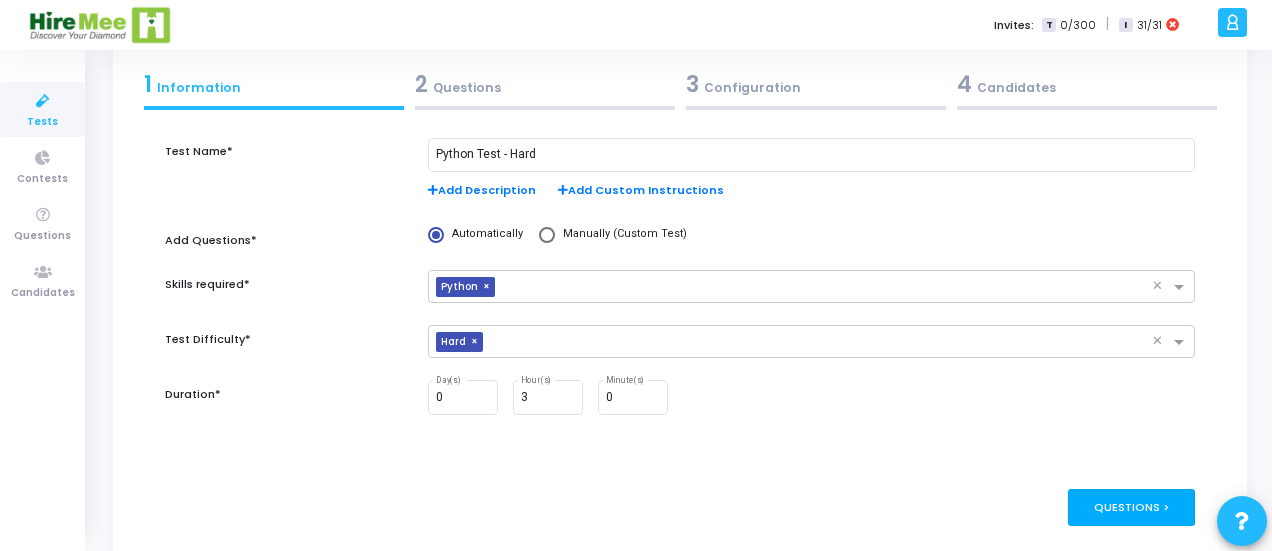 click on "Questions >" at bounding box center [1131, 507] 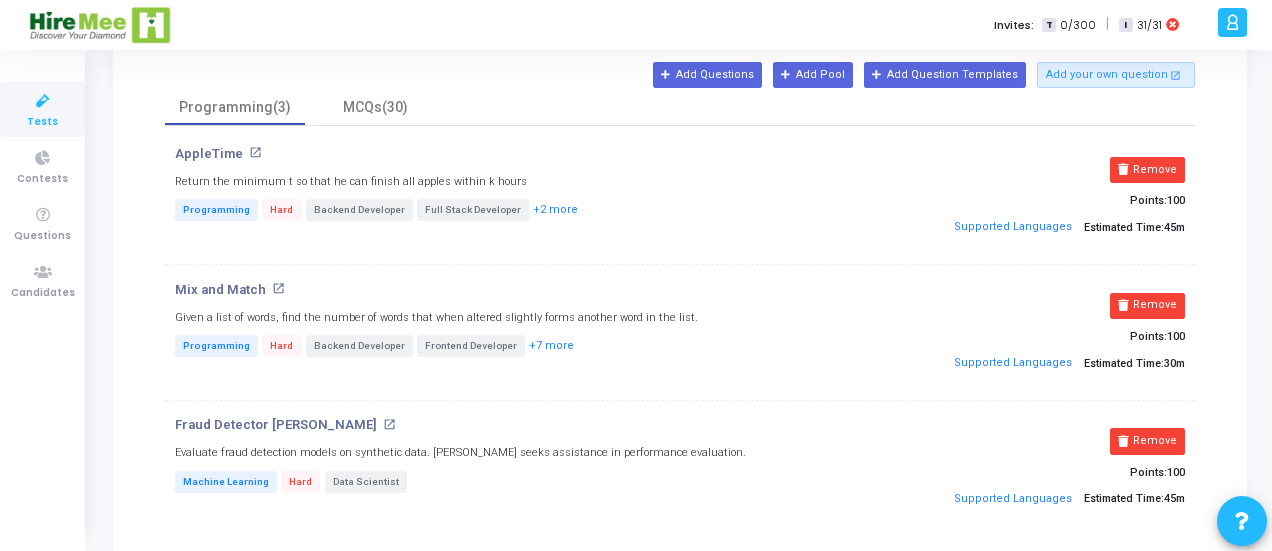 scroll, scrollTop: 176, scrollLeft: 0, axis: vertical 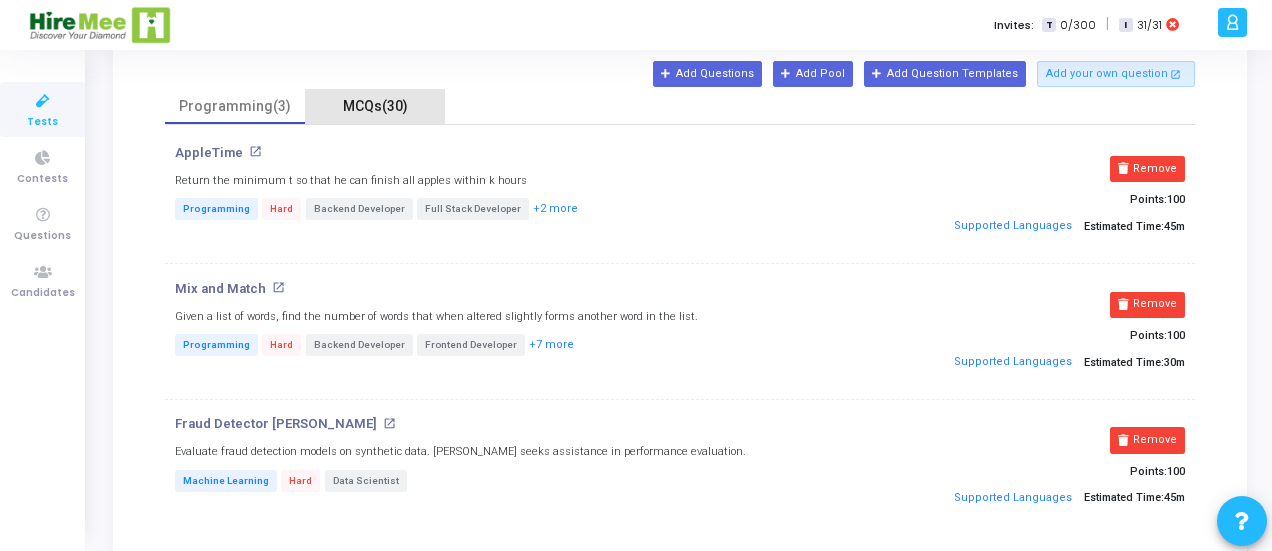 click on "MCQs(30)" at bounding box center (375, 106) 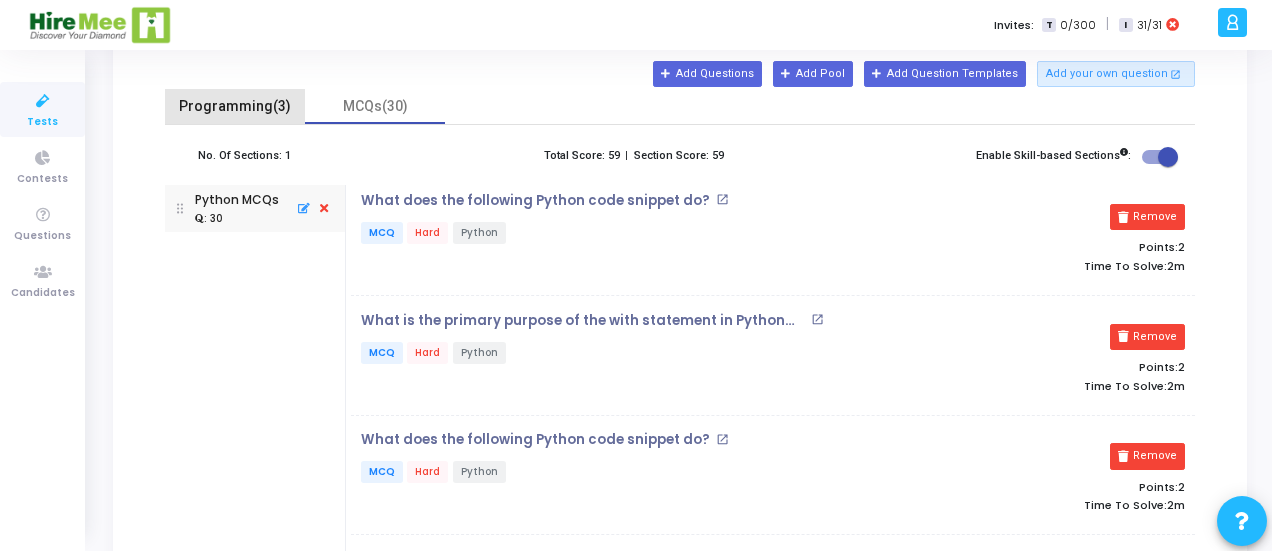 click on "Programming(3)" at bounding box center (235, 106) 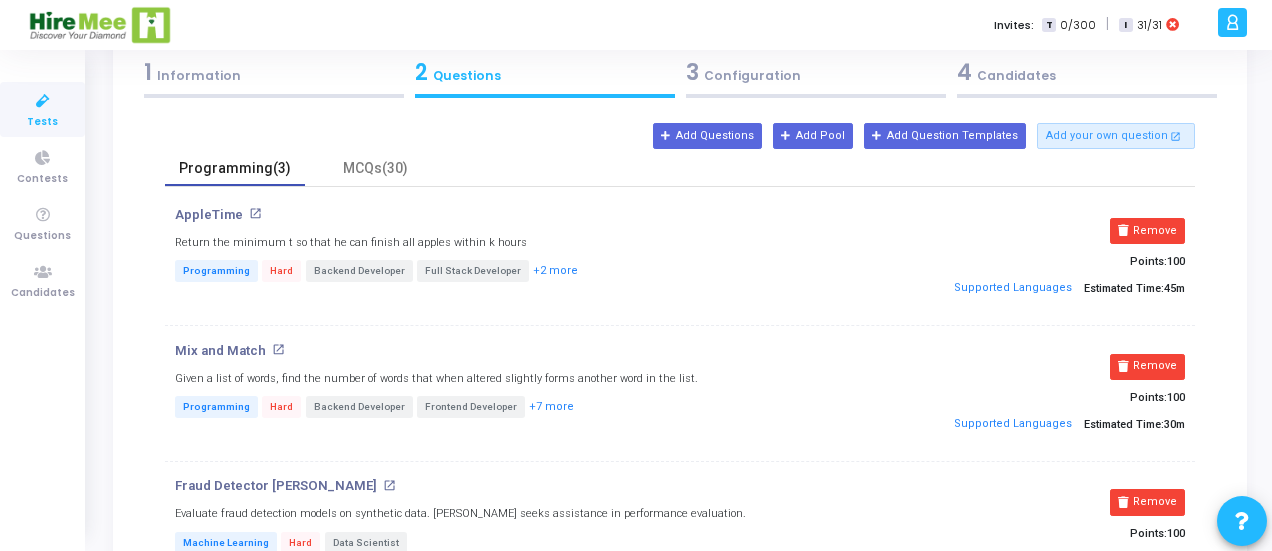 scroll, scrollTop: 111, scrollLeft: 0, axis: vertical 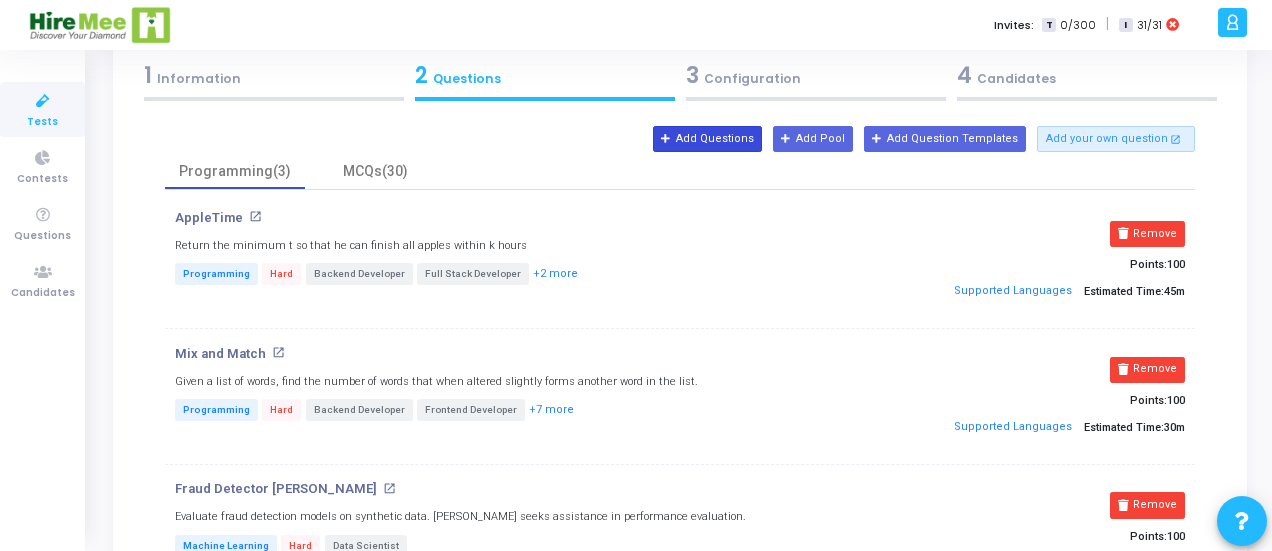 click on "Add Questions" at bounding box center (707, 139) 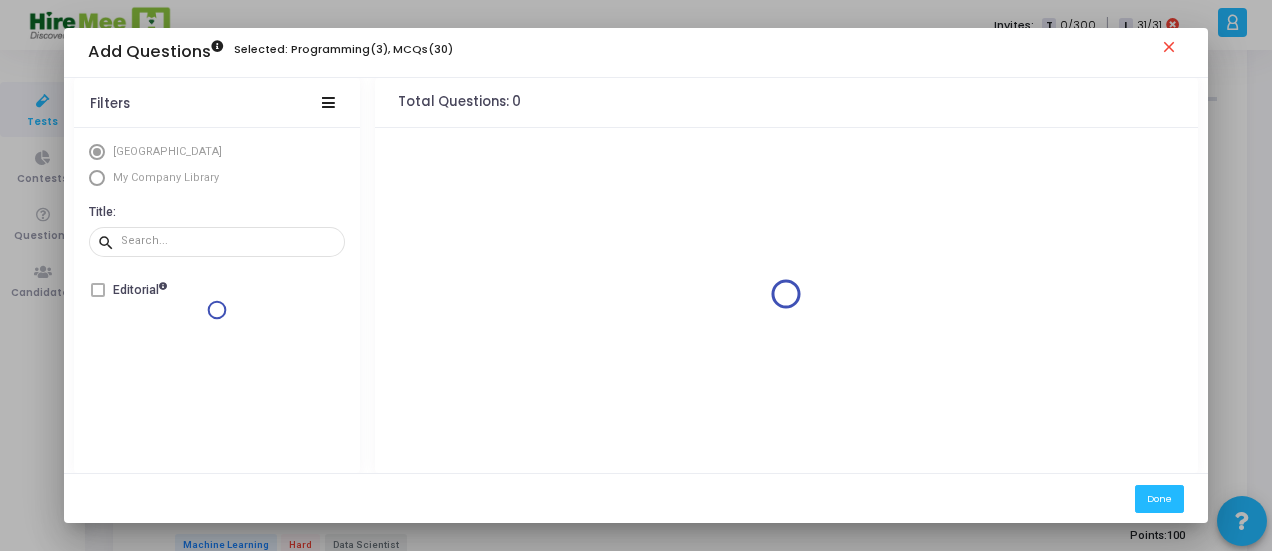 scroll, scrollTop: 0, scrollLeft: 0, axis: both 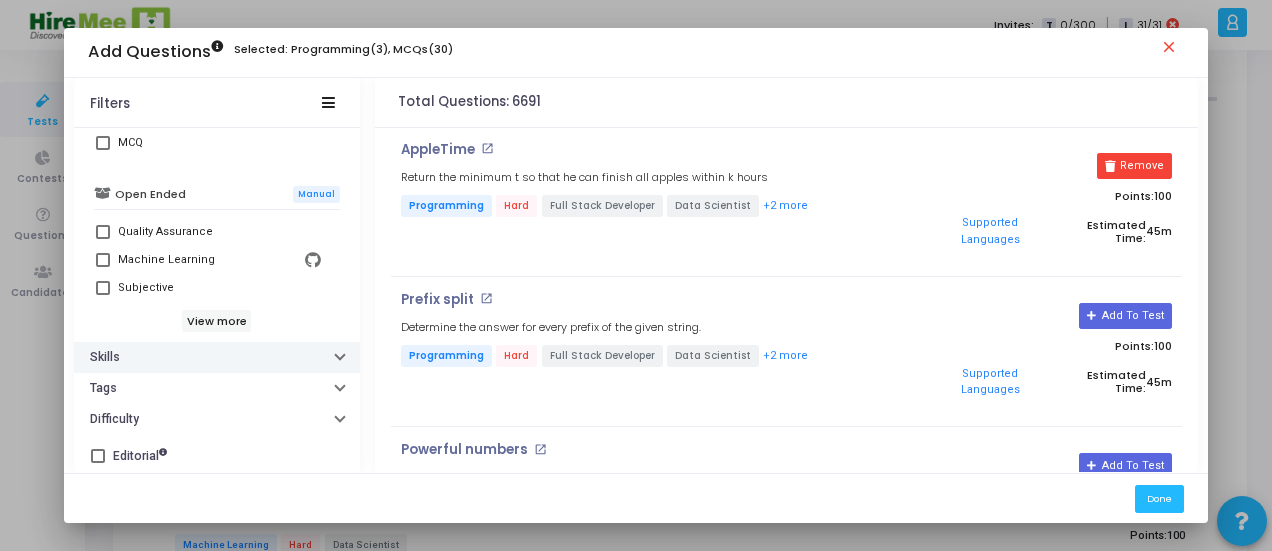 click on "Skills" at bounding box center (105, 357) 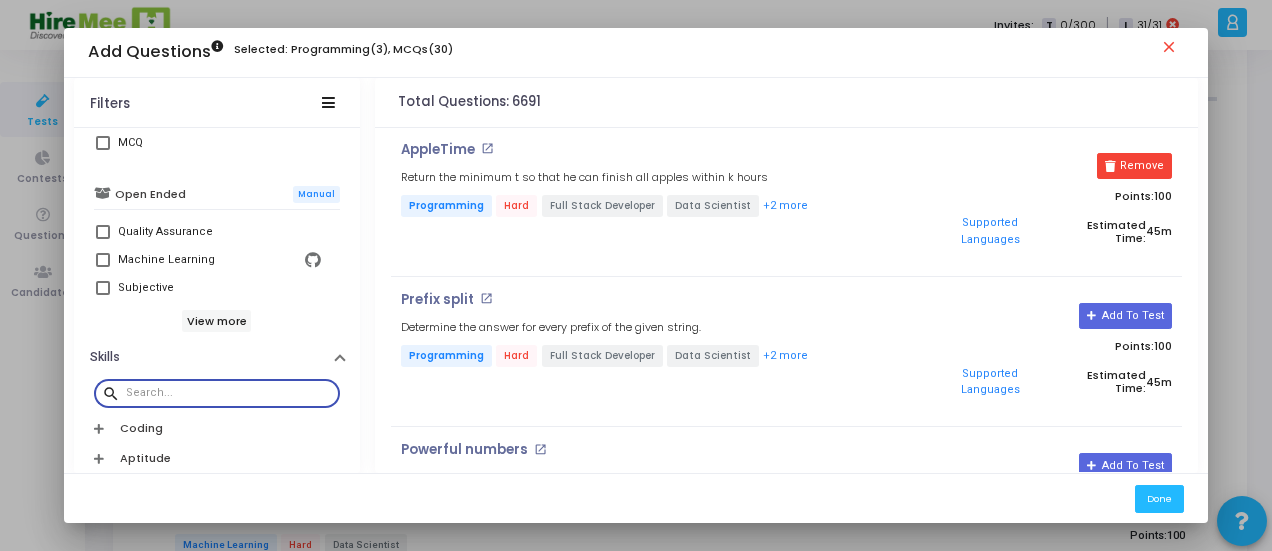 click at bounding box center [229, 393] 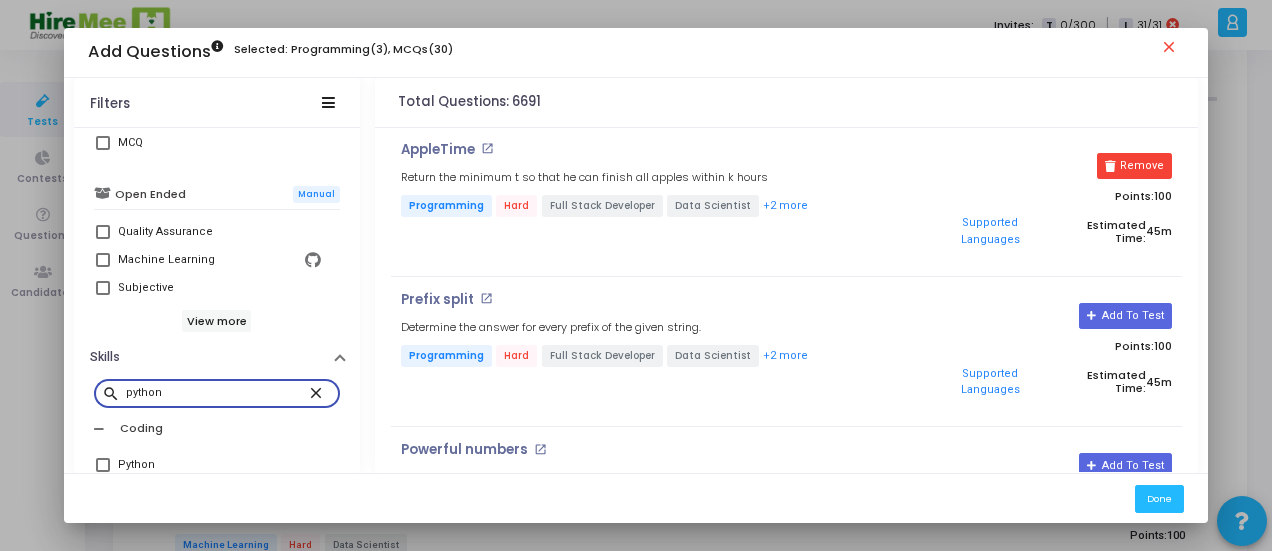 type on "python" 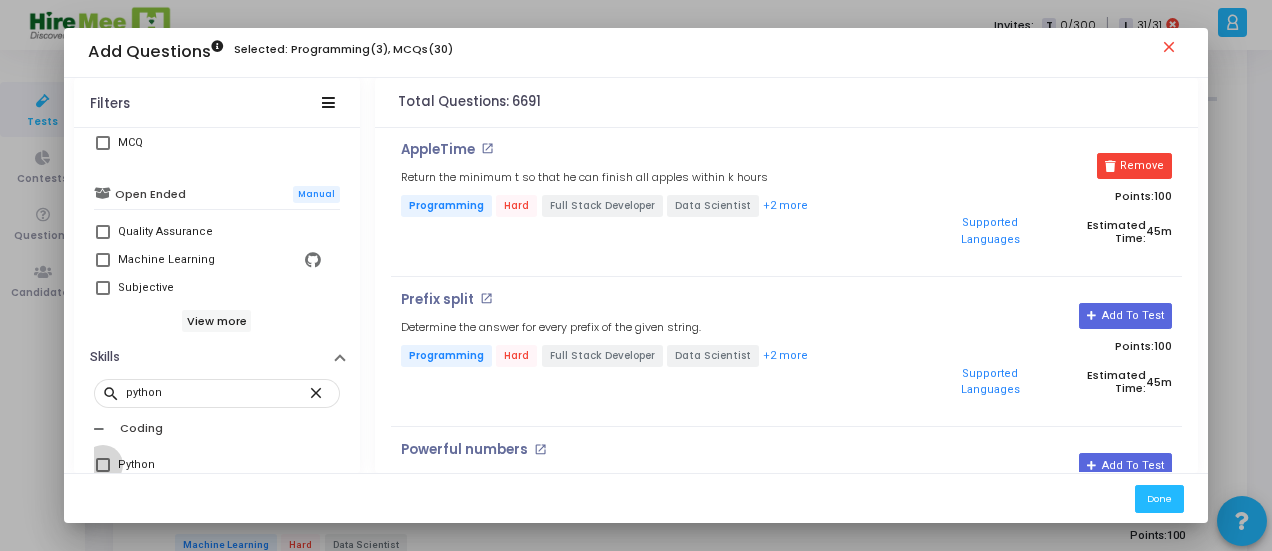 click at bounding box center (103, 465) 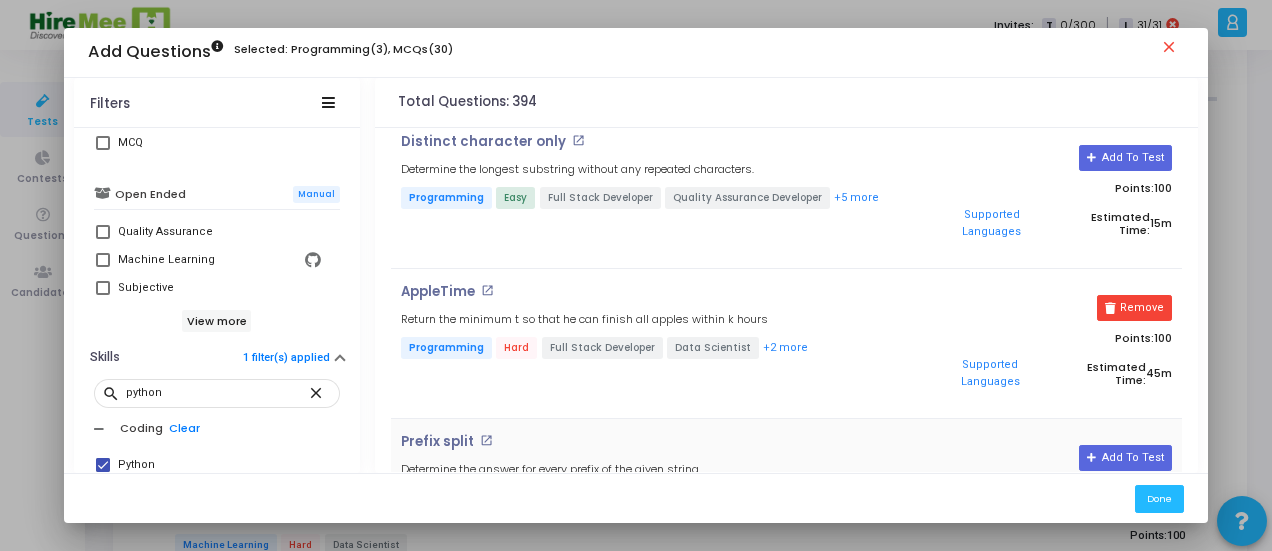 scroll, scrollTop: 9, scrollLeft: 0, axis: vertical 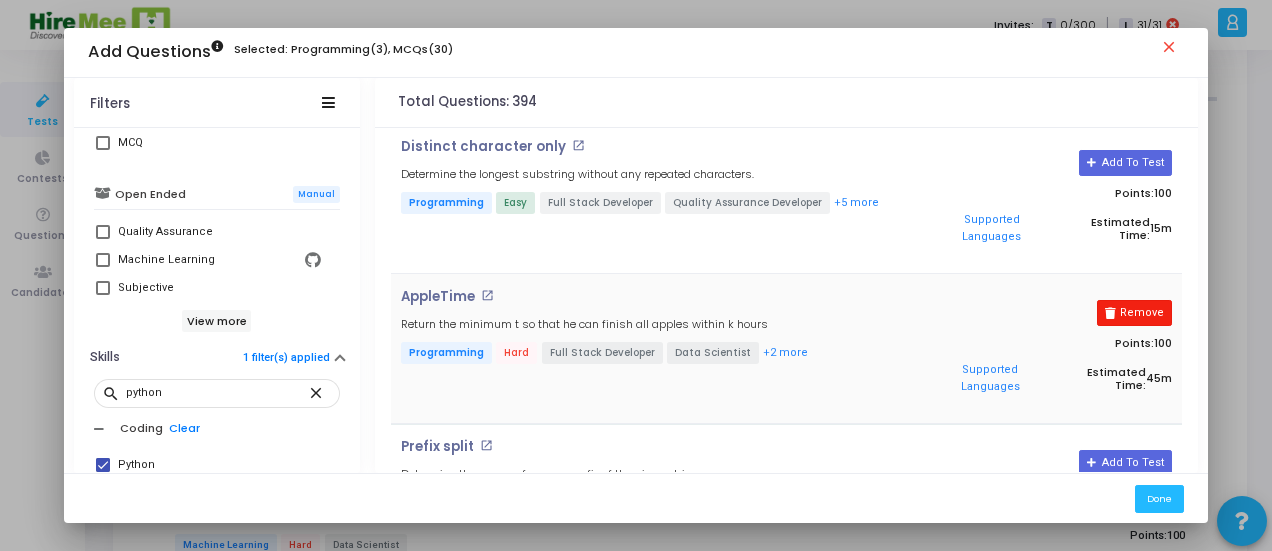 click at bounding box center [1110, 313] 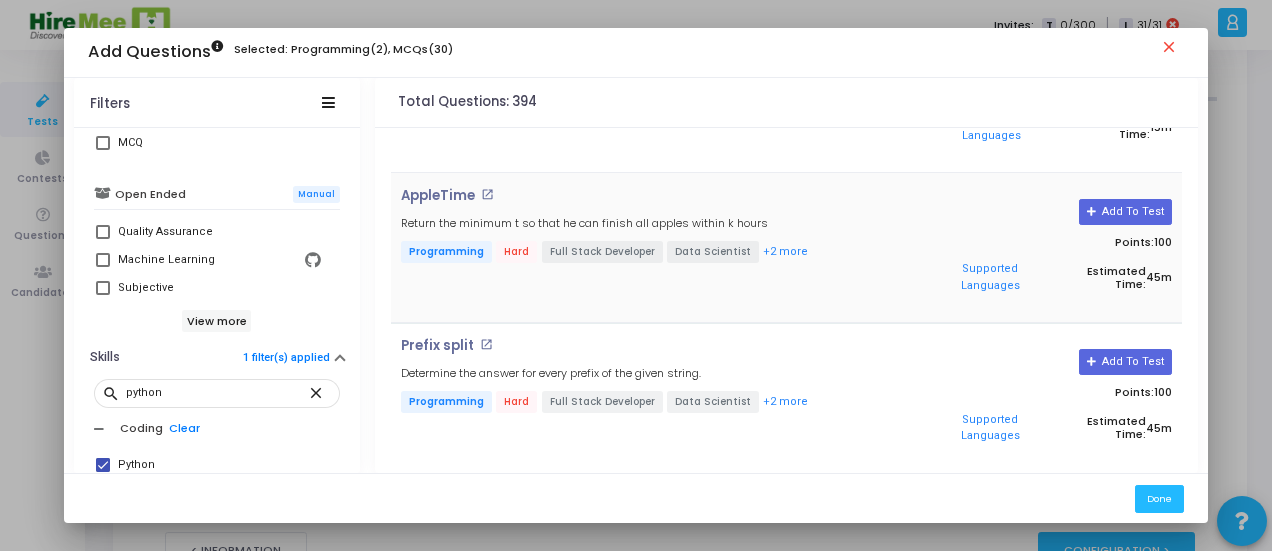 scroll, scrollTop: 112, scrollLeft: 0, axis: vertical 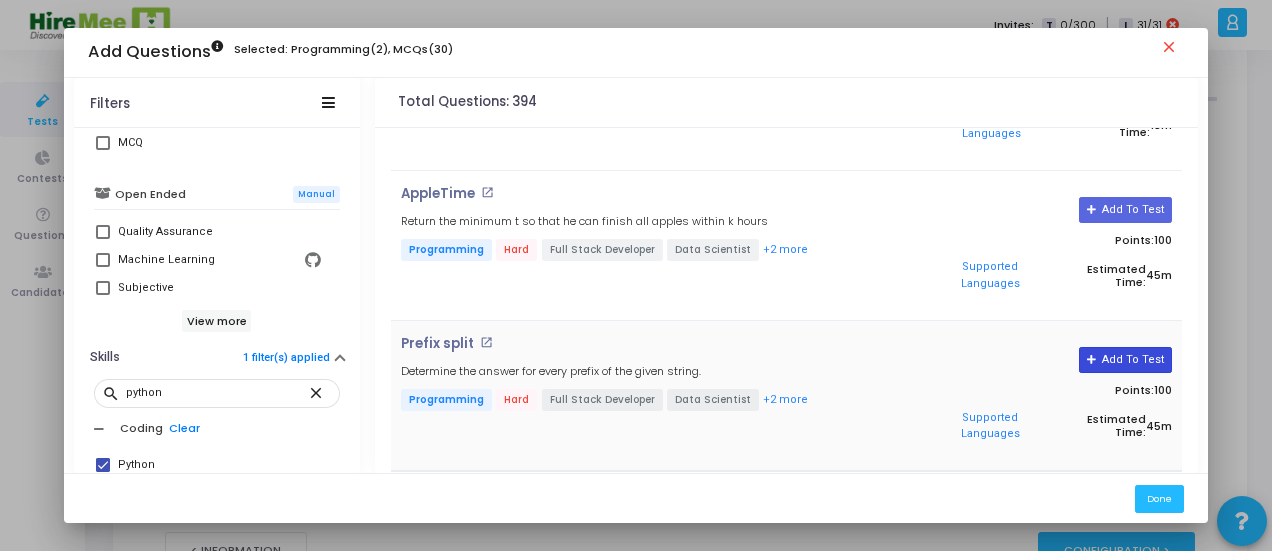 click on "Add To Test" at bounding box center (1125, 360) 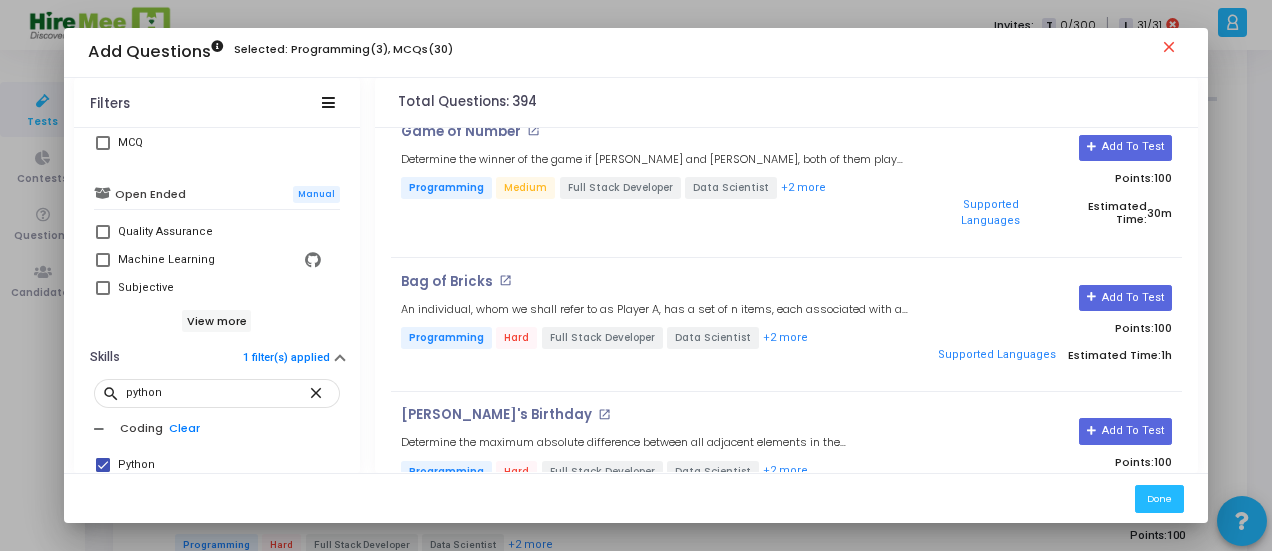 scroll, scrollTop: 626, scrollLeft: 0, axis: vertical 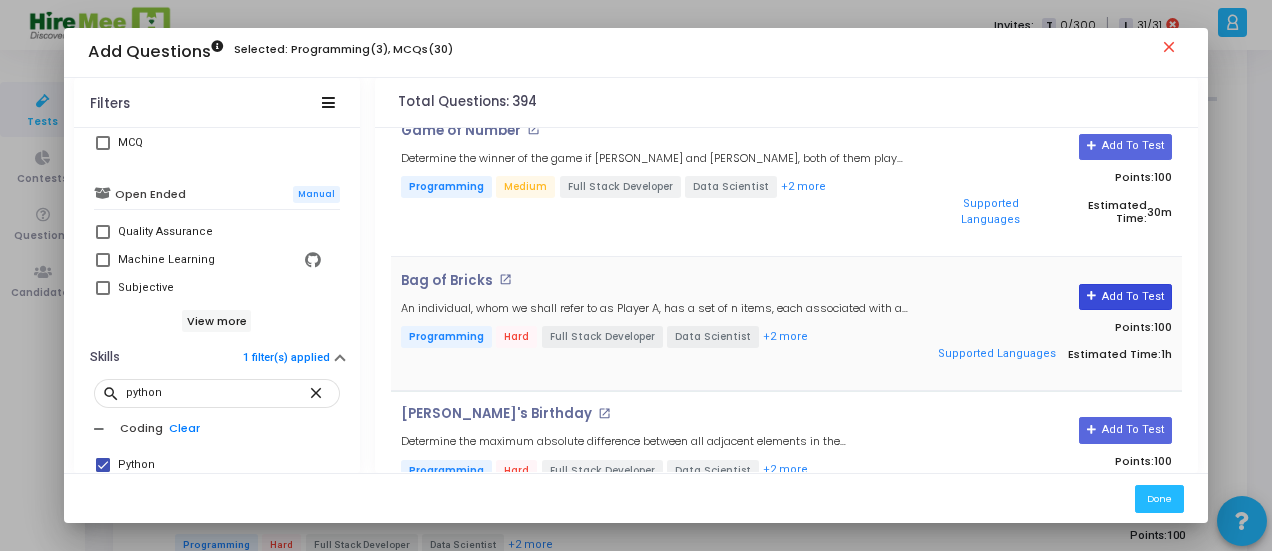 click on "Add To Test" at bounding box center (1125, 297) 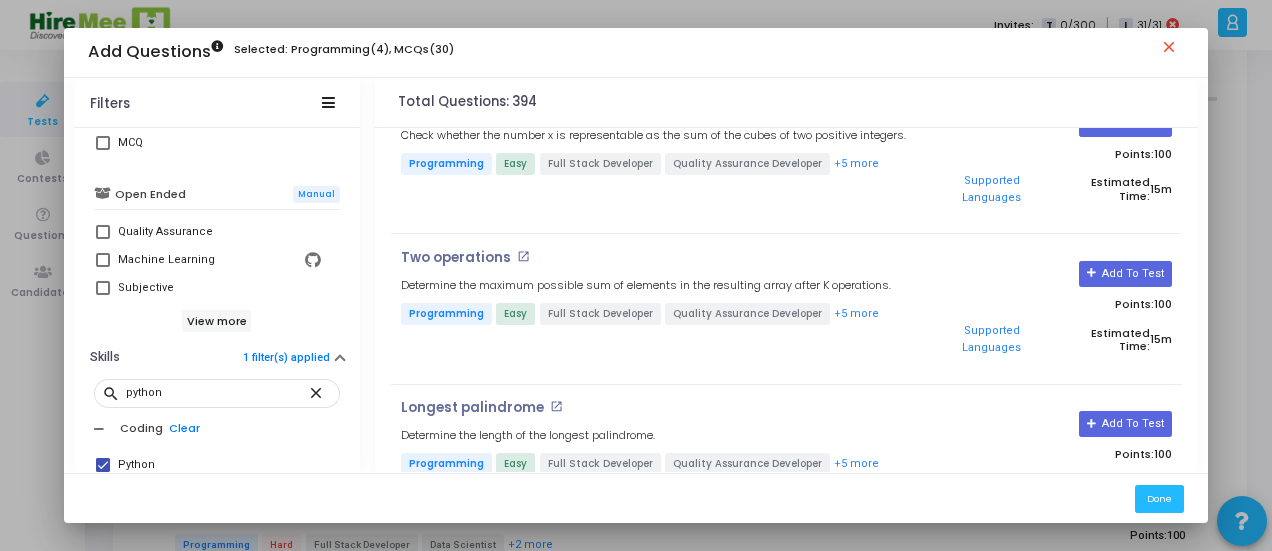 scroll, scrollTop: 1666, scrollLeft: 0, axis: vertical 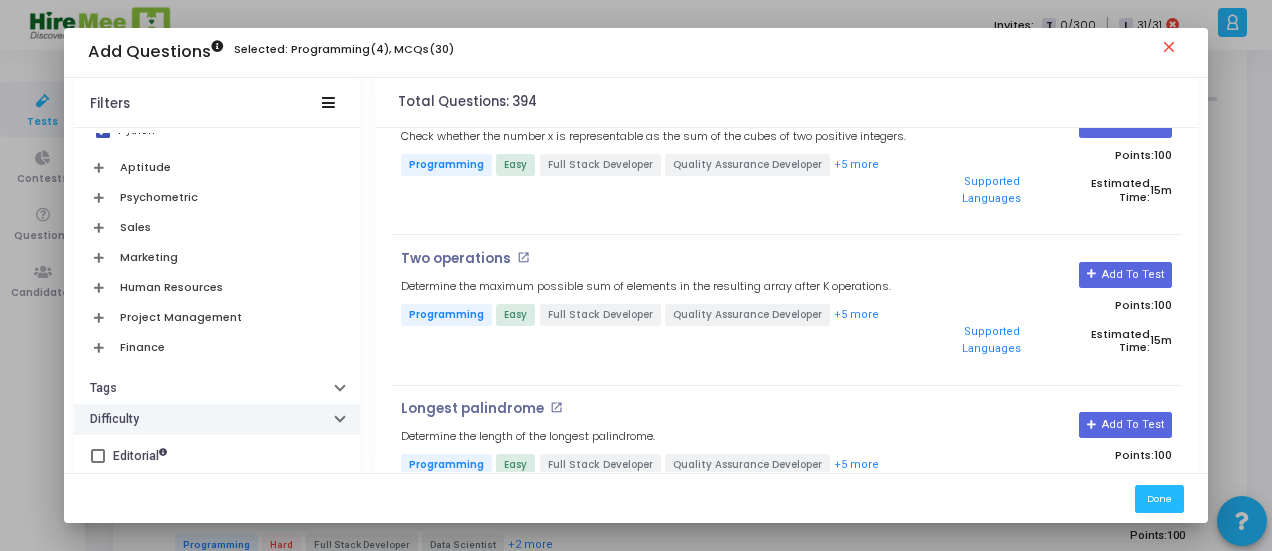 click on "Difficulty" at bounding box center [217, 419] 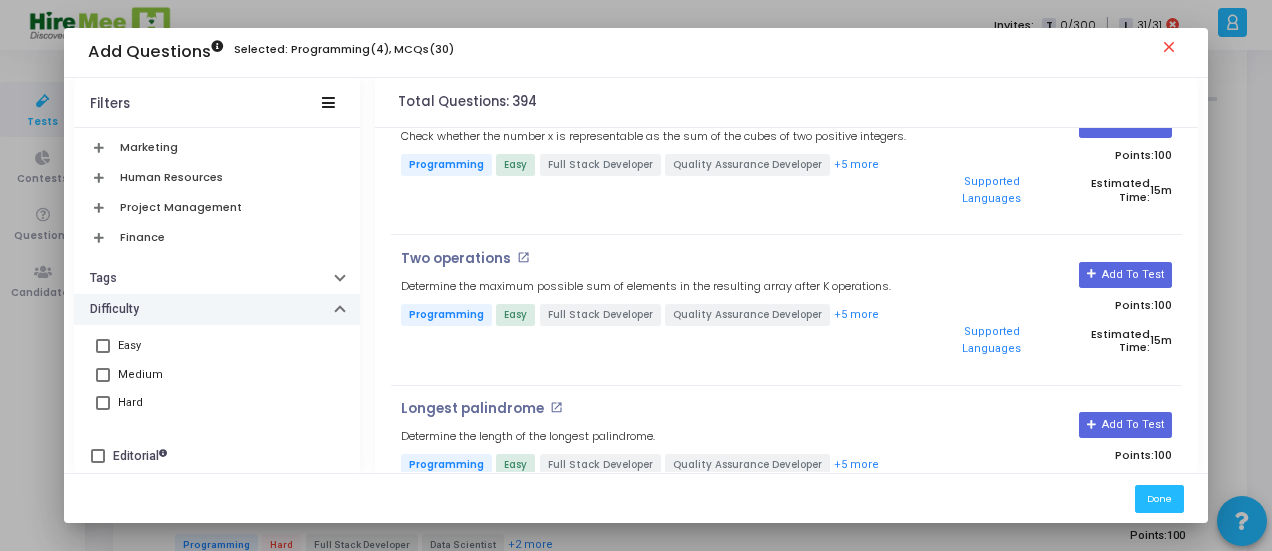 scroll, scrollTop: 1018, scrollLeft: 0, axis: vertical 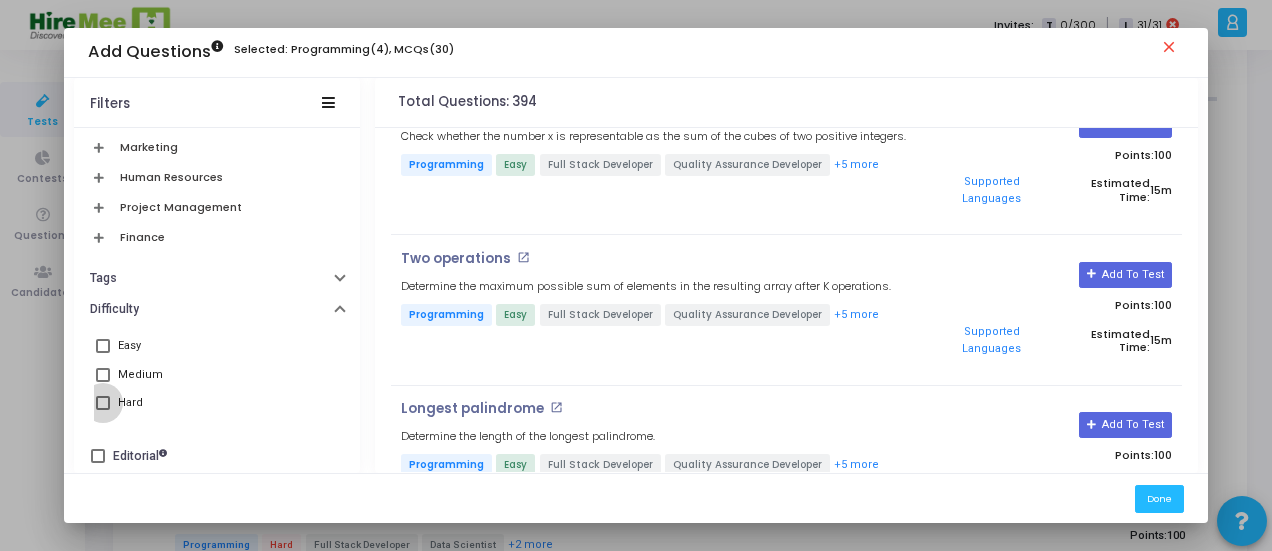 click at bounding box center [103, 403] 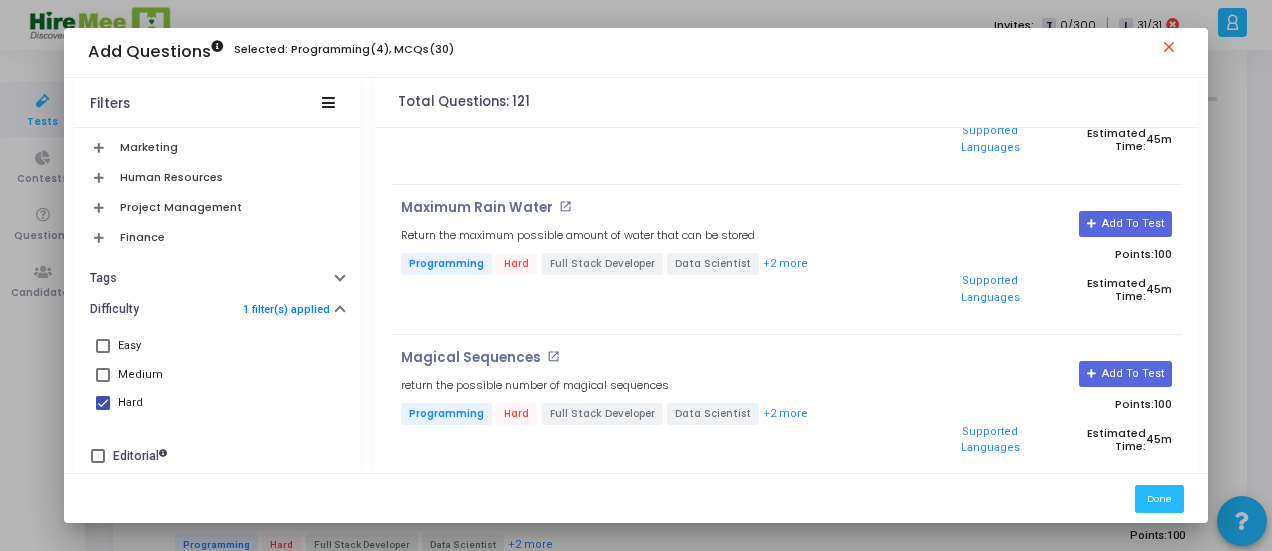 scroll, scrollTop: 6230, scrollLeft: 0, axis: vertical 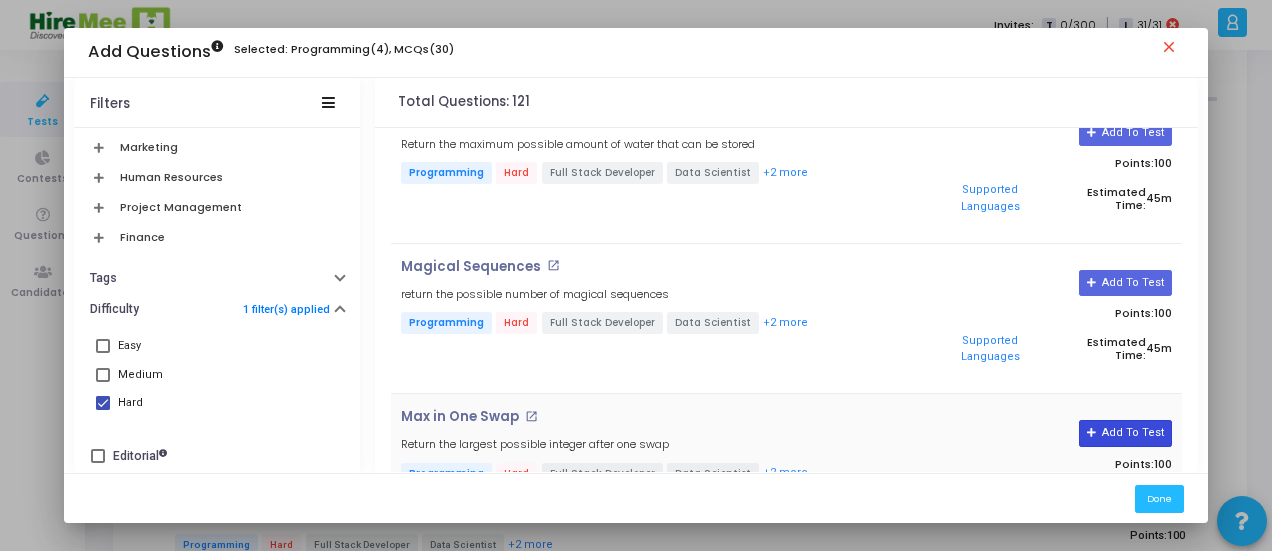 click on "Add To Test" at bounding box center [1125, 433] 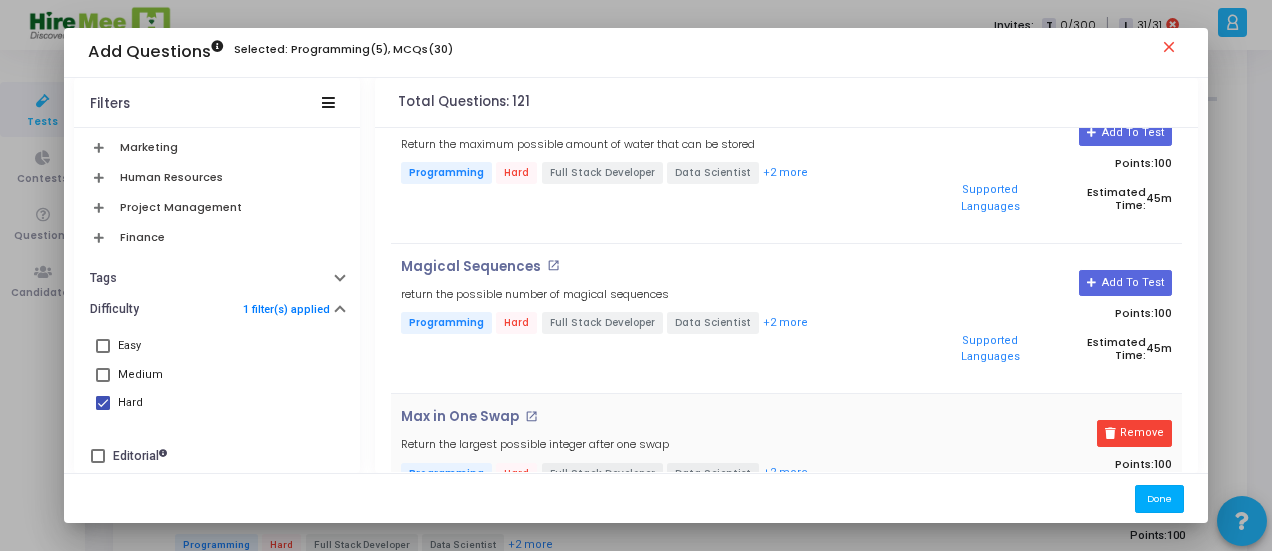 click on "Done" at bounding box center (1159, 498) 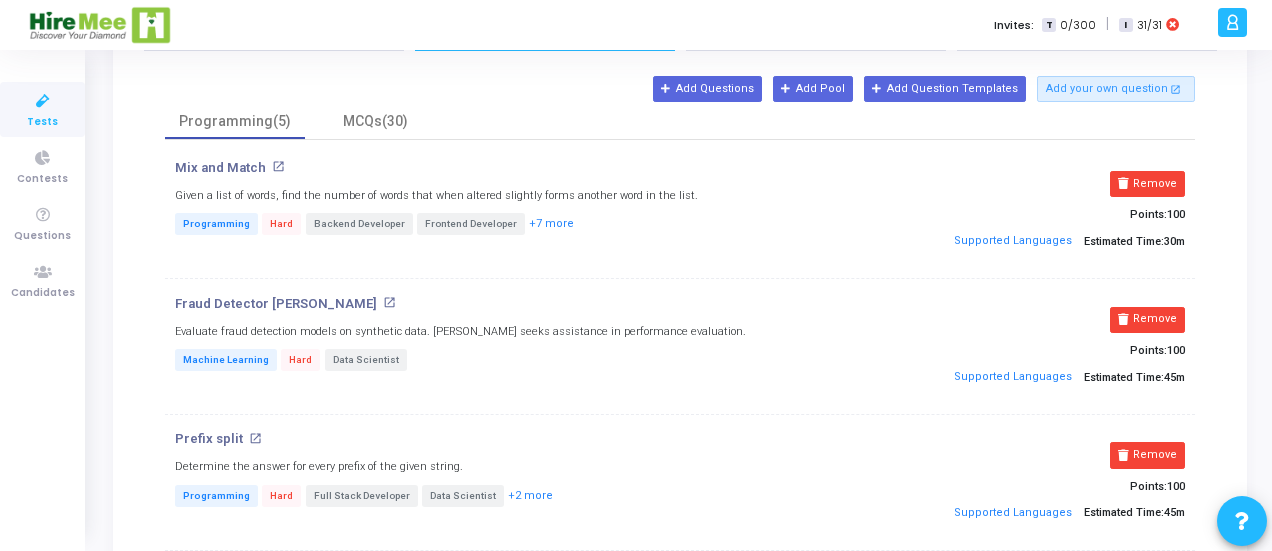 scroll, scrollTop: 162, scrollLeft: 0, axis: vertical 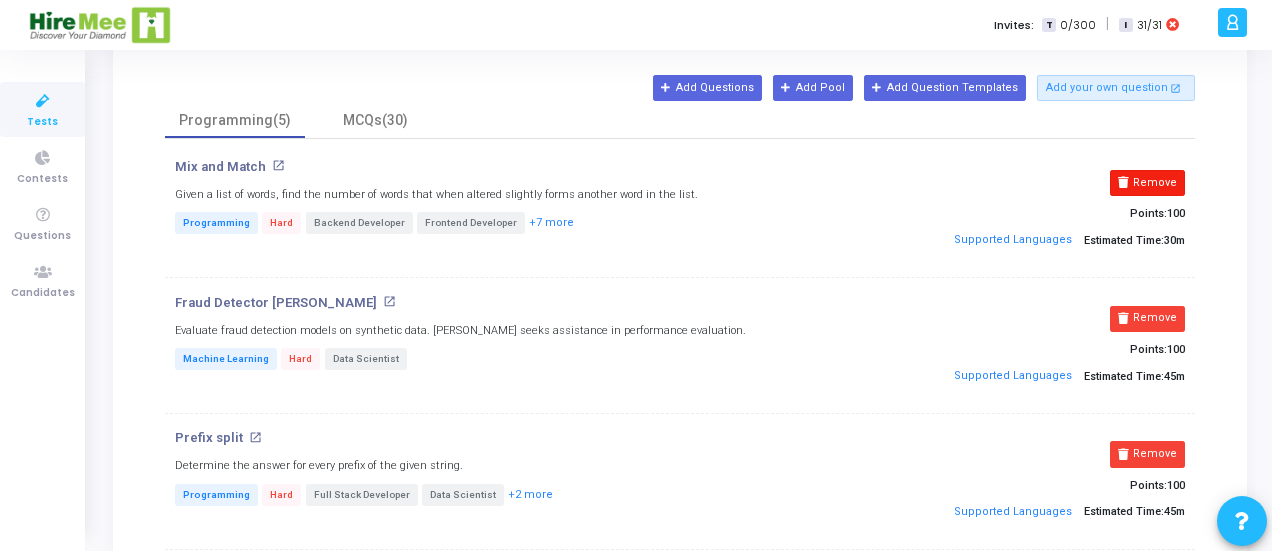 click on "Remove" at bounding box center [1147, 183] 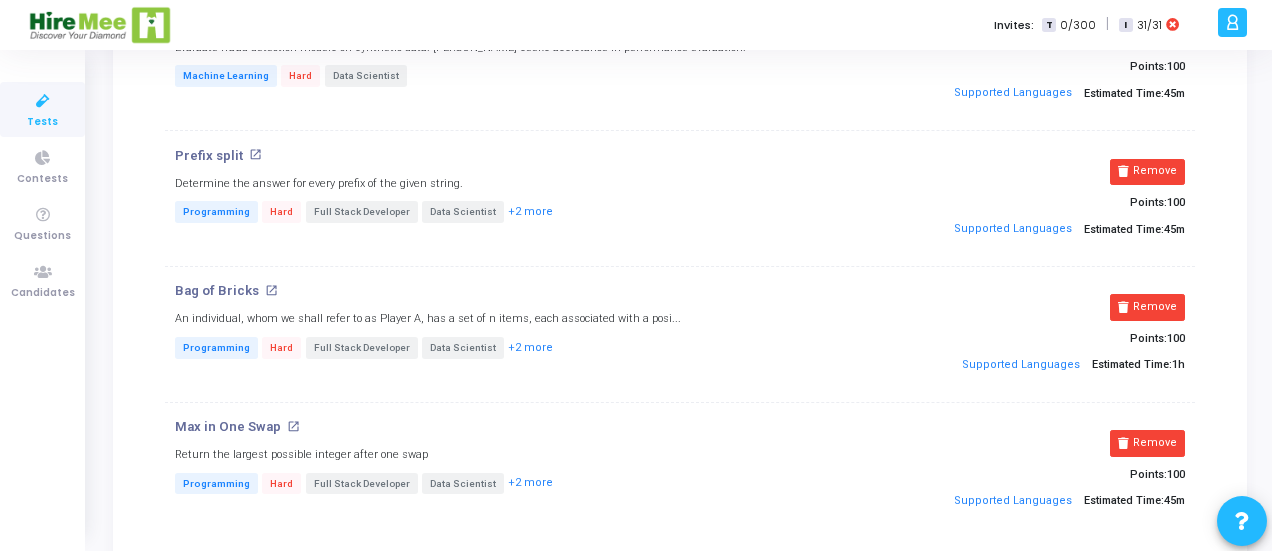 scroll, scrollTop: 268, scrollLeft: 0, axis: vertical 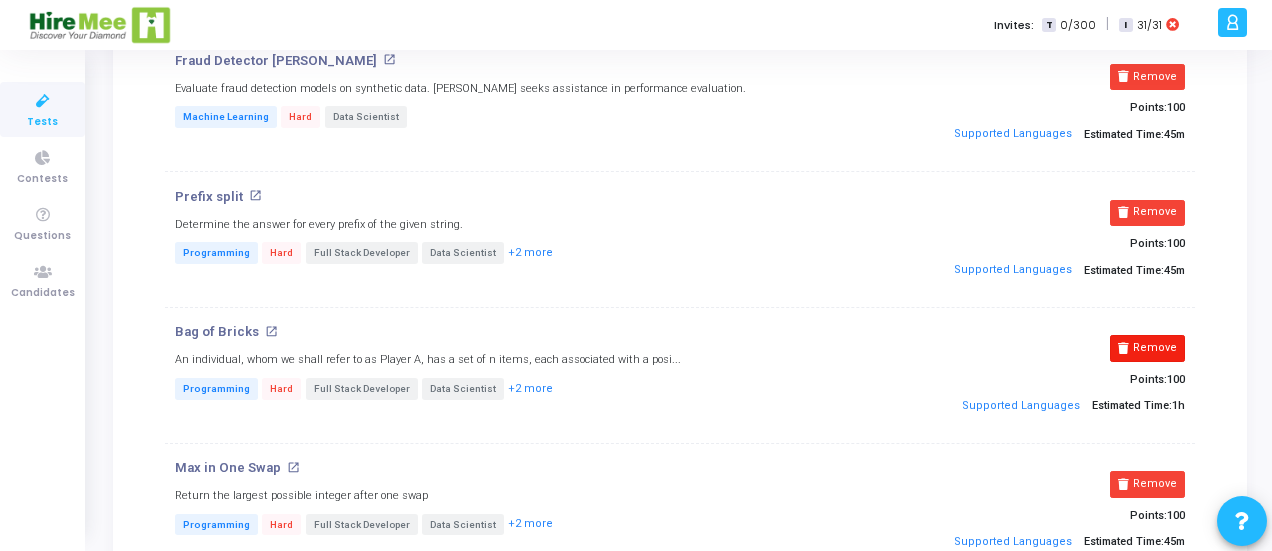 click on "Remove" at bounding box center (1147, 348) 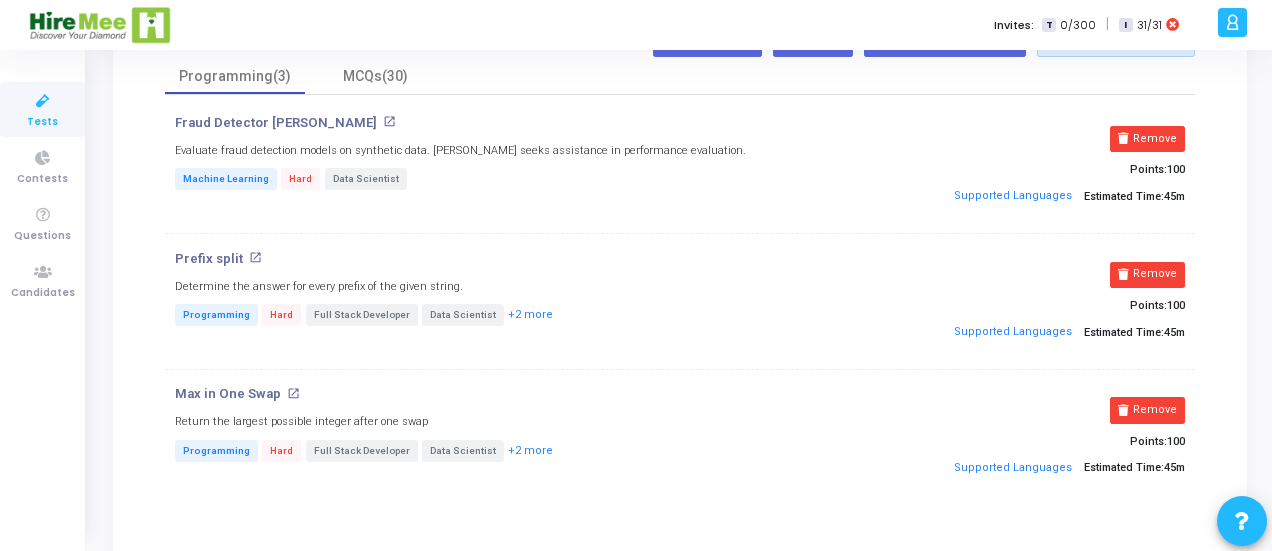 scroll, scrollTop: 205, scrollLeft: 0, axis: vertical 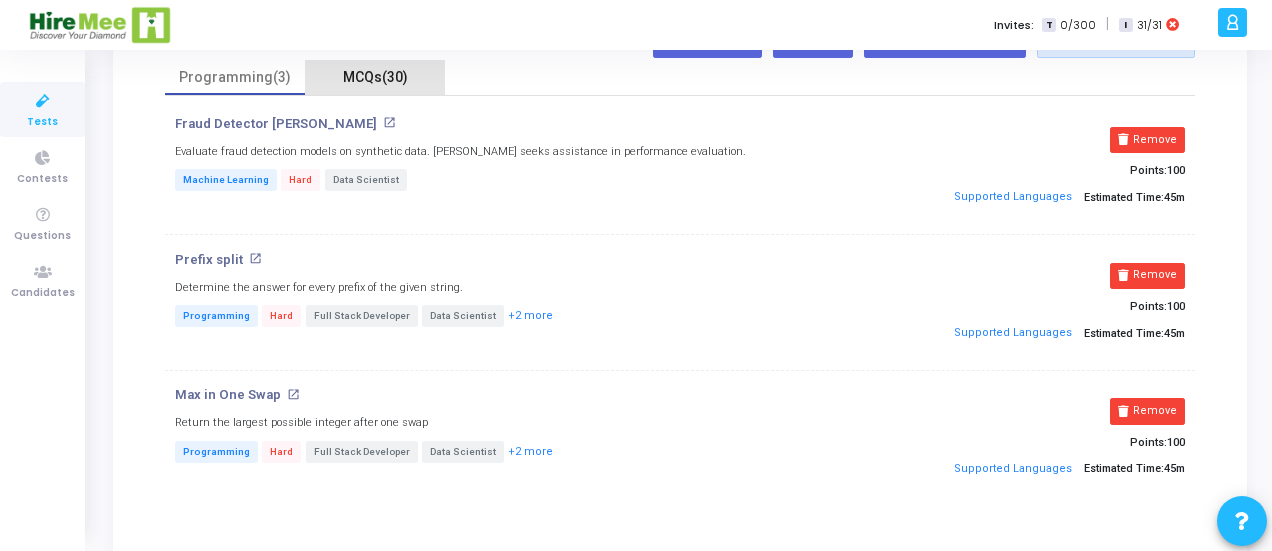 click on "MCQs(30)" at bounding box center (375, 77) 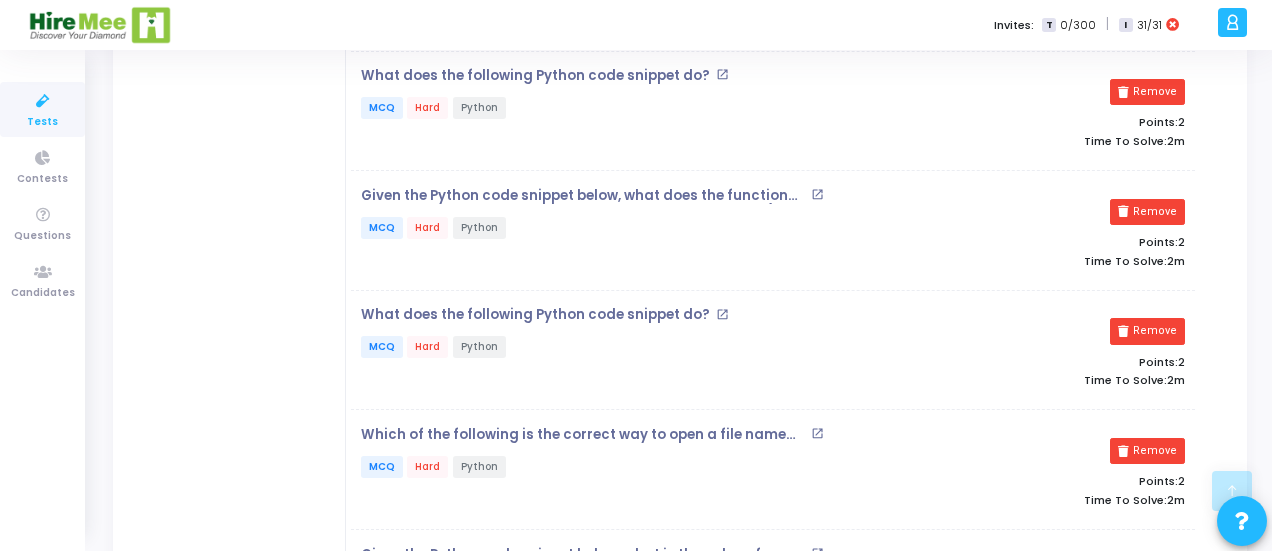 scroll, scrollTop: 3552, scrollLeft: 0, axis: vertical 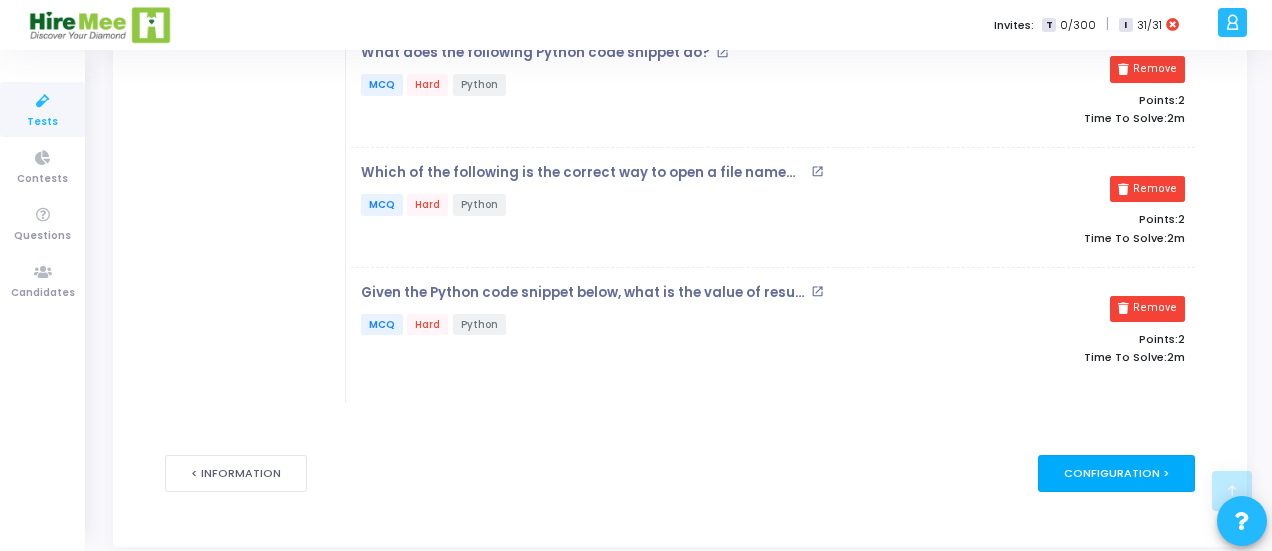 click on "Configuration >" at bounding box center [1116, 473] 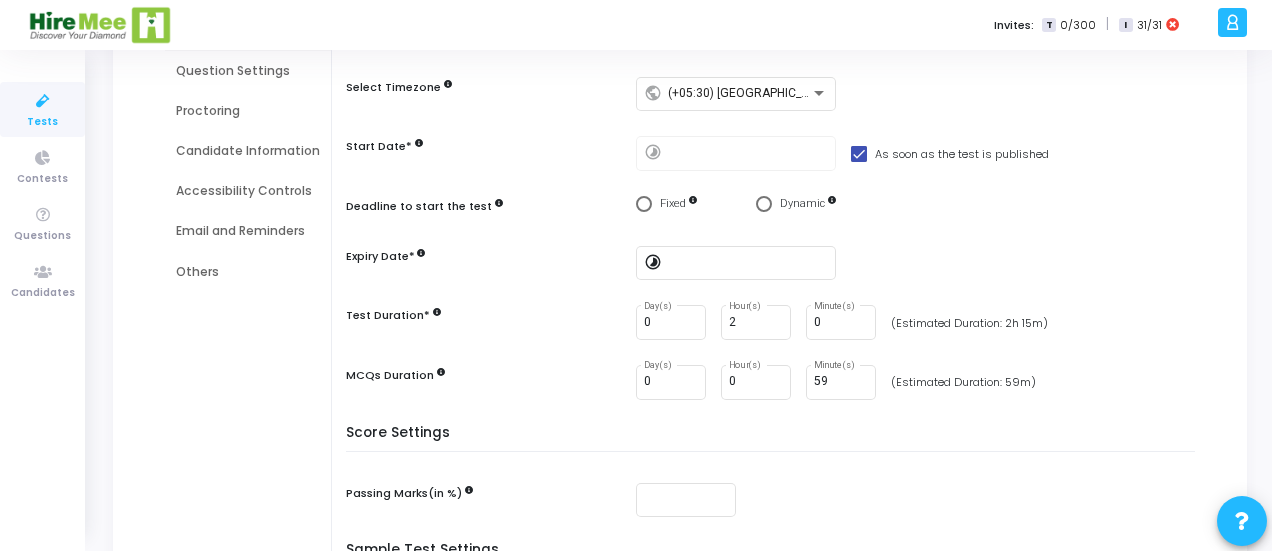 scroll, scrollTop: 0, scrollLeft: 0, axis: both 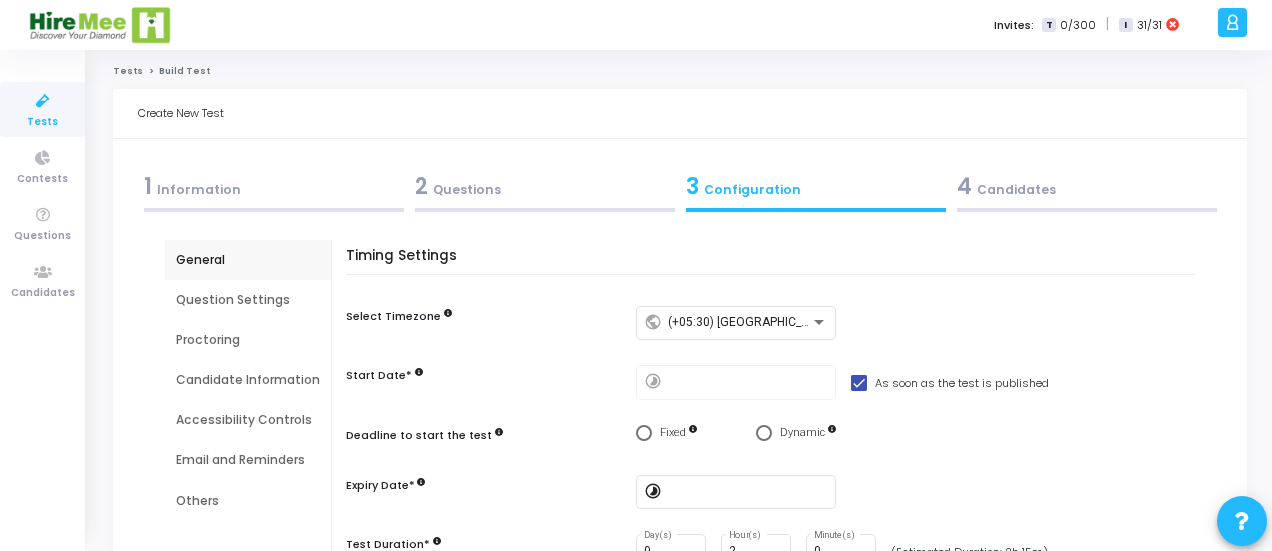 click on "1  Information  2  Questions  3  Configuration  4  Candidates   Test Name*  Python Test - Hard  Add Description  Add Custom Instructions  Add Questions*     Automatically     Manually (Custom Test)   Skills required*  × Python ×  Test Difficulty*  ×  Hard  ×  Duration*  0 Day(s) 3 Hour(s) 0 Minute(s)  Programming(3)   MCQs(30)   No. Of Sections: 1   Total Score: 59 |  Section Score: 59 Enable Skill-based Sections  :    Python MCQs  : 30  What does the following Python code snippet do? open_in_new   MCQ   Hard   Python   Remove   Points:  2  Time To Solve:      2m What is the primary purpose of the with statement in Python when working with files? open_in_new   MCQ   Hard   Python   Remove   Points:  2  Time To Solve:      2m What does the following Python code snippet do? open_in_new   MCQ   Hard   Python   Remove   Points:  2  Time To Solve:      2m What does the following Python code snippet do? open_in_new   MCQ   Hard   Python   Remove   Points:  2  Time To Solve:      2m open_in_new   MCQ  2 2" 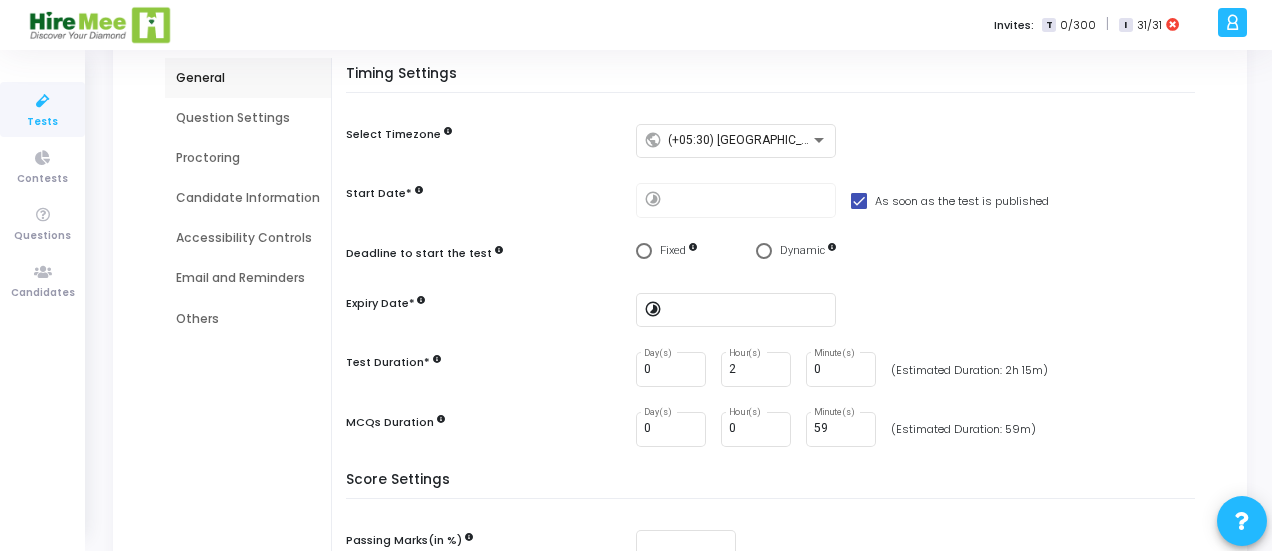 scroll, scrollTop: 183, scrollLeft: 0, axis: vertical 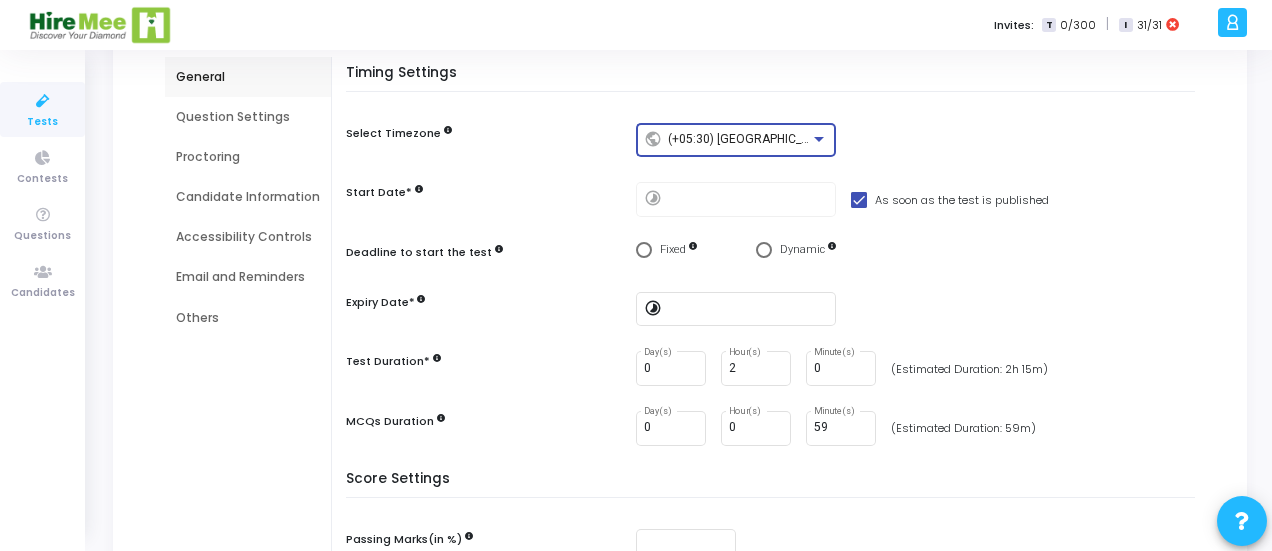 click on "(+05:30) Asia/Calcutta" at bounding box center (812, 139) 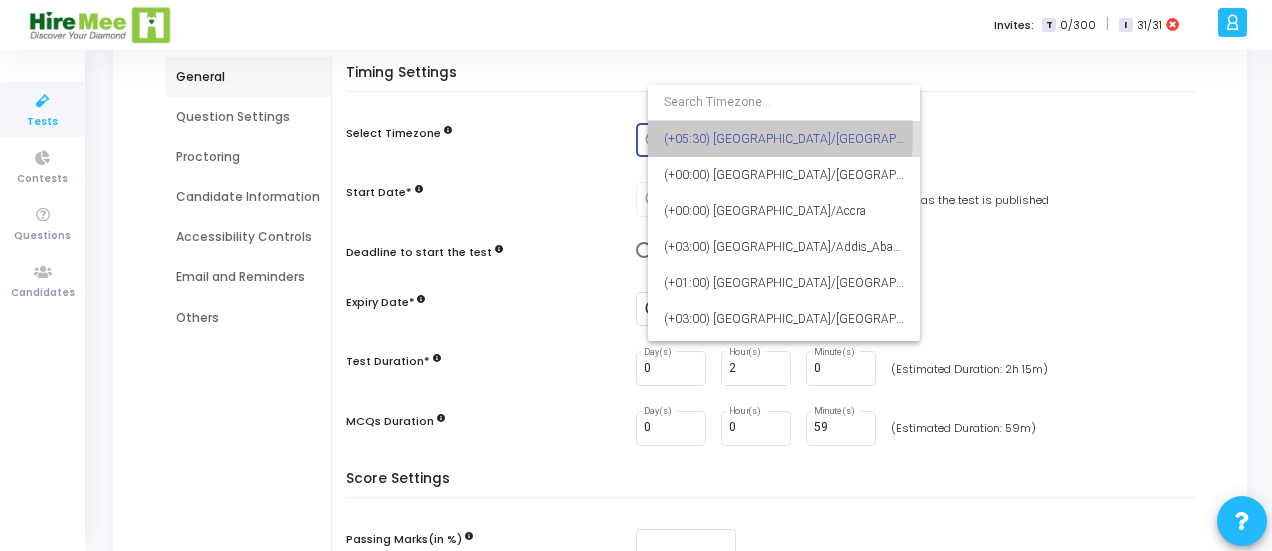 click on "(+05:30) Asia/Calcutta" at bounding box center [784, 139] 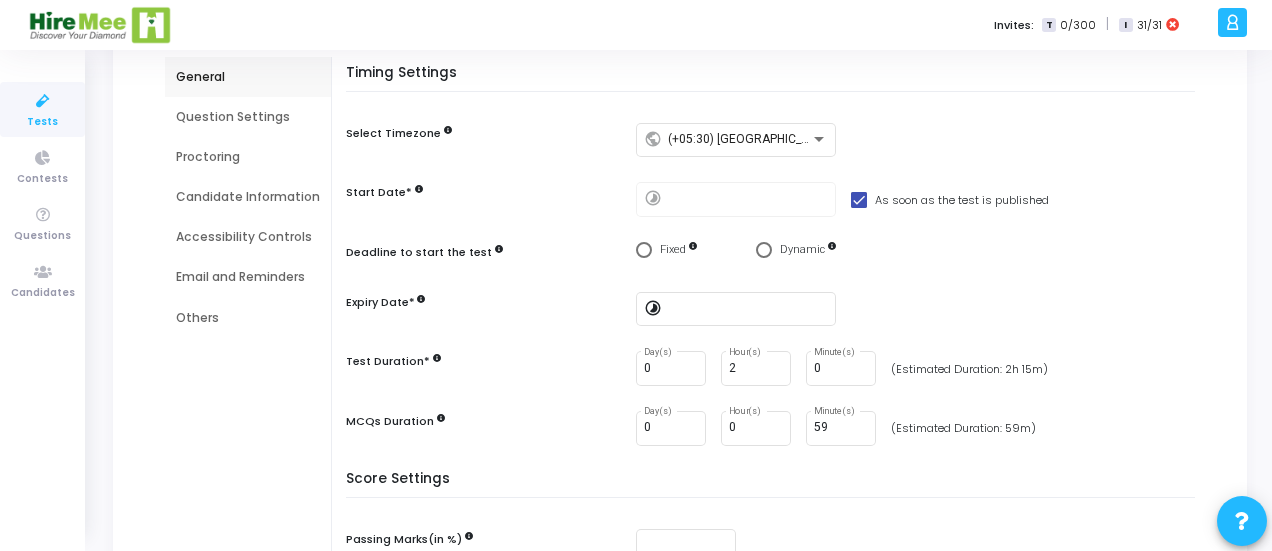 click on "Select Timezone  public (+05:30) Asia/Calcutta" at bounding box center (775, 140) 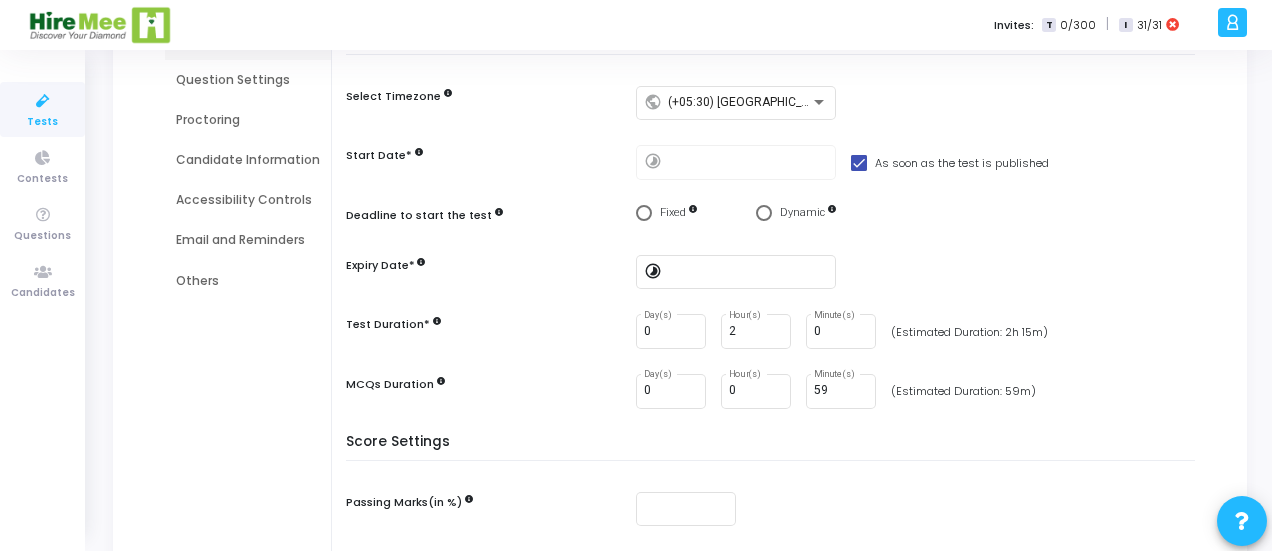 scroll, scrollTop: 221, scrollLeft: 0, axis: vertical 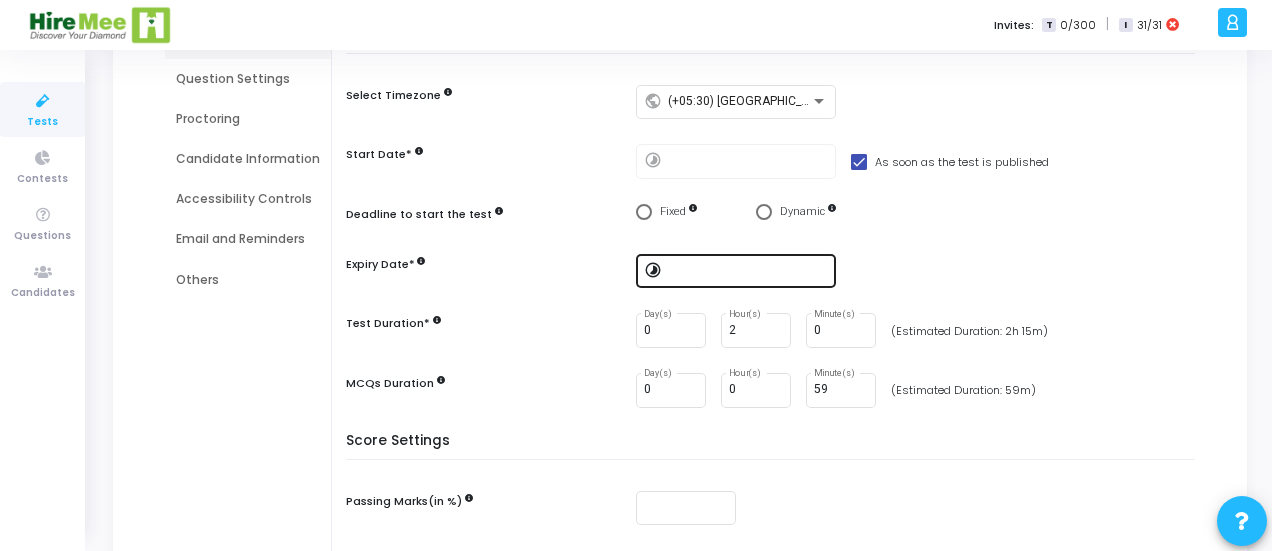 click at bounding box center [748, 271] 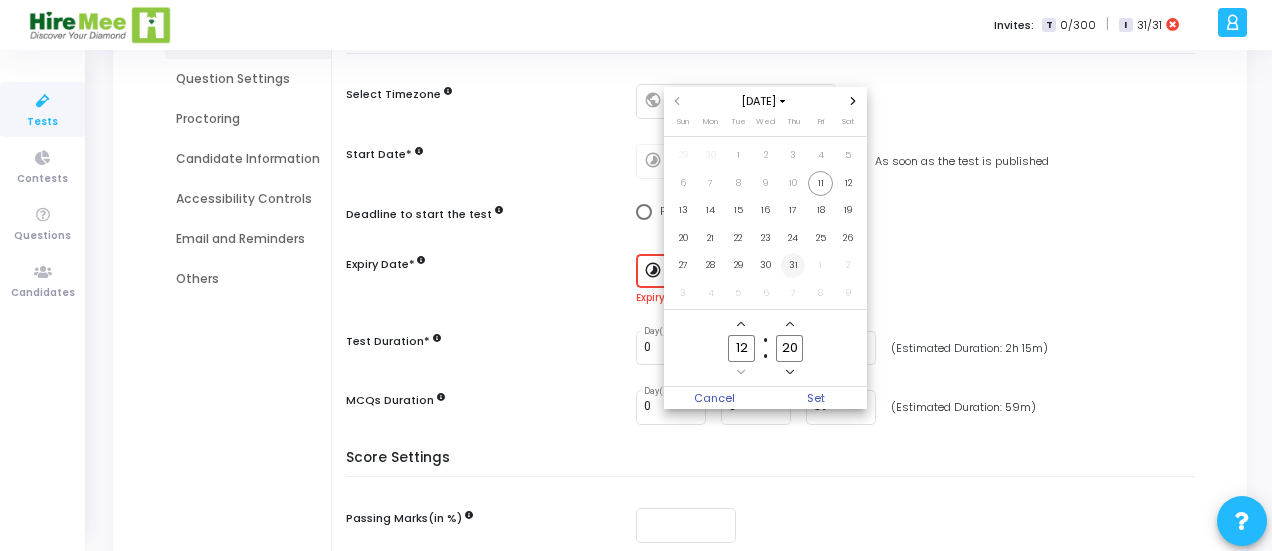 click on "31" at bounding box center (793, 265) 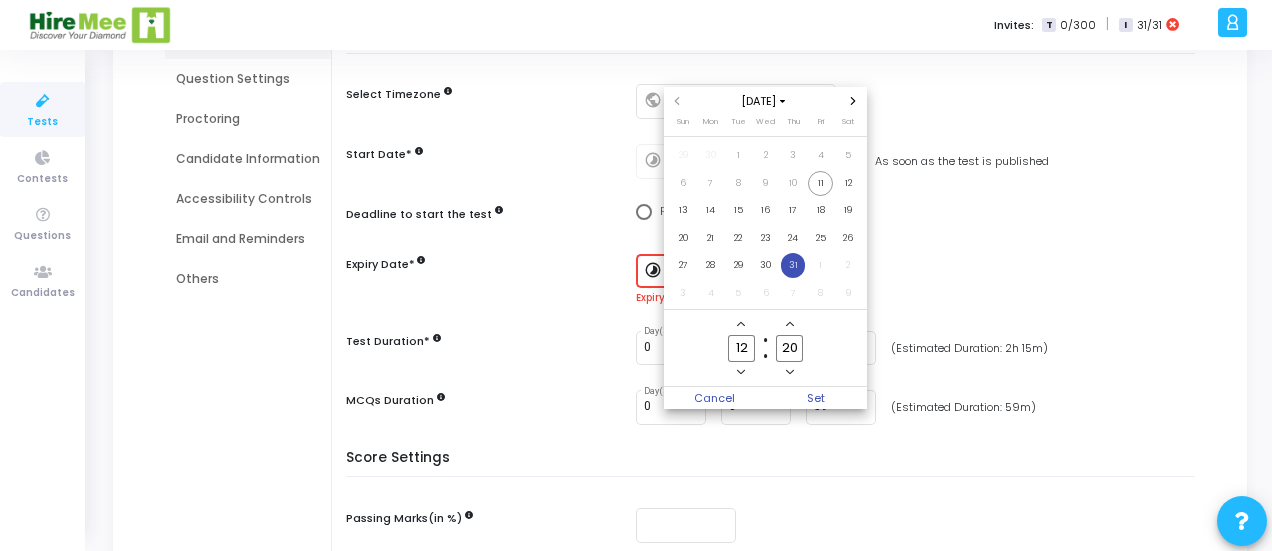 click 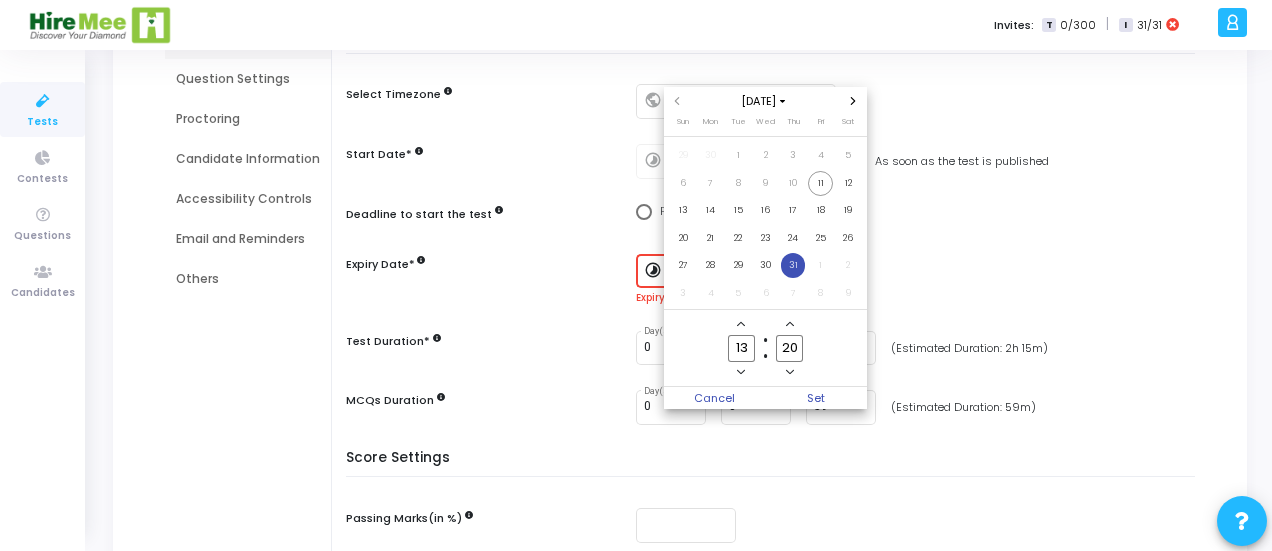 click 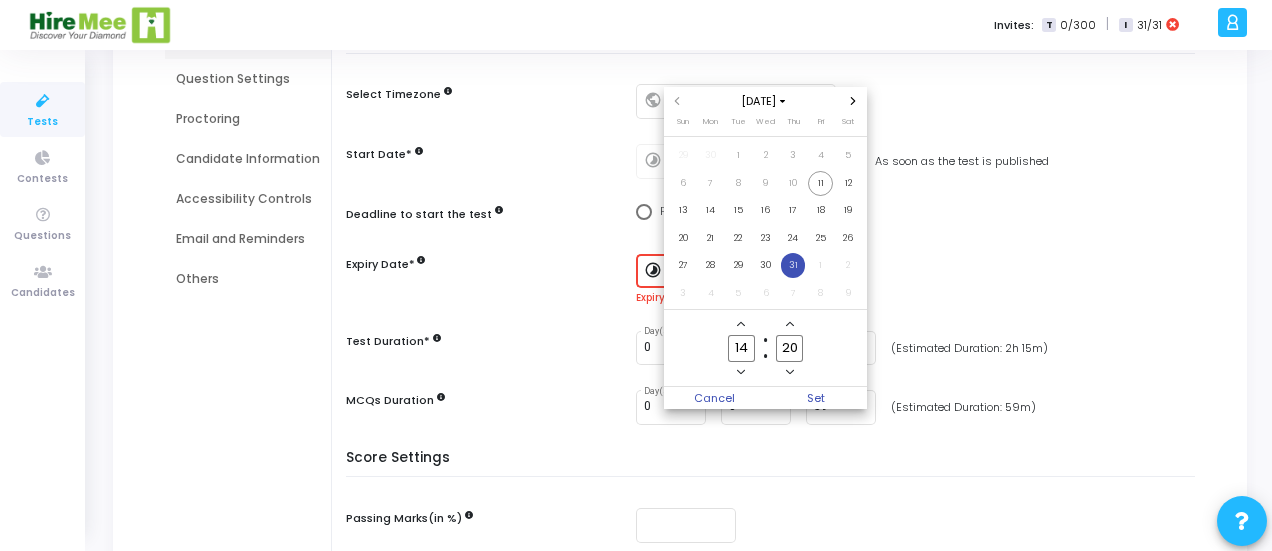click 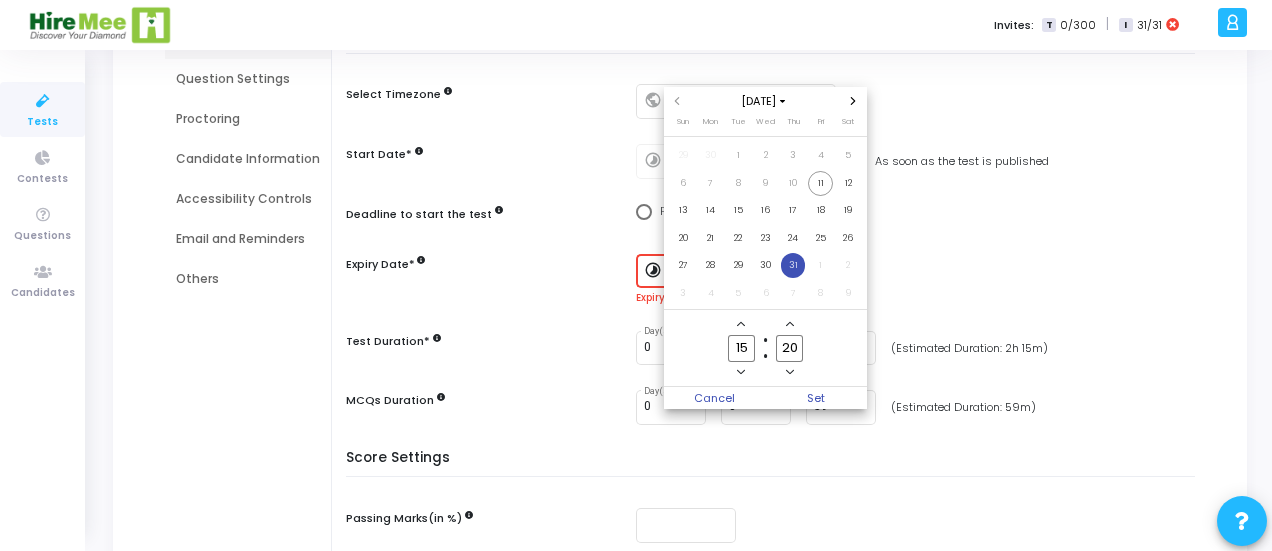 click 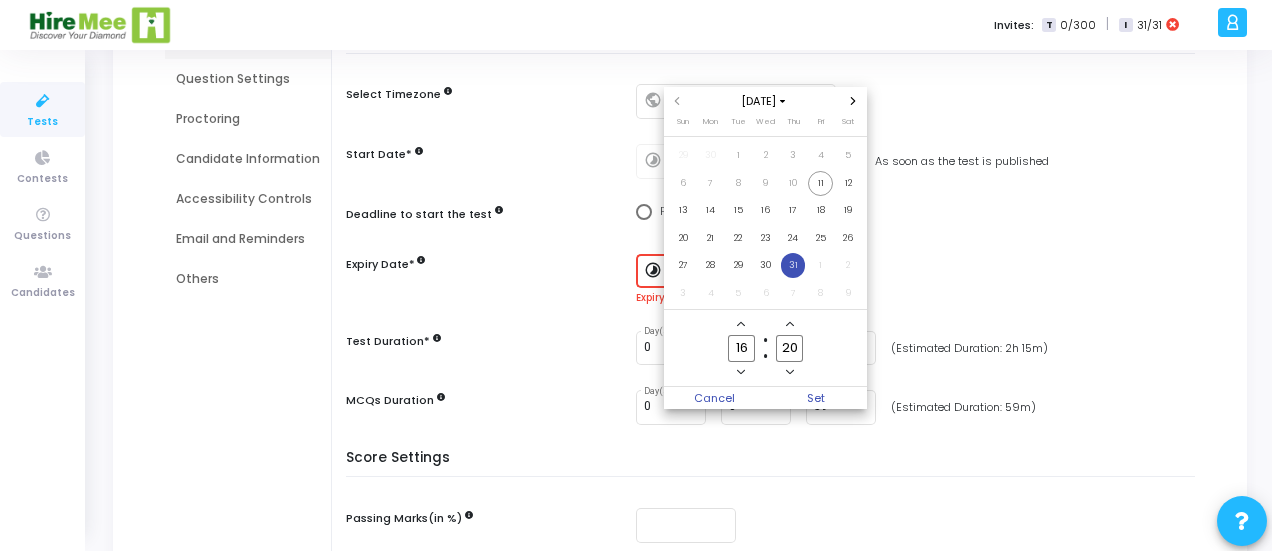 click 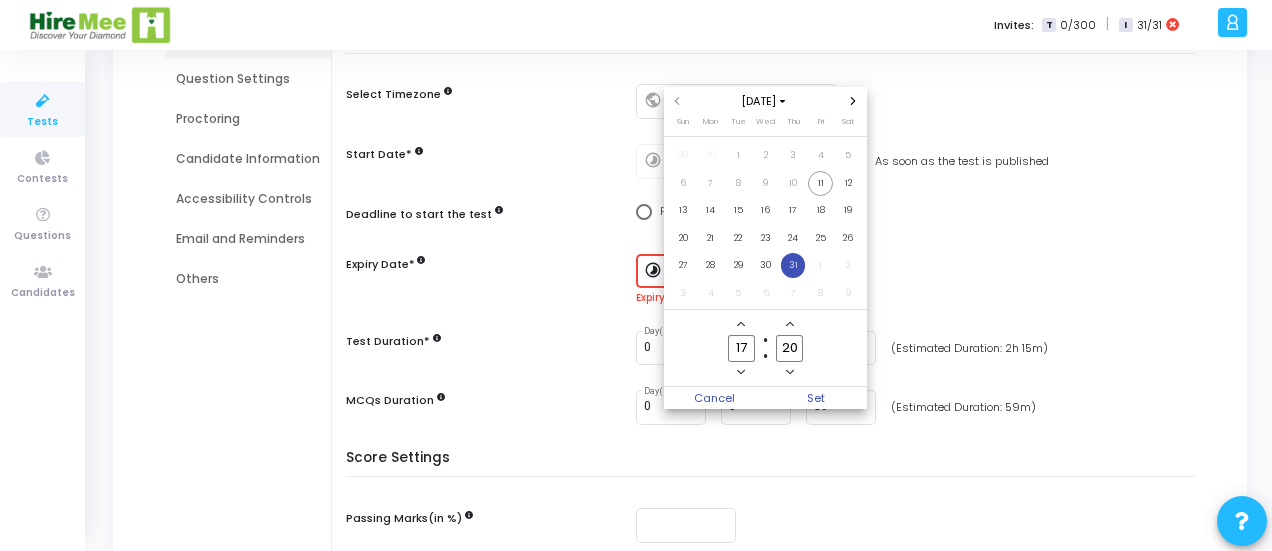 click 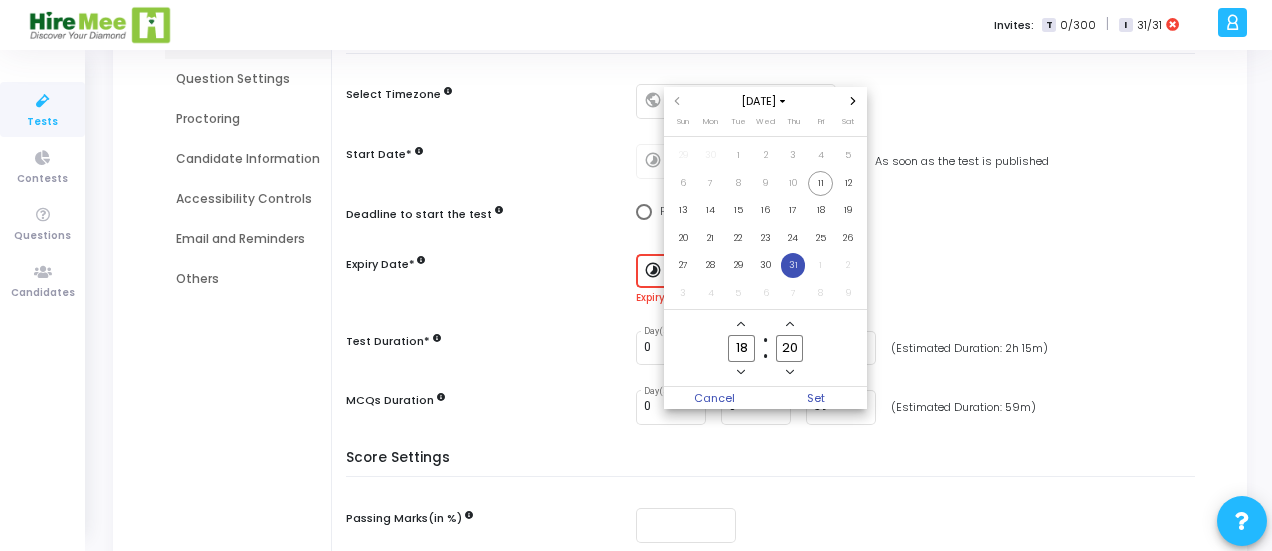 click 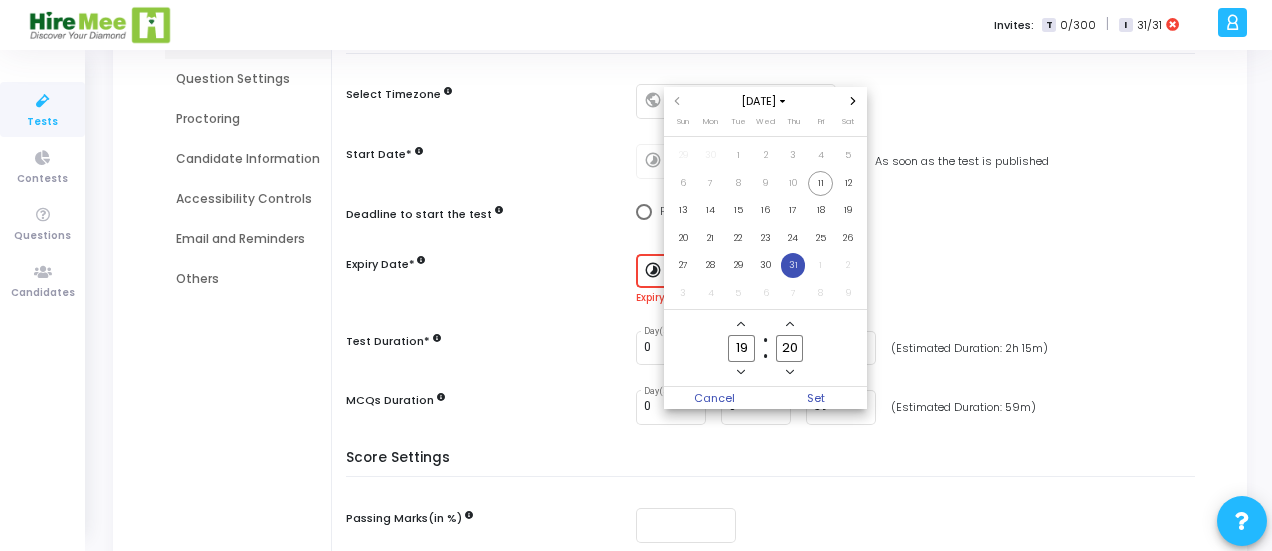 click 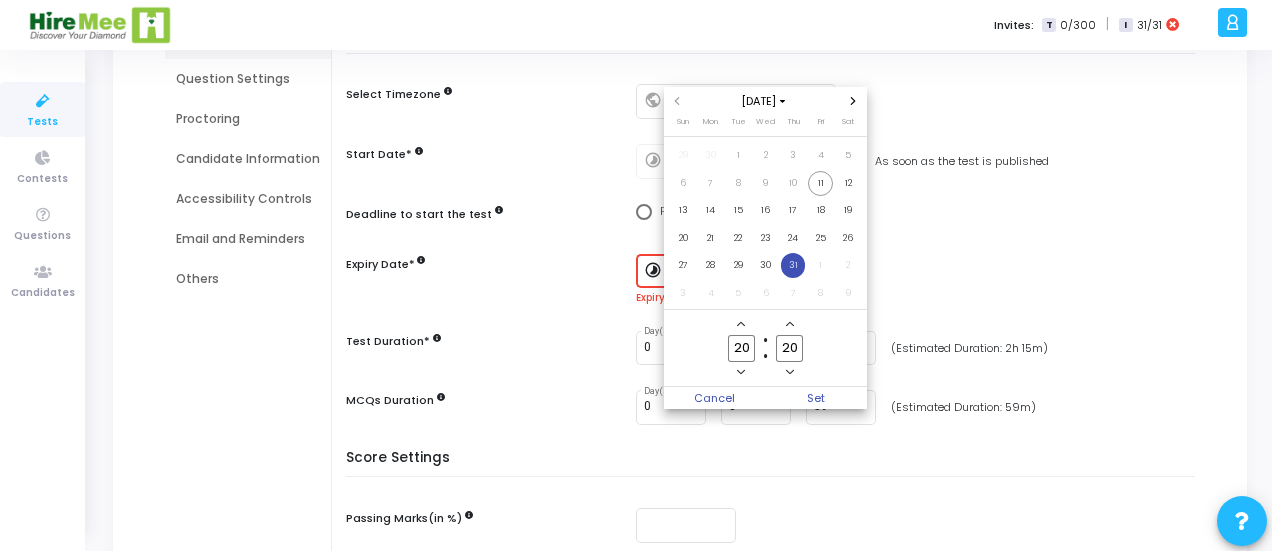 click 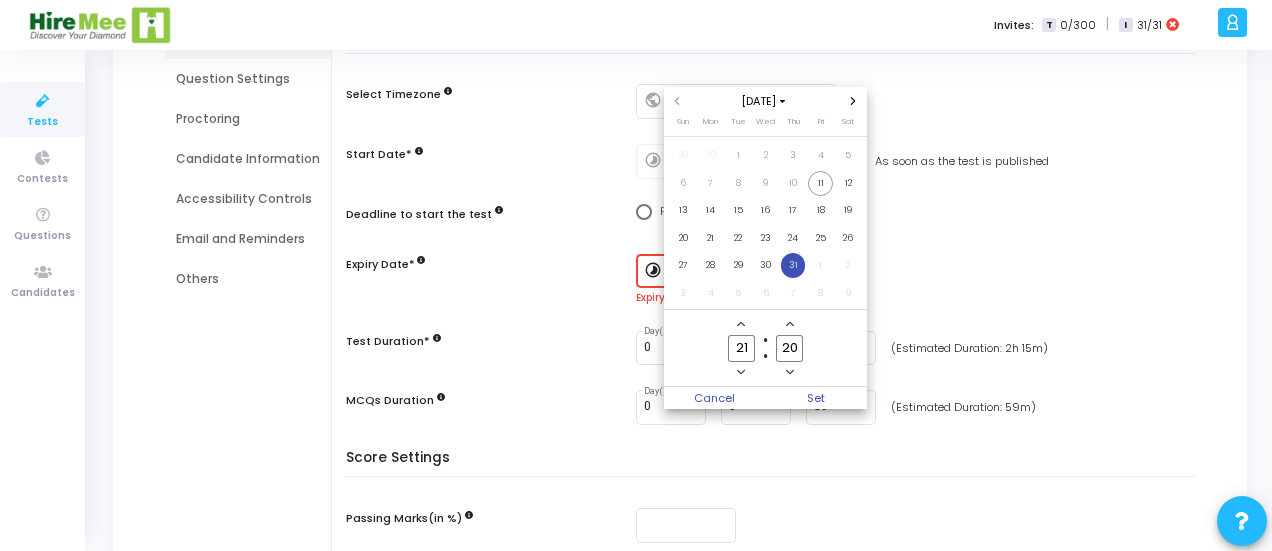 click 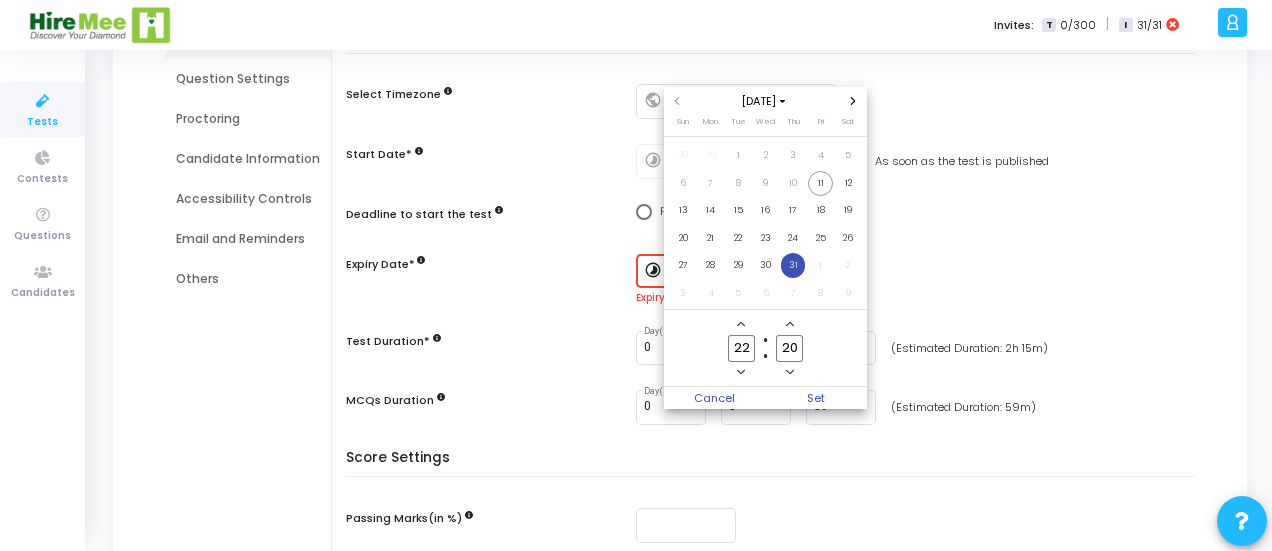 click 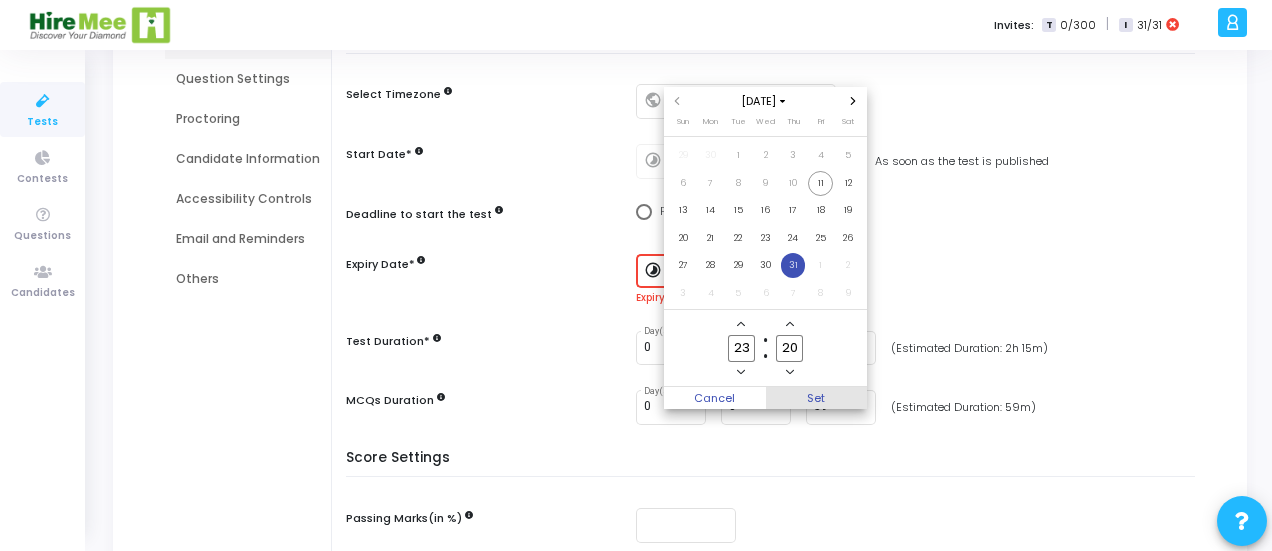 click on "Set" at bounding box center [817, 398] 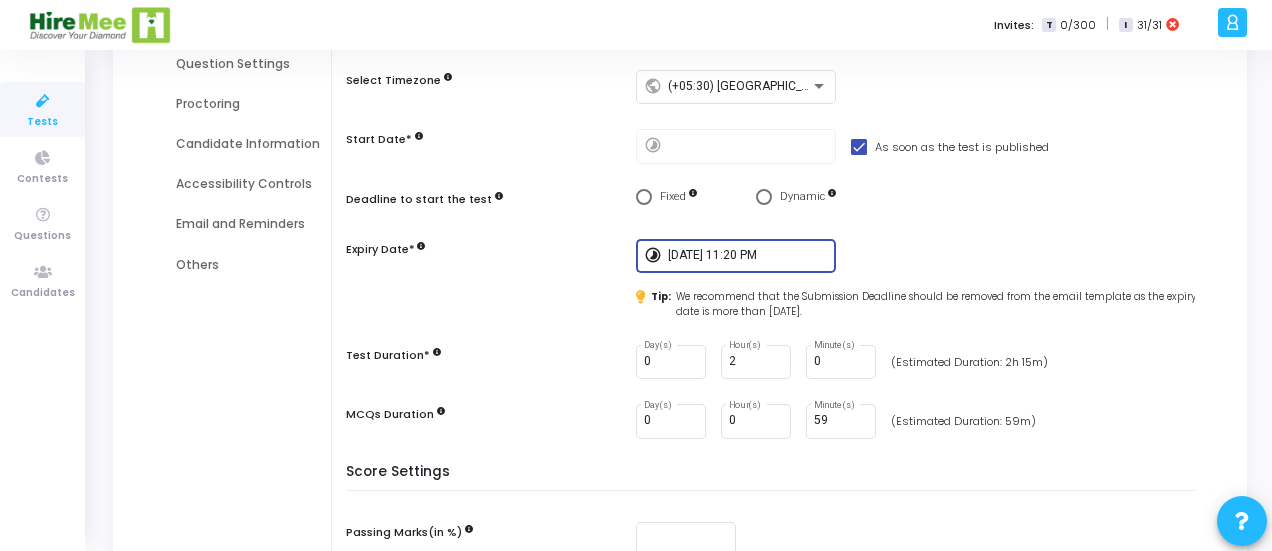 scroll, scrollTop: 235, scrollLeft: 0, axis: vertical 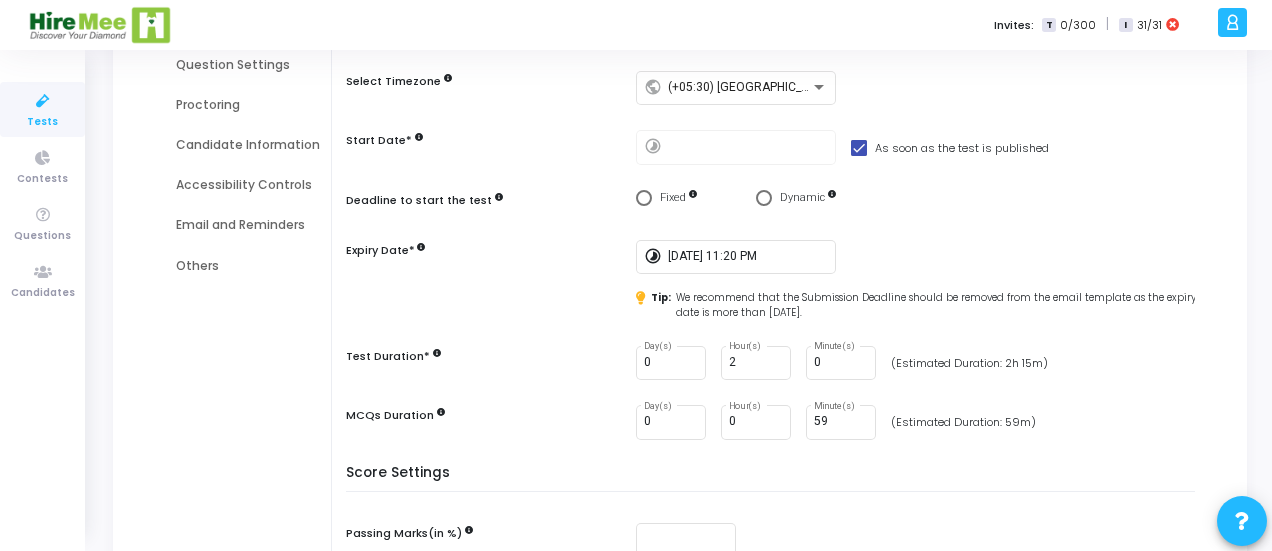click on "Expiry Date*  timelapse 7/31/2025, 11:20 PM Tip:  We recommend that the Submission Deadline should be removed from the email template as the expiry date is more than 2 weeks from now." at bounding box center (775, 280) 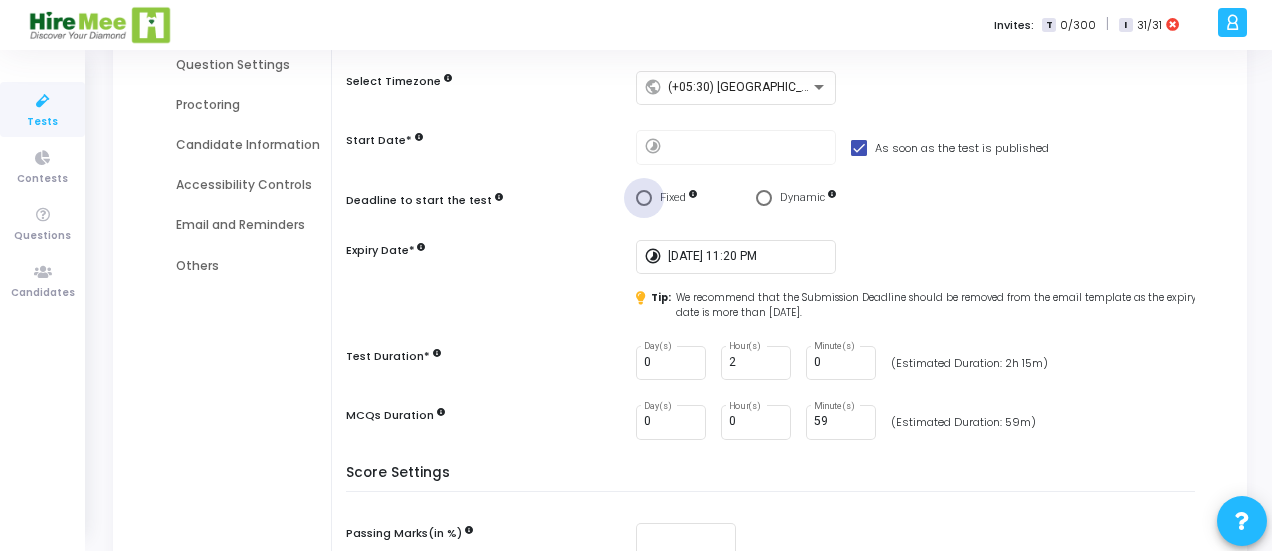 click at bounding box center [644, 198] 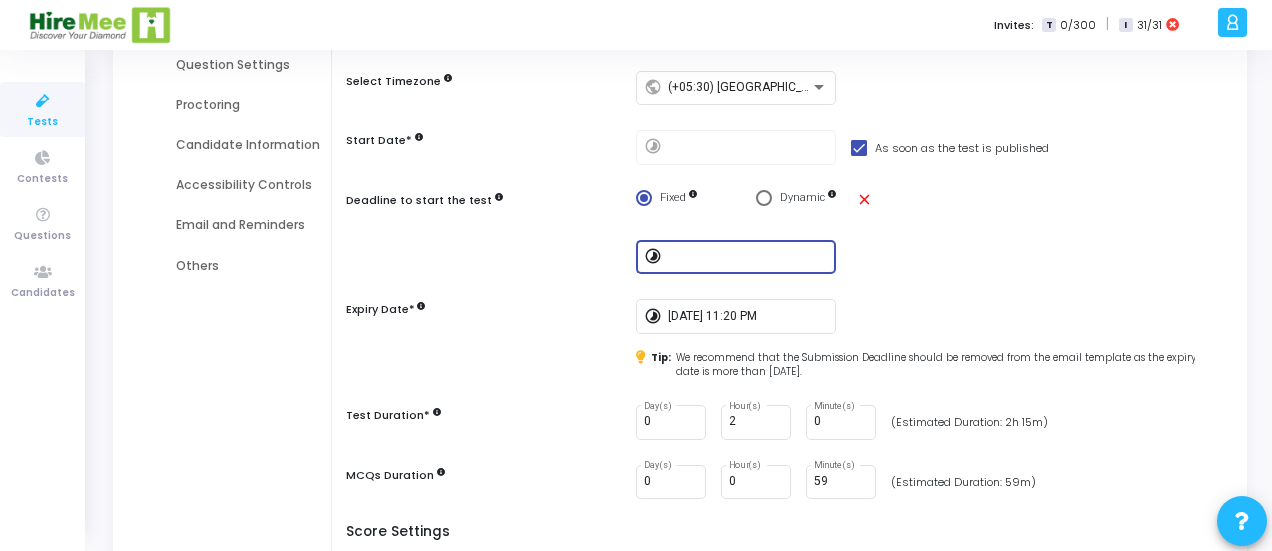 click at bounding box center (748, 257) 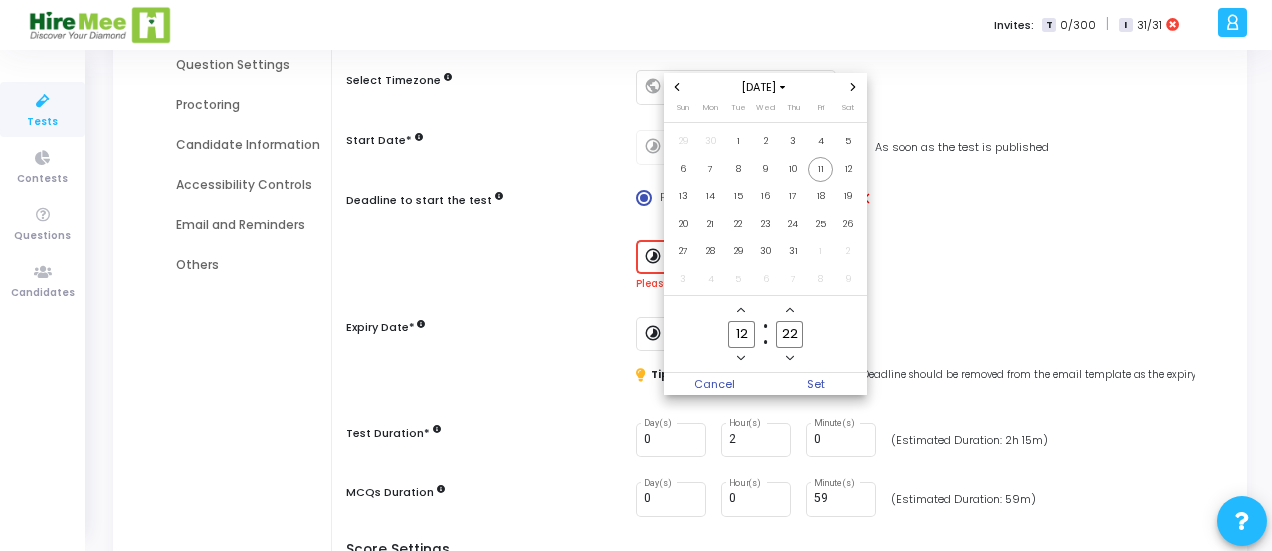 click at bounding box center (636, 275) 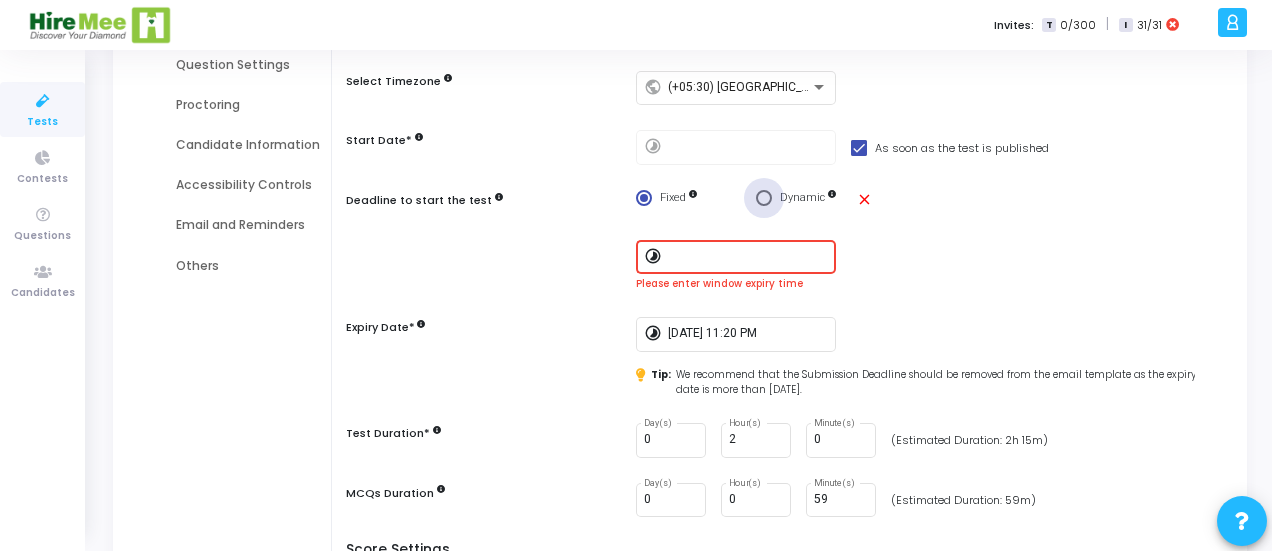 click at bounding box center (764, 198) 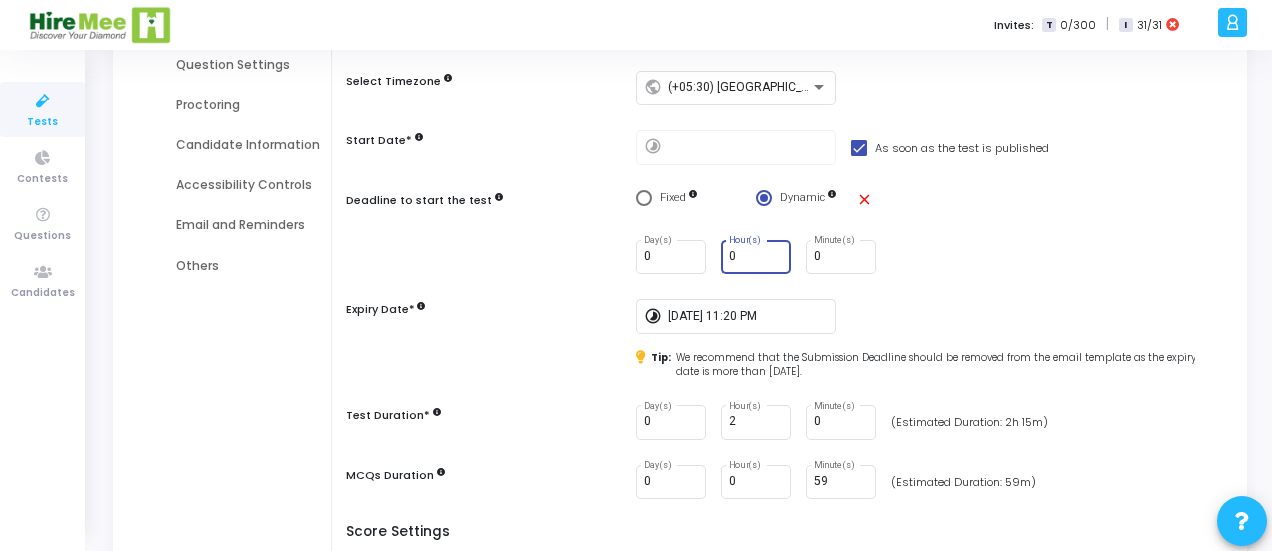 click on "0" at bounding box center [756, 257] 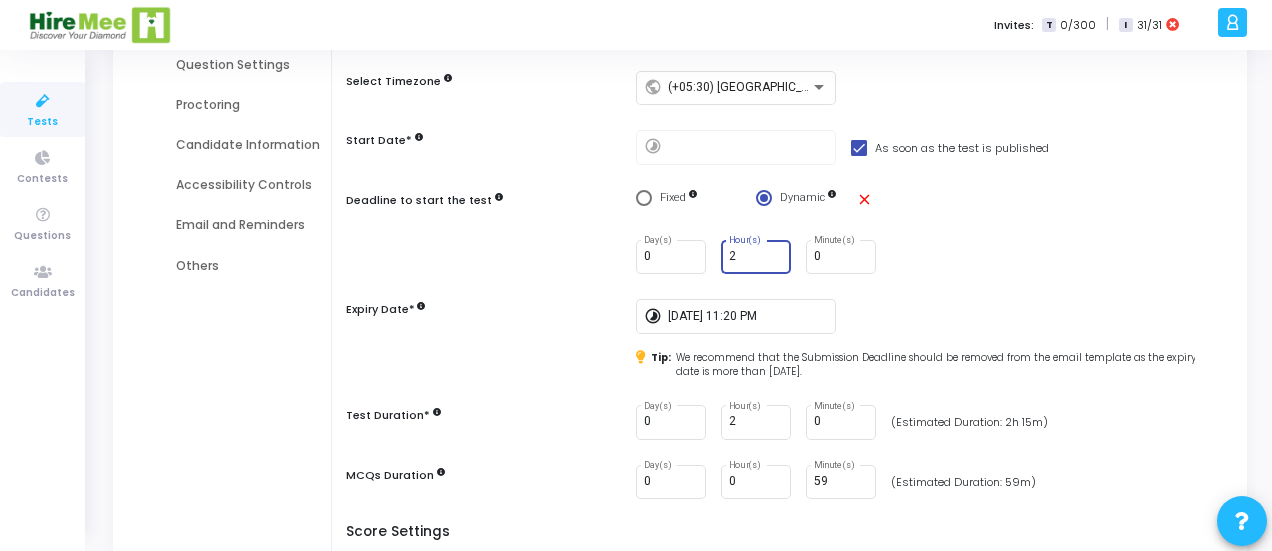click on "2" at bounding box center (756, 257) 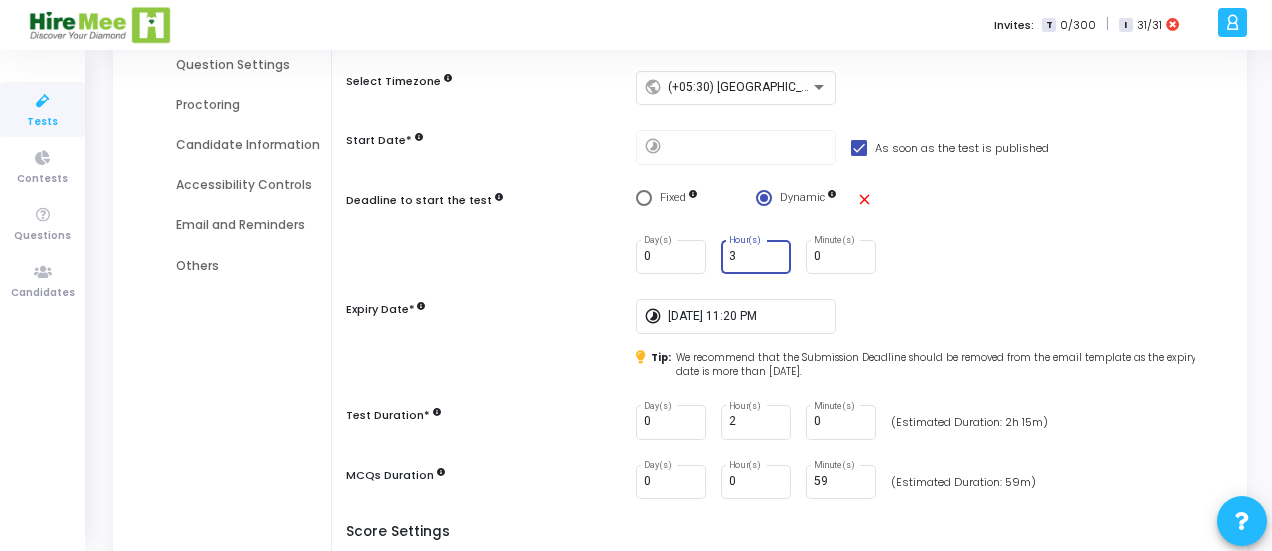 click on "3" at bounding box center [756, 257] 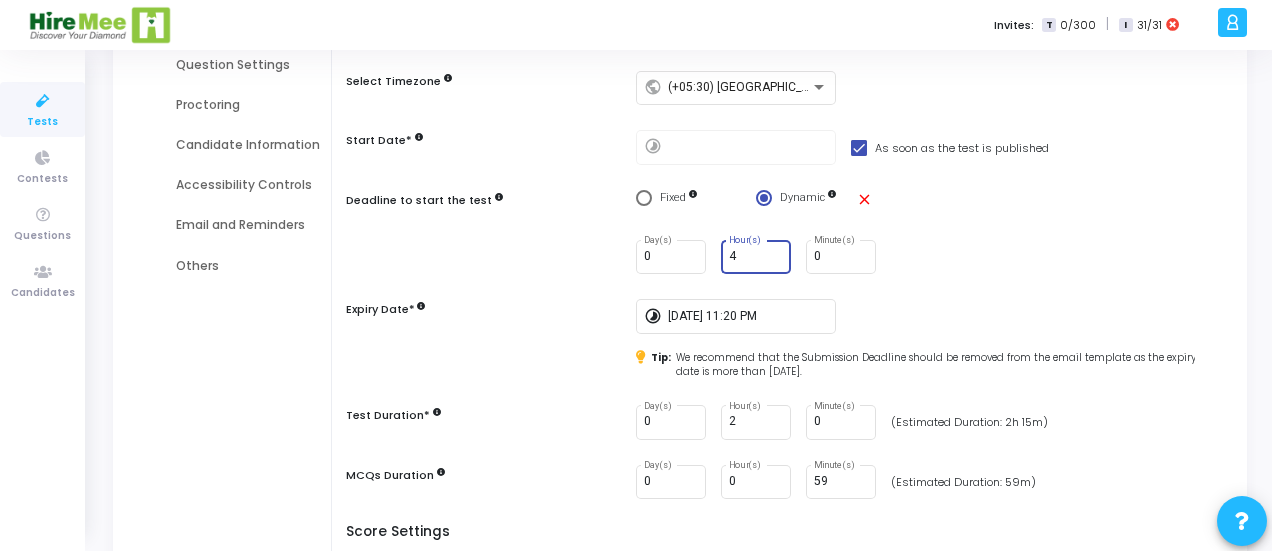 click on "4" at bounding box center [756, 257] 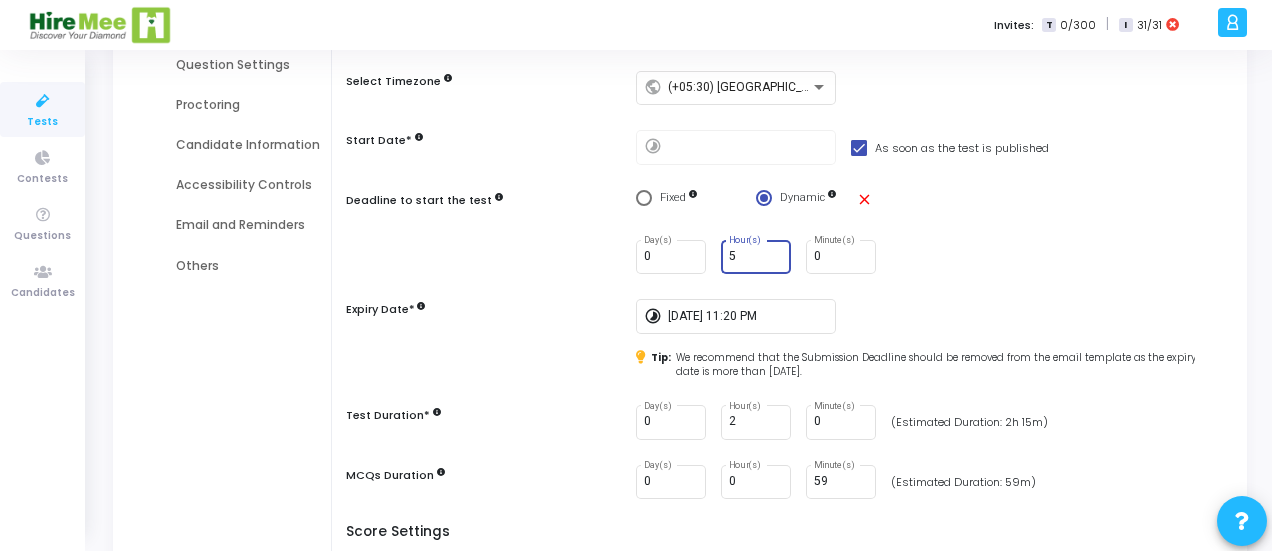 click on "5" at bounding box center (756, 257) 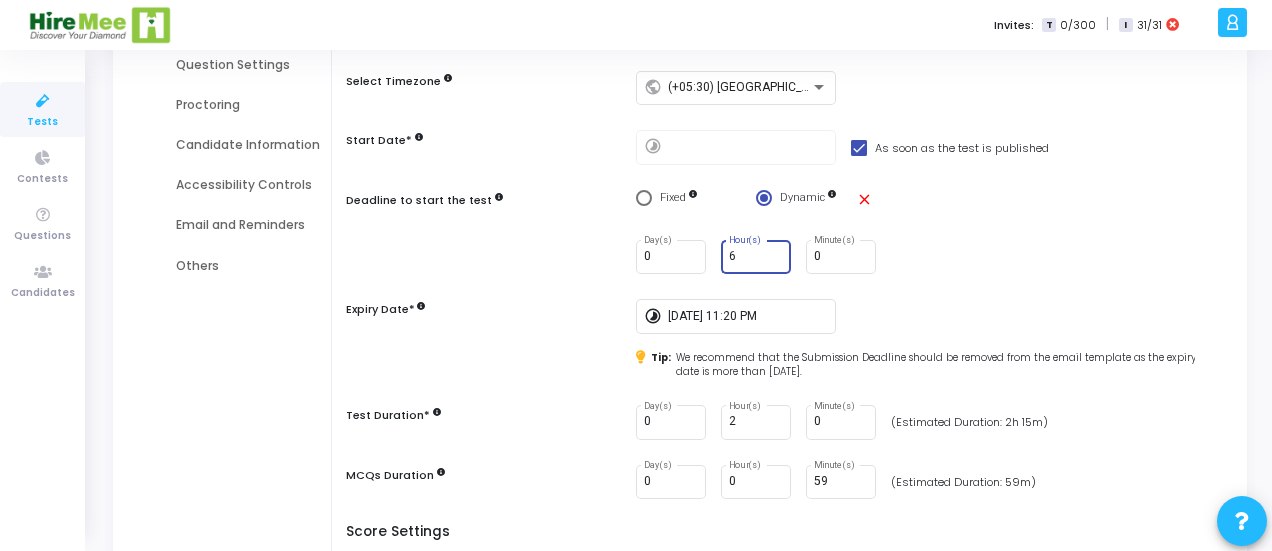 click on "6" at bounding box center [756, 257] 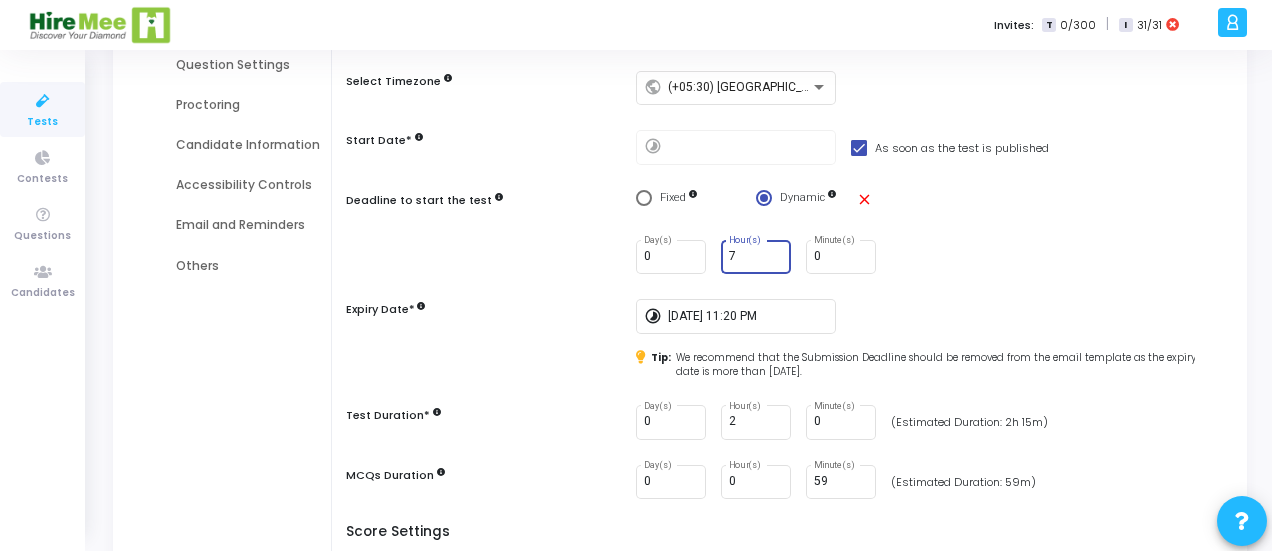 type on "7" 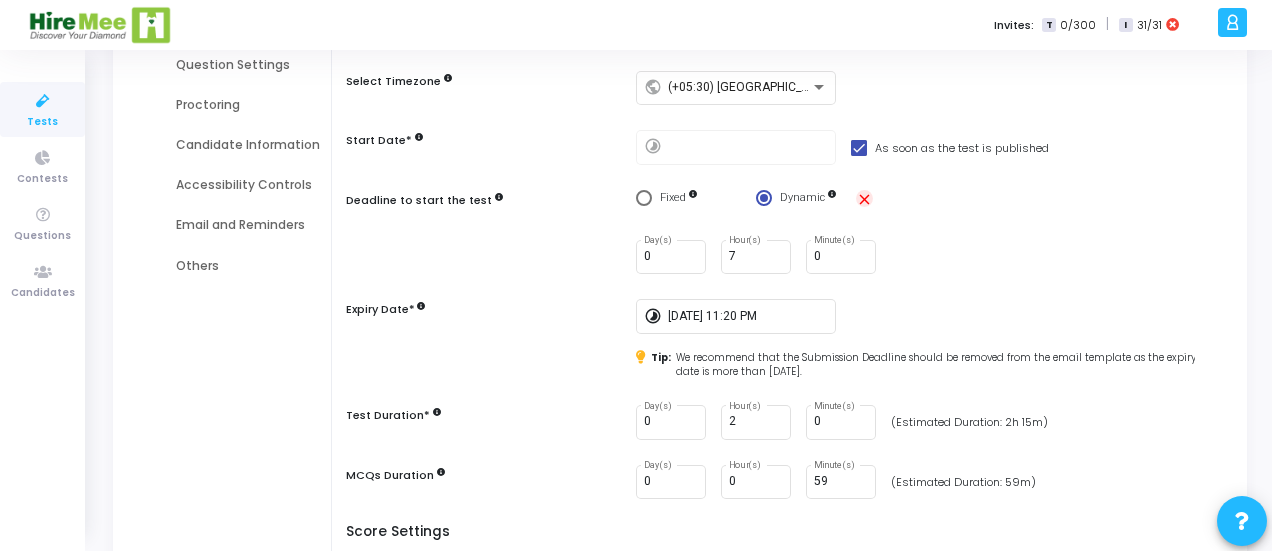 click on "close" at bounding box center (864, 199) 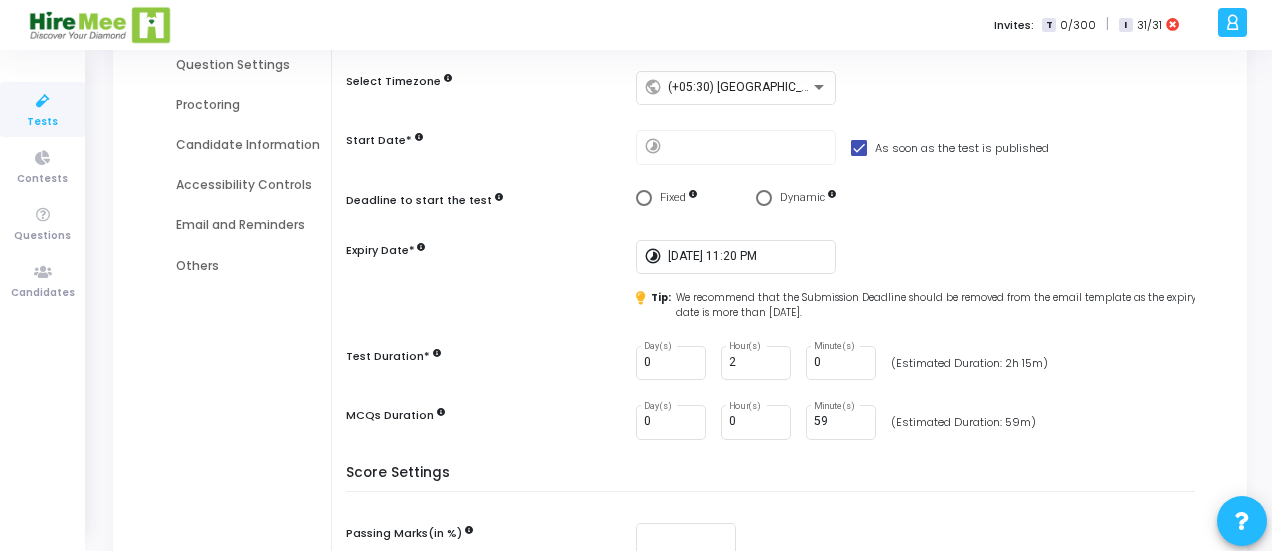 click on "Deadline to start the test" at bounding box center (486, 202) 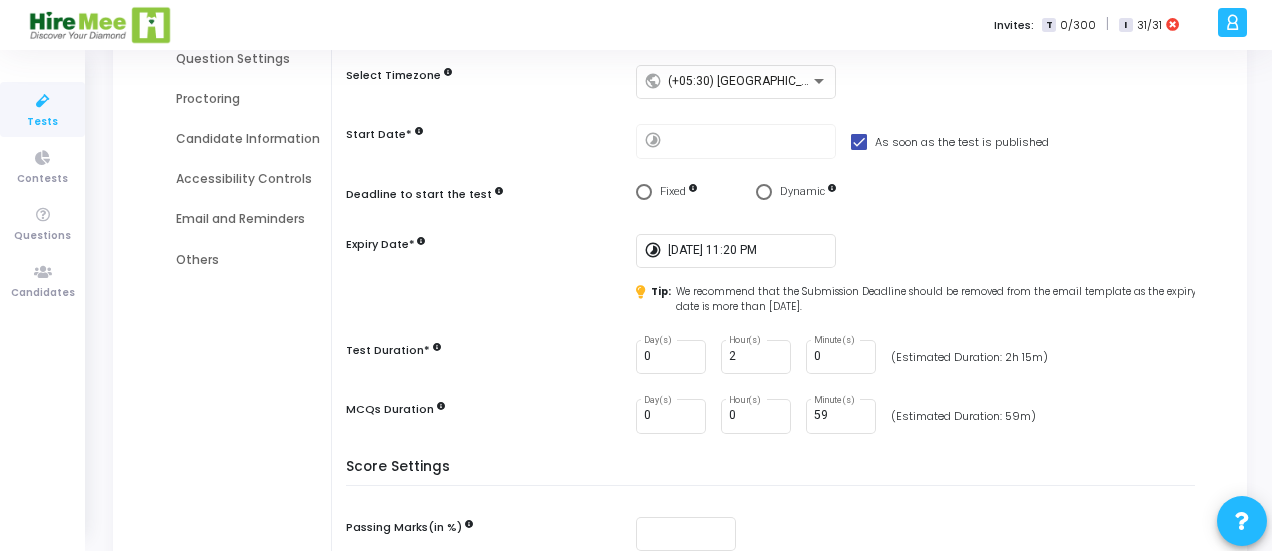 scroll, scrollTop: 235, scrollLeft: 0, axis: vertical 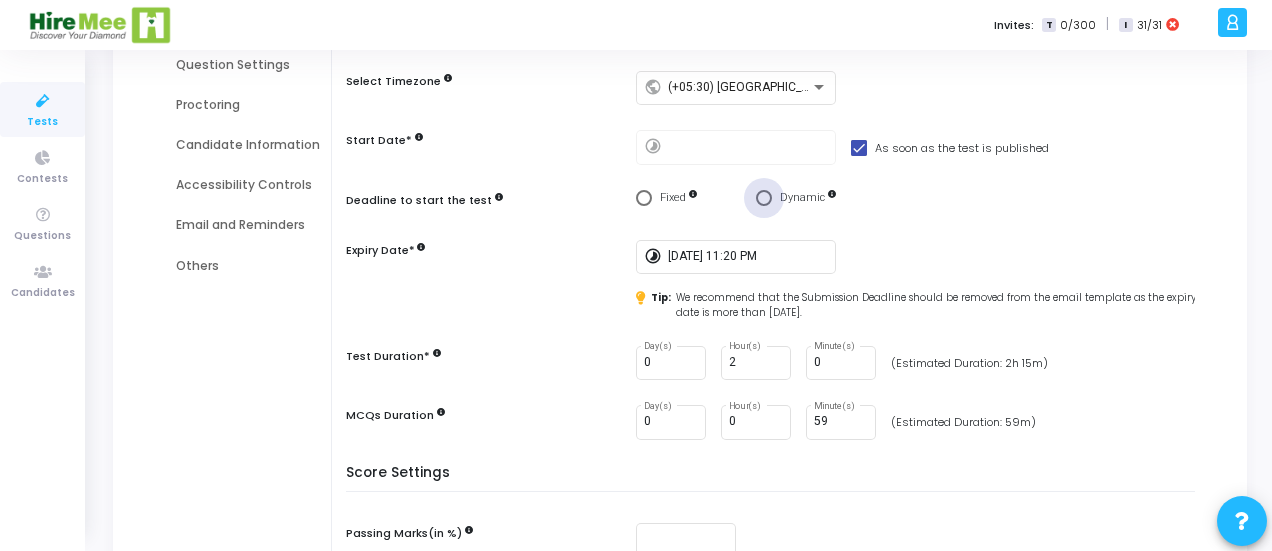 click at bounding box center (764, 198) 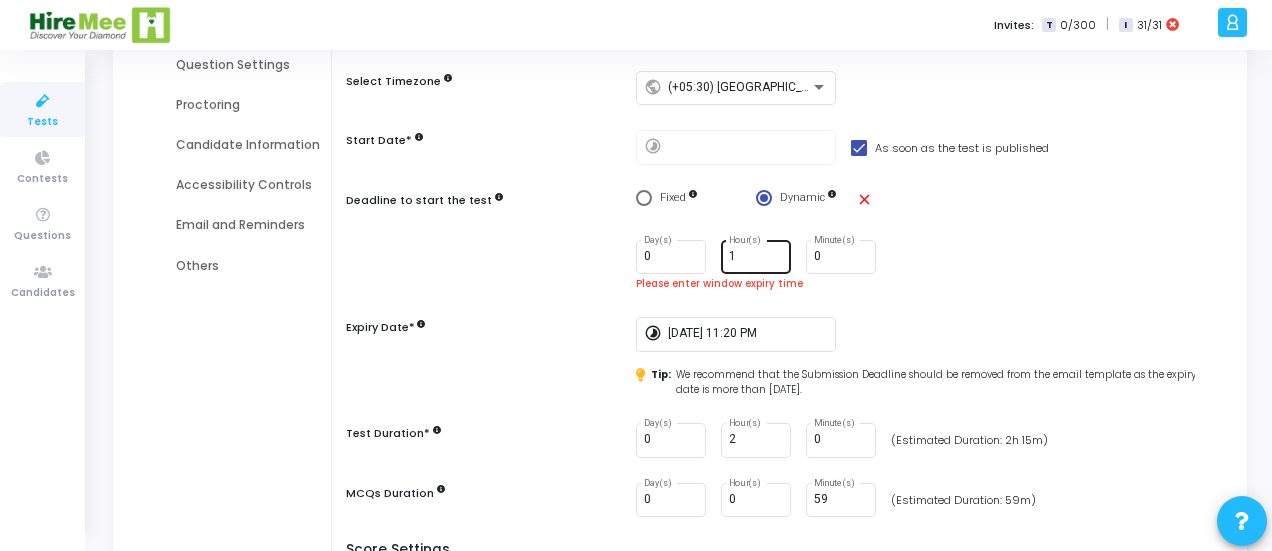 click on "1" at bounding box center (756, 257) 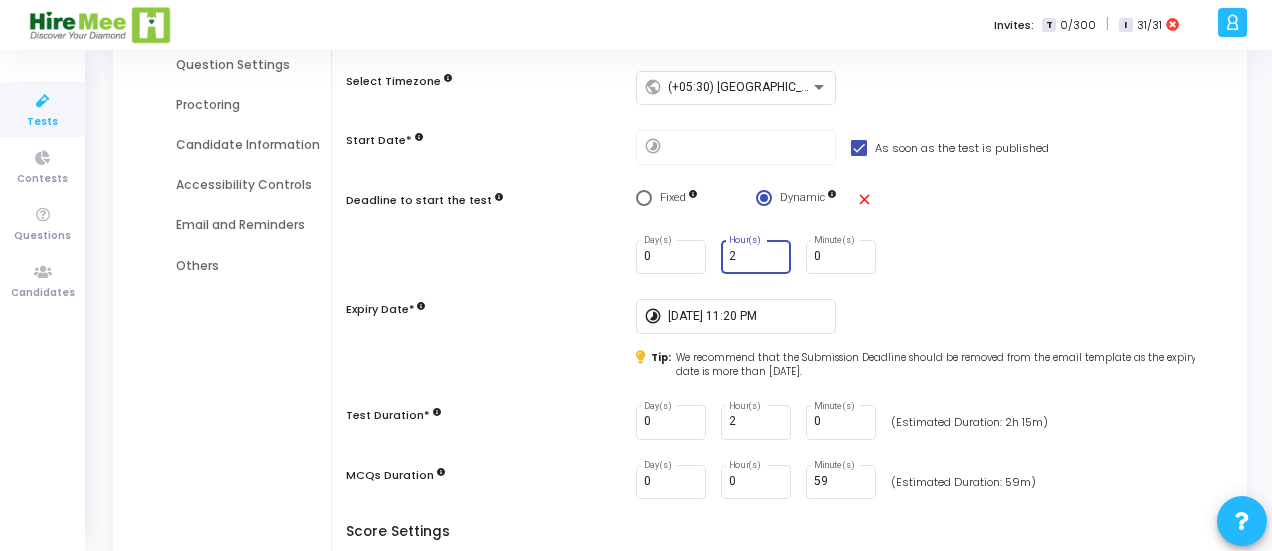 click on "2" at bounding box center [756, 257] 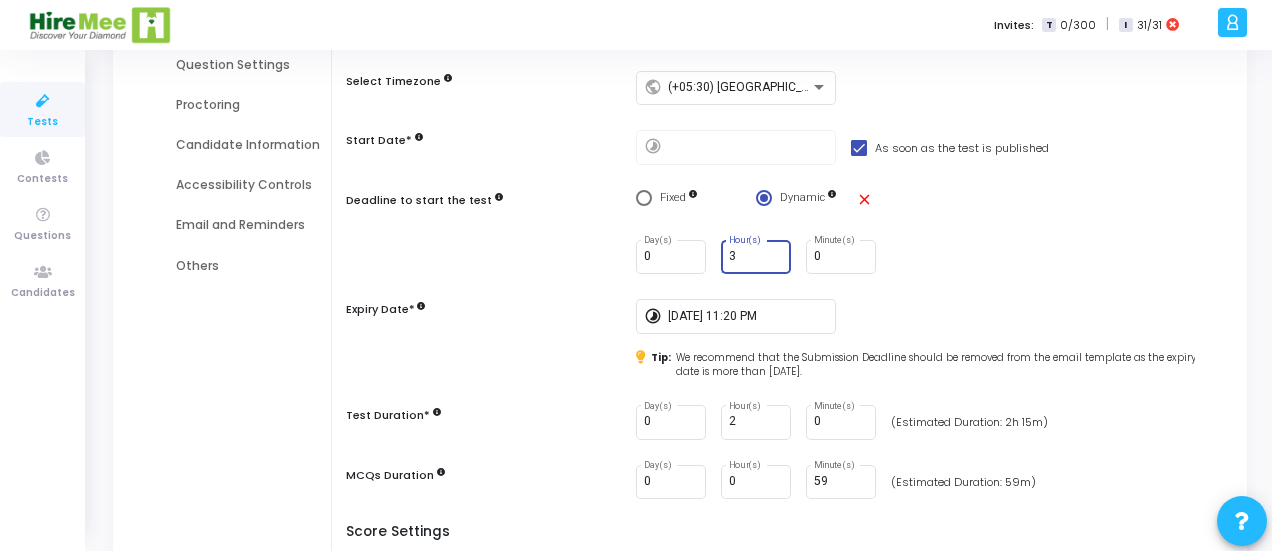 click on "3" at bounding box center [756, 257] 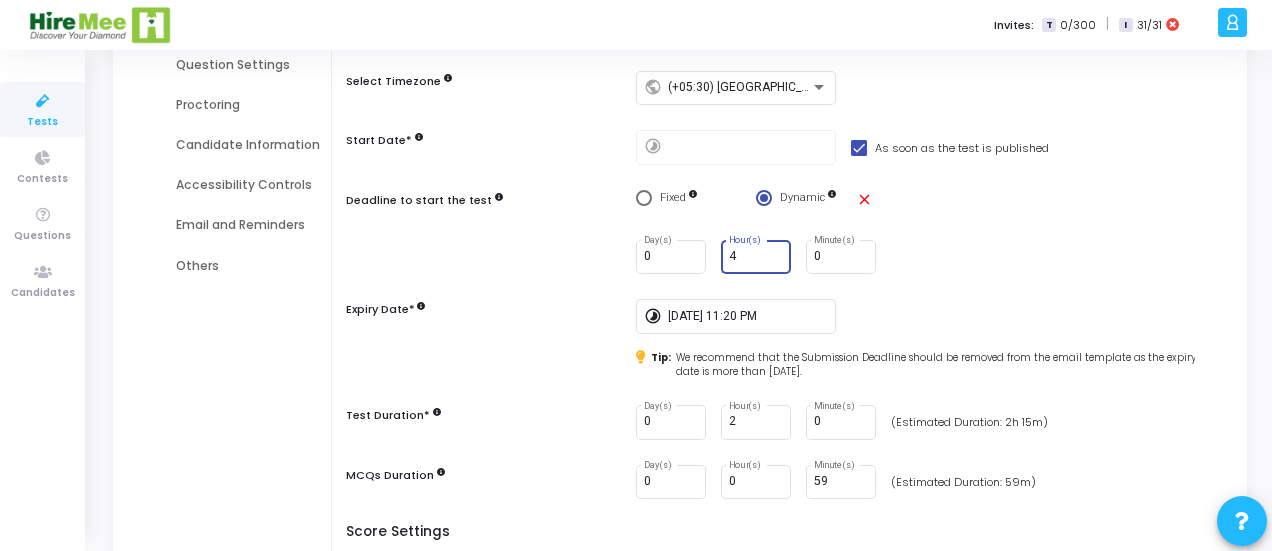 click on "4" at bounding box center [756, 257] 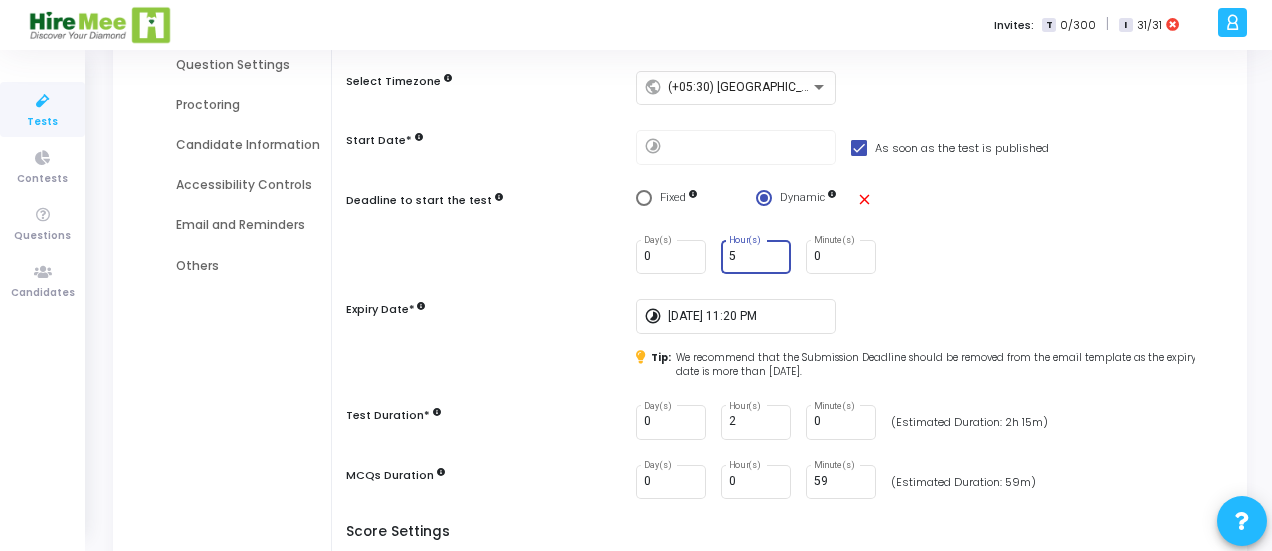 type on "5" 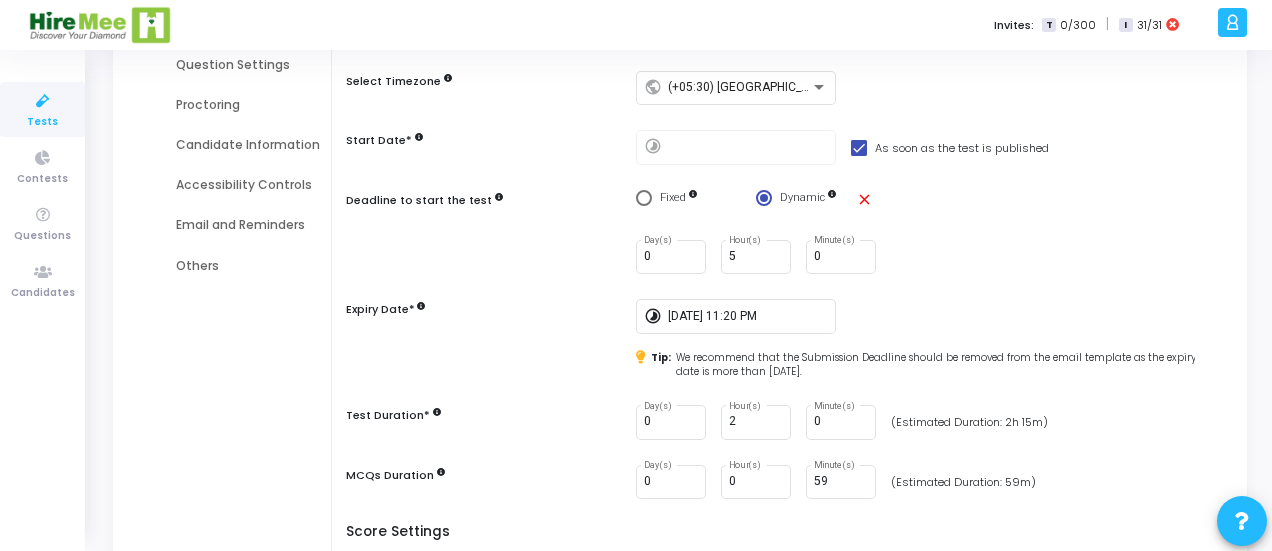 click at bounding box center [486, 252] 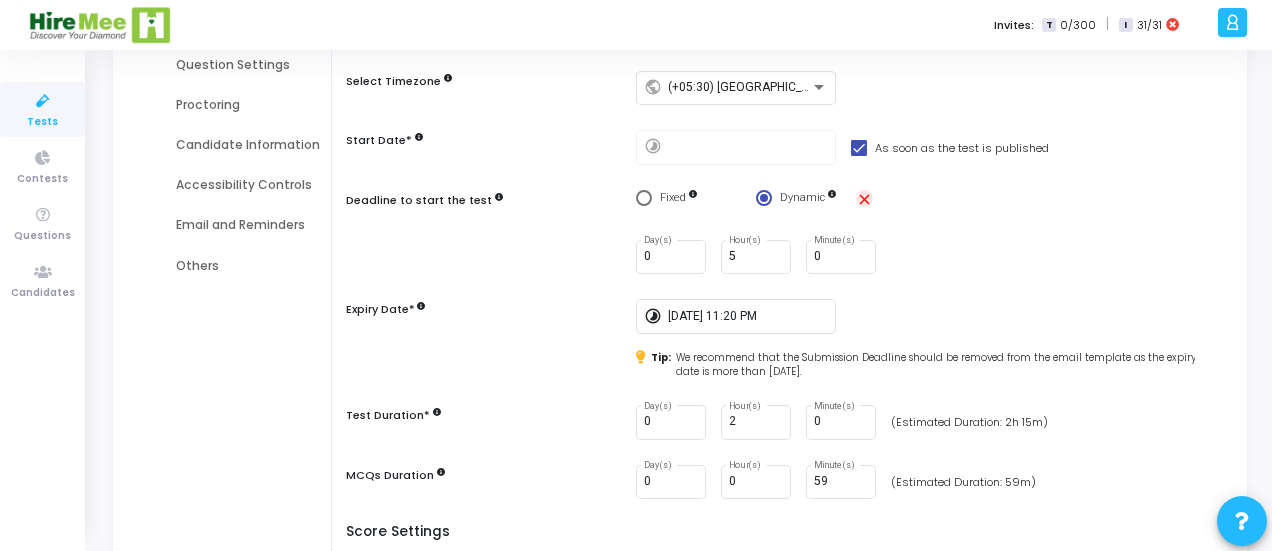 click on "close" at bounding box center (864, 199) 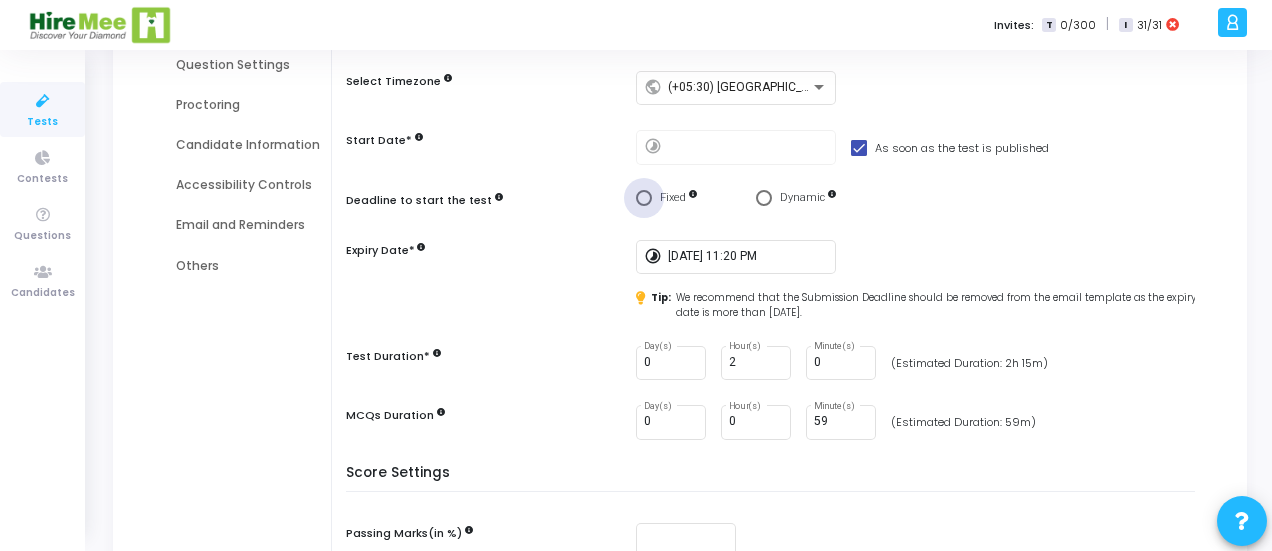 click at bounding box center (644, 198) 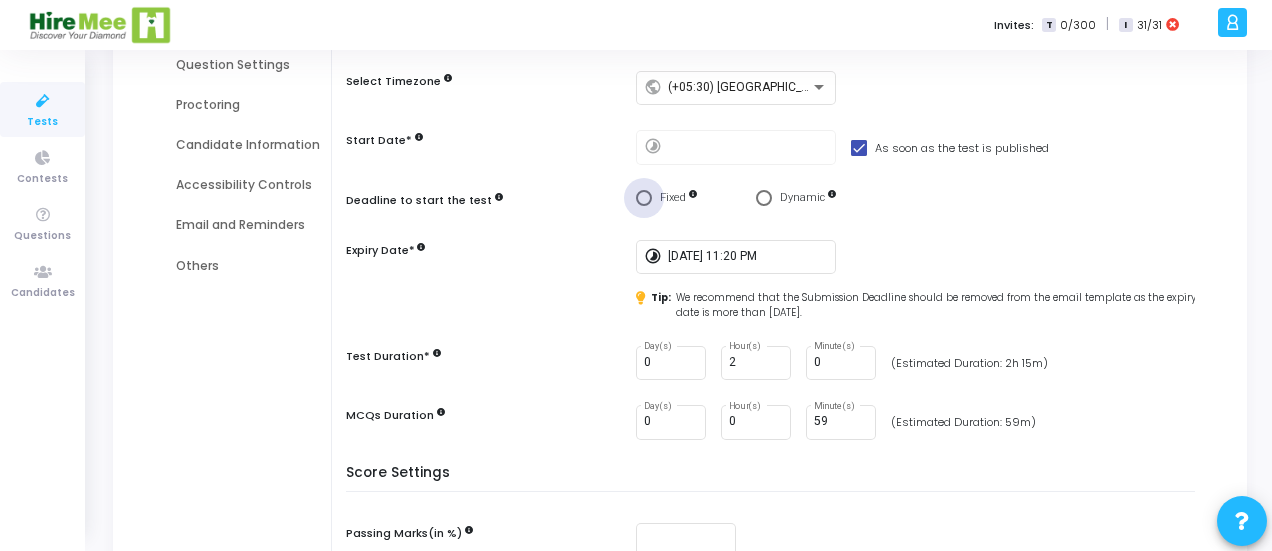 click on "Fixed" at bounding box center (644, 198) 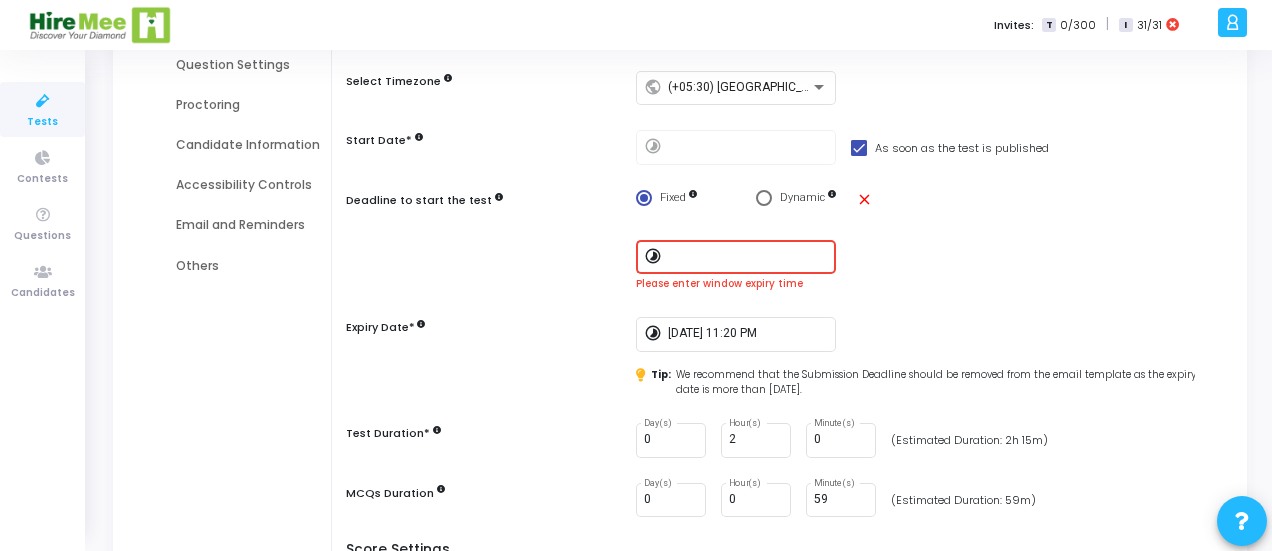 click at bounding box center (748, 257) 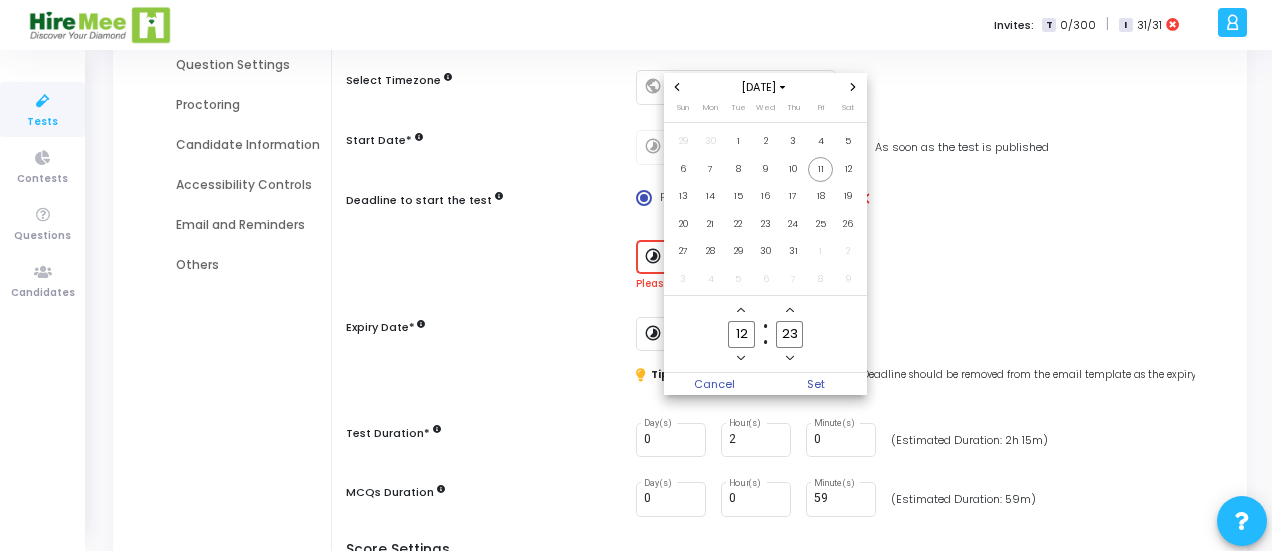 scroll, scrollTop: 0, scrollLeft: 0, axis: both 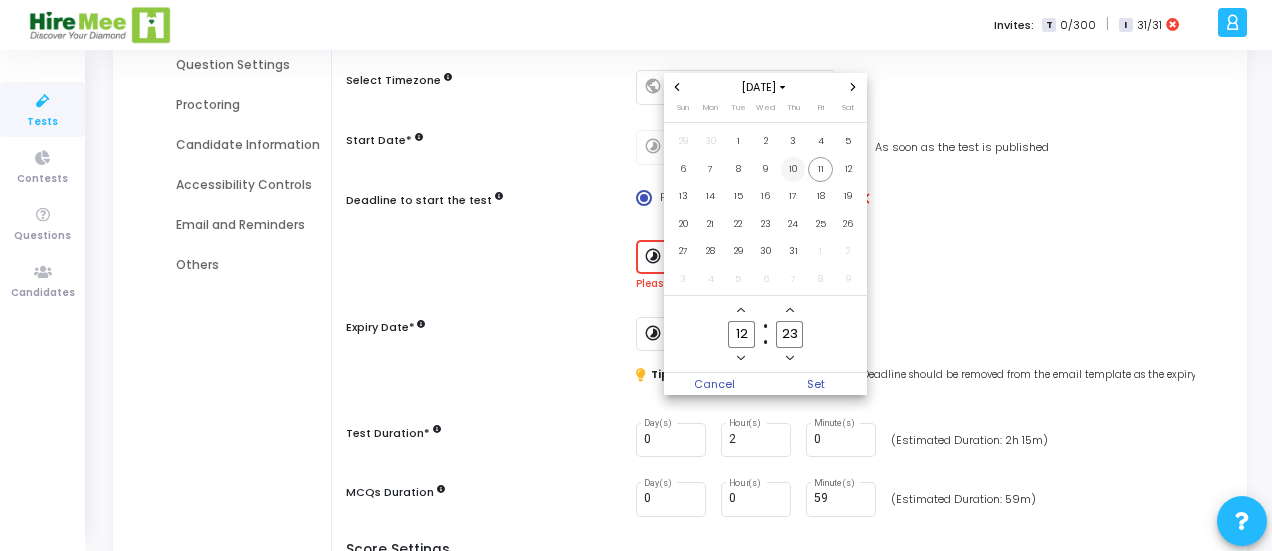 click on "10" at bounding box center [793, 169] 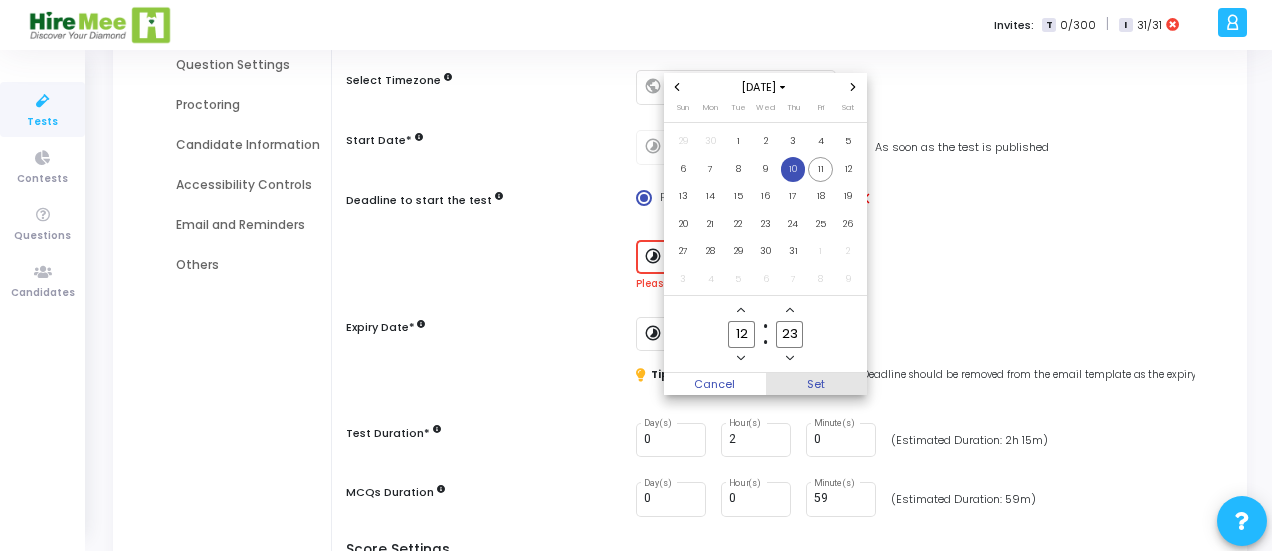 click on "Set" at bounding box center (817, 384) 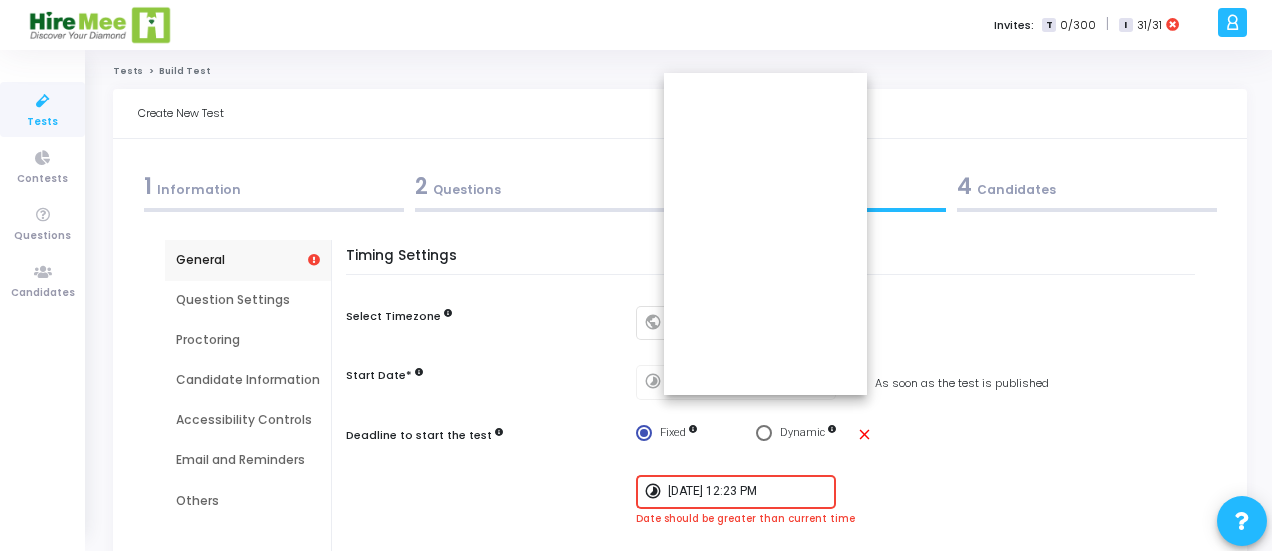 scroll, scrollTop: 235, scrollLeft: 0, axis: vertical 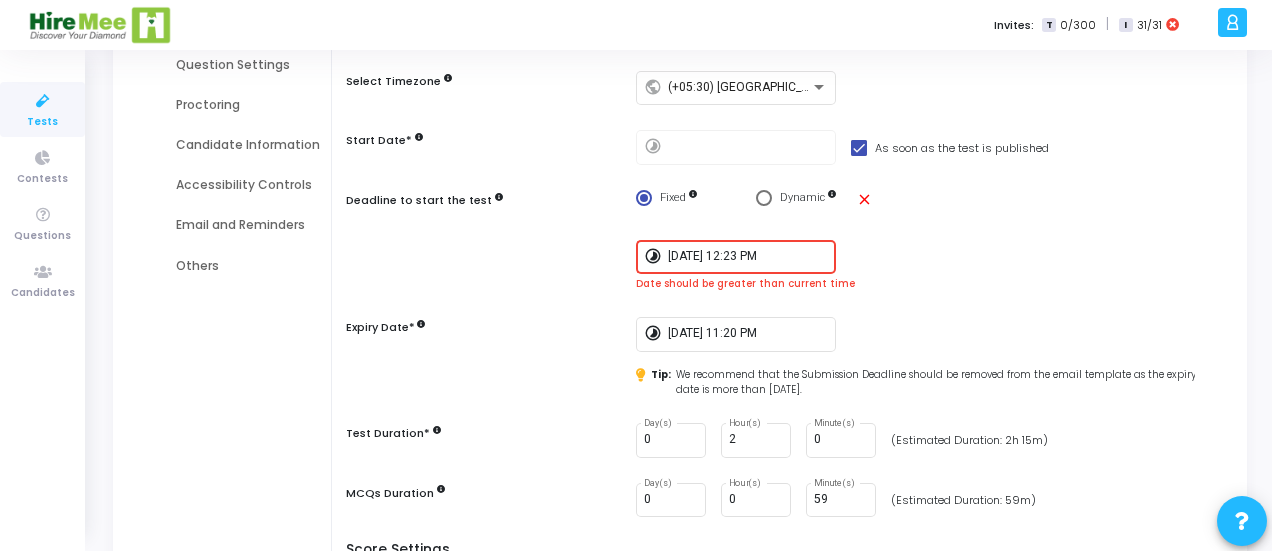 click on "7/10/2025, 12:23 PM" at bounding box center (748, 257) 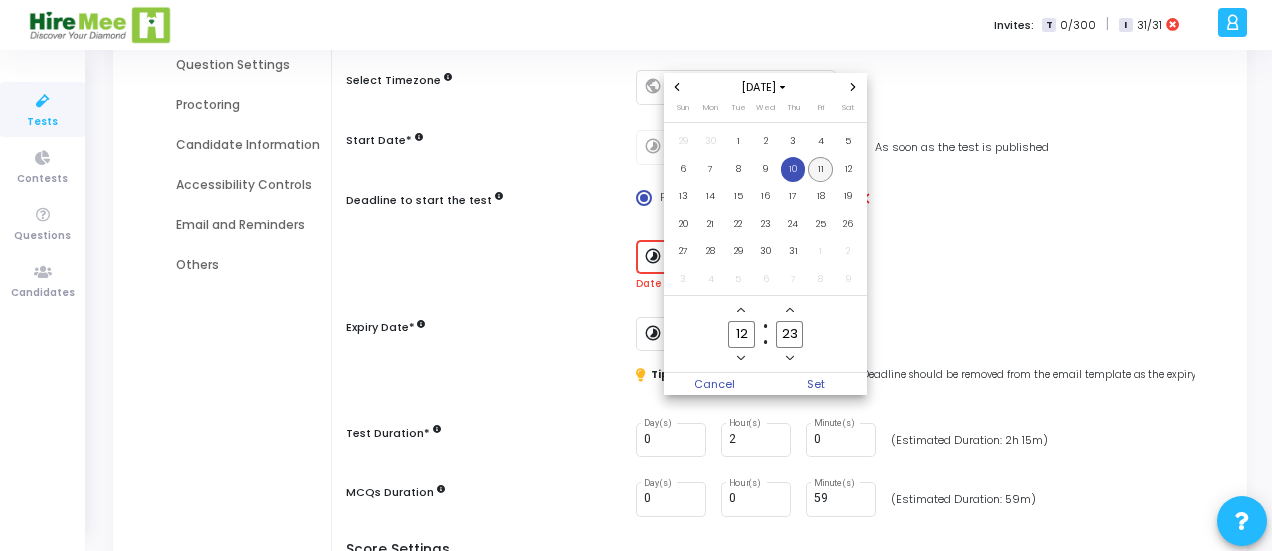 click on "11" at bounding box center [820, 169] 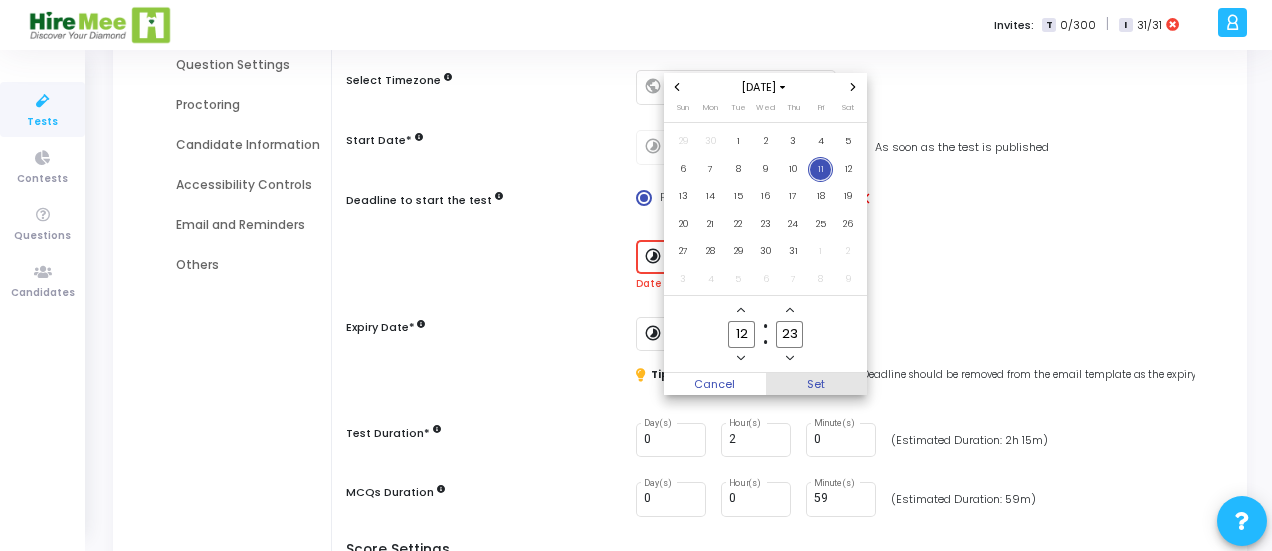 click on "Set" at bounding box center [817, 384] 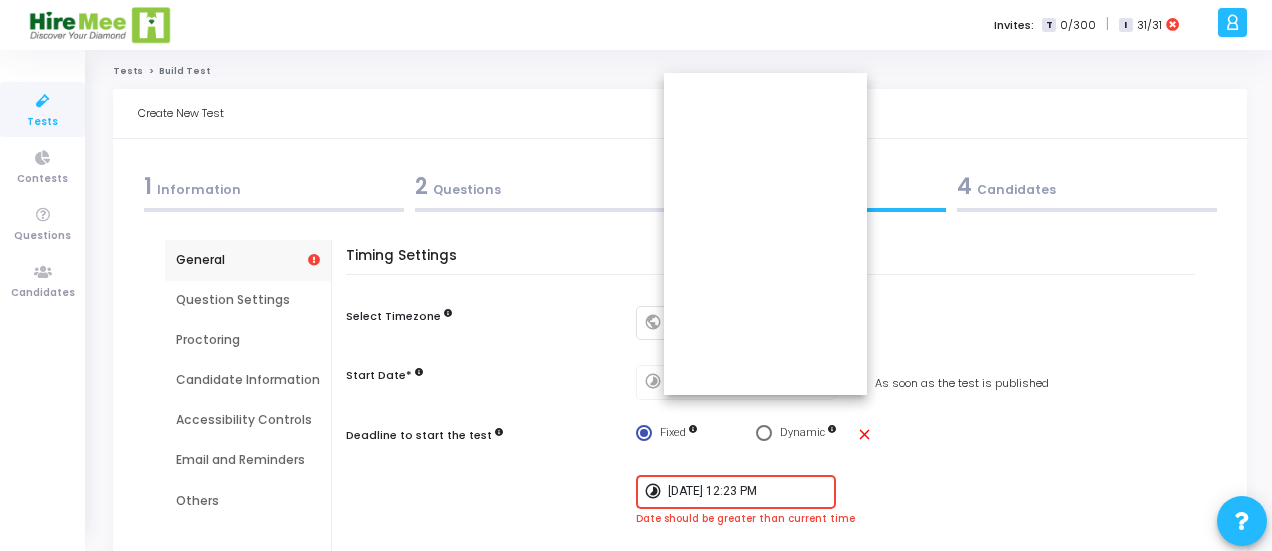 scroll, scrollTop: 235, scrollLeft: 0, axis: vertical 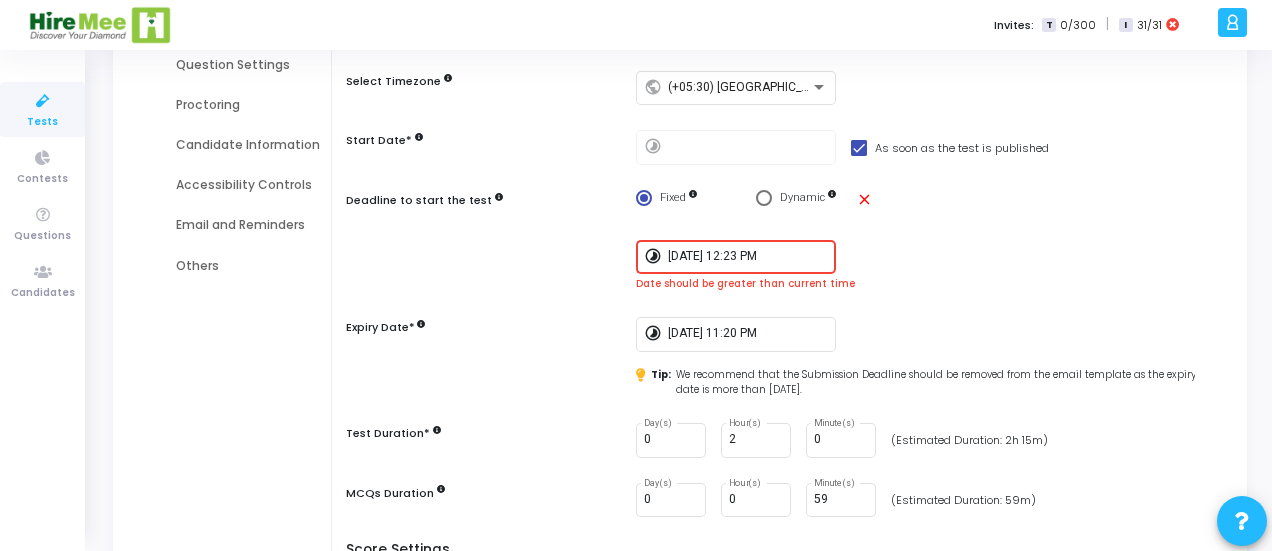 click on "7/11/2025, 12:23 PM" at bounding box center [748, 255] 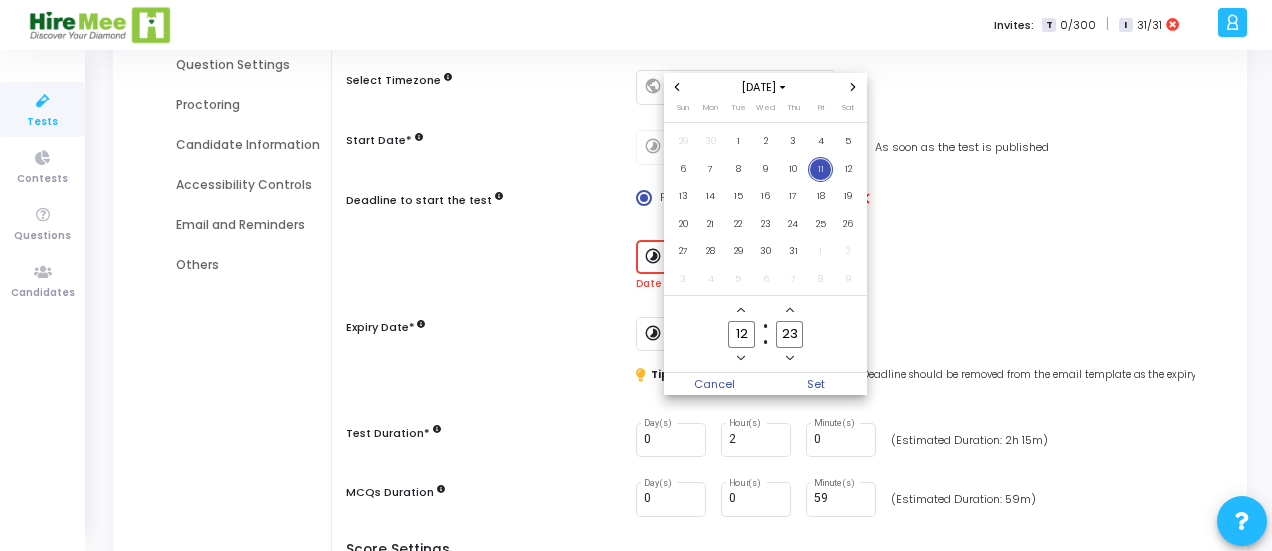 scroll, scrollTop: 0, scrollLeft: 0, axis: both 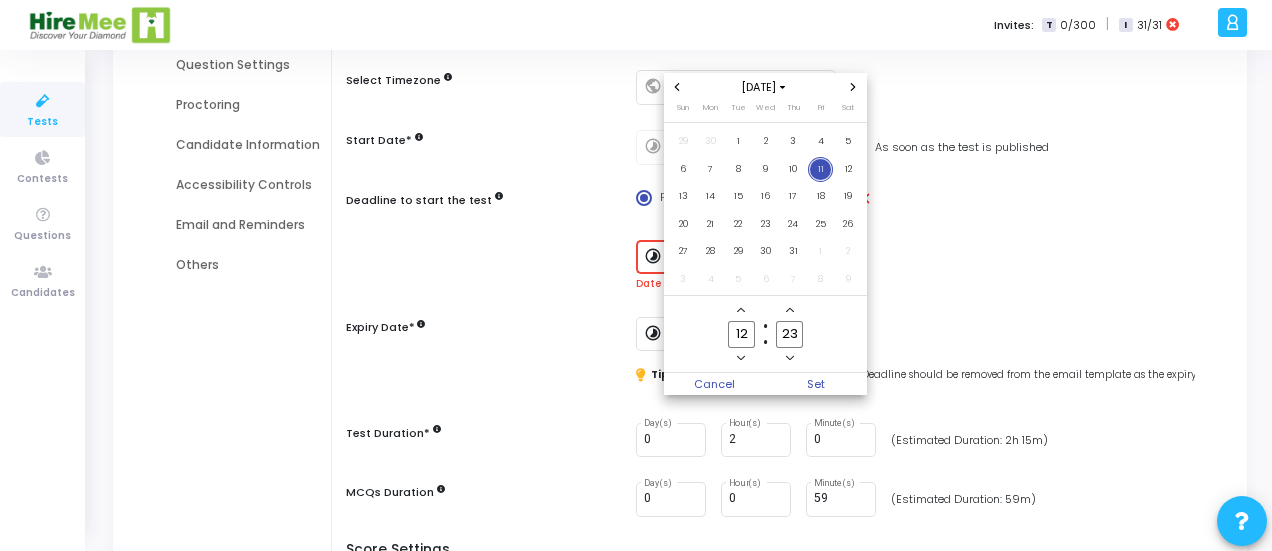 click 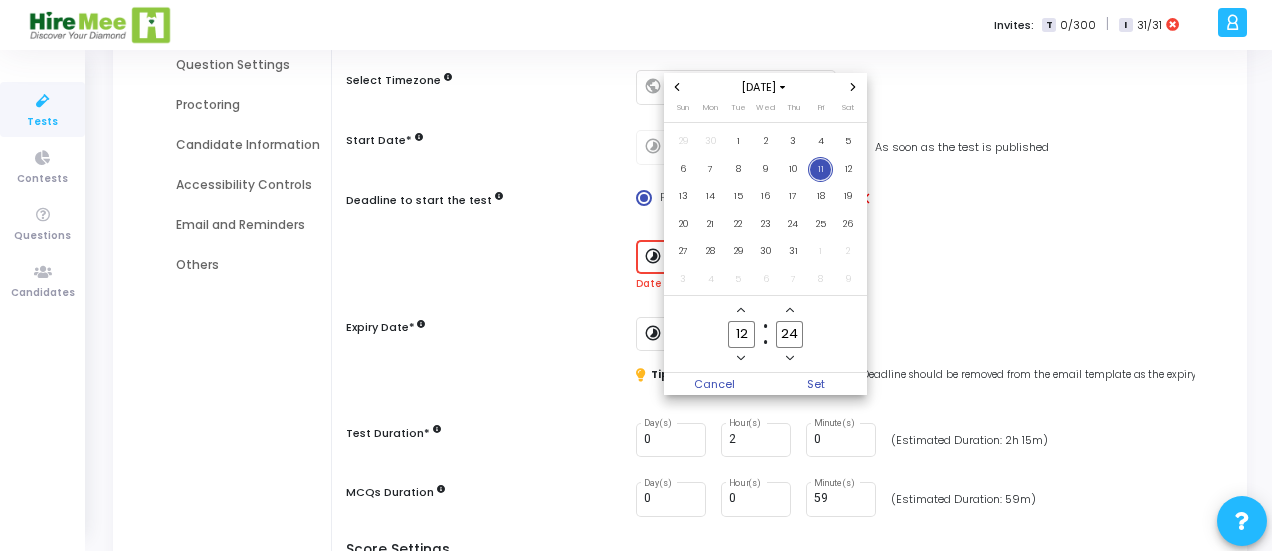 click 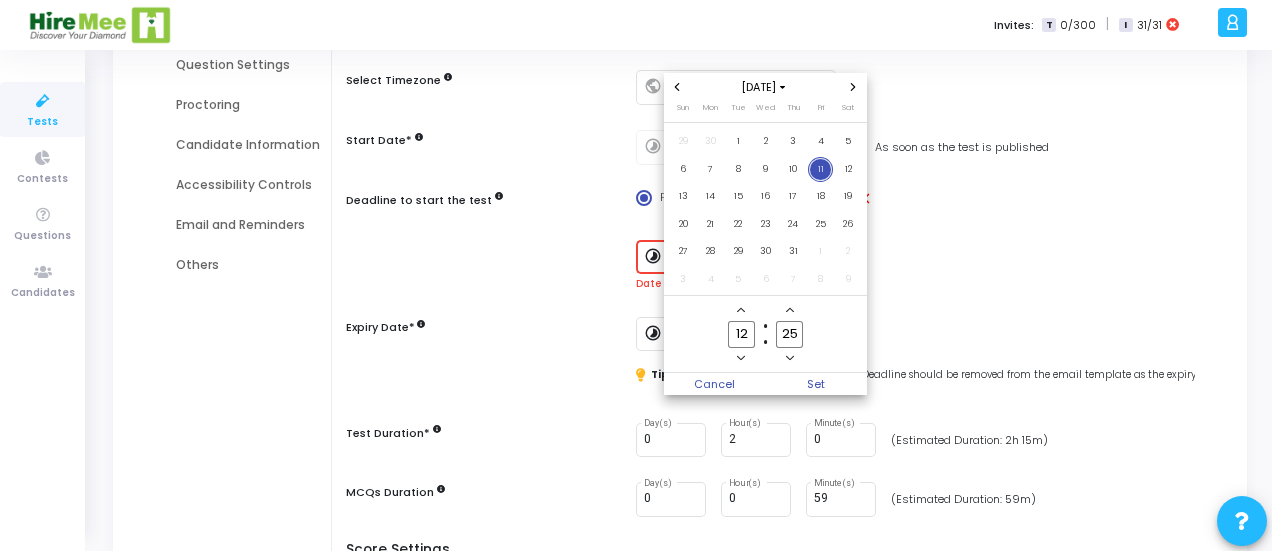 click 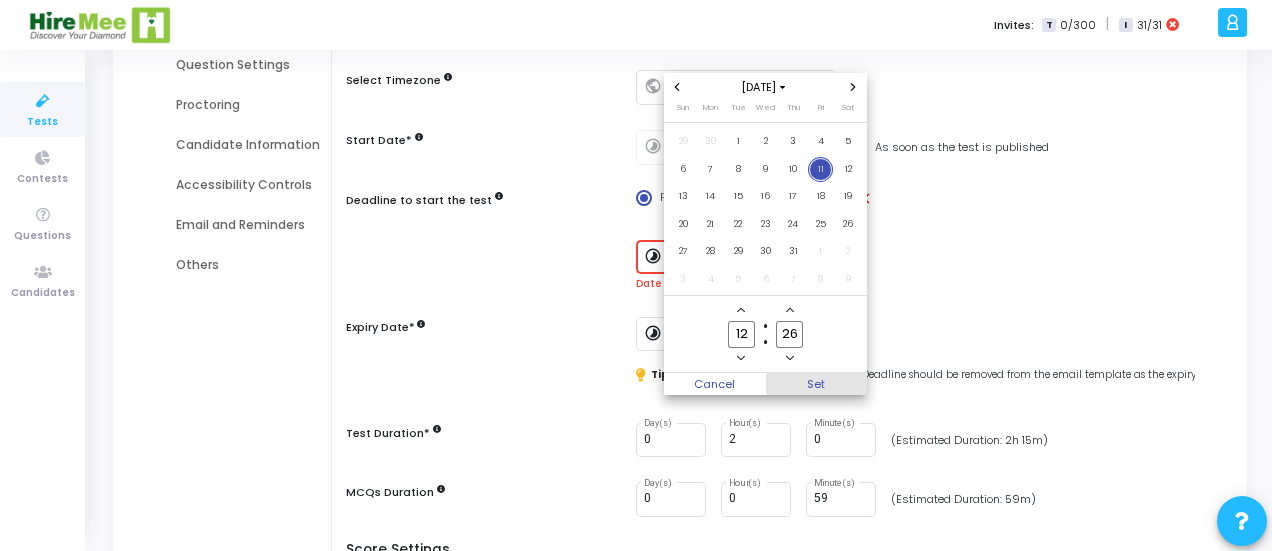 click on "Set" at bounding box center (817, 384) 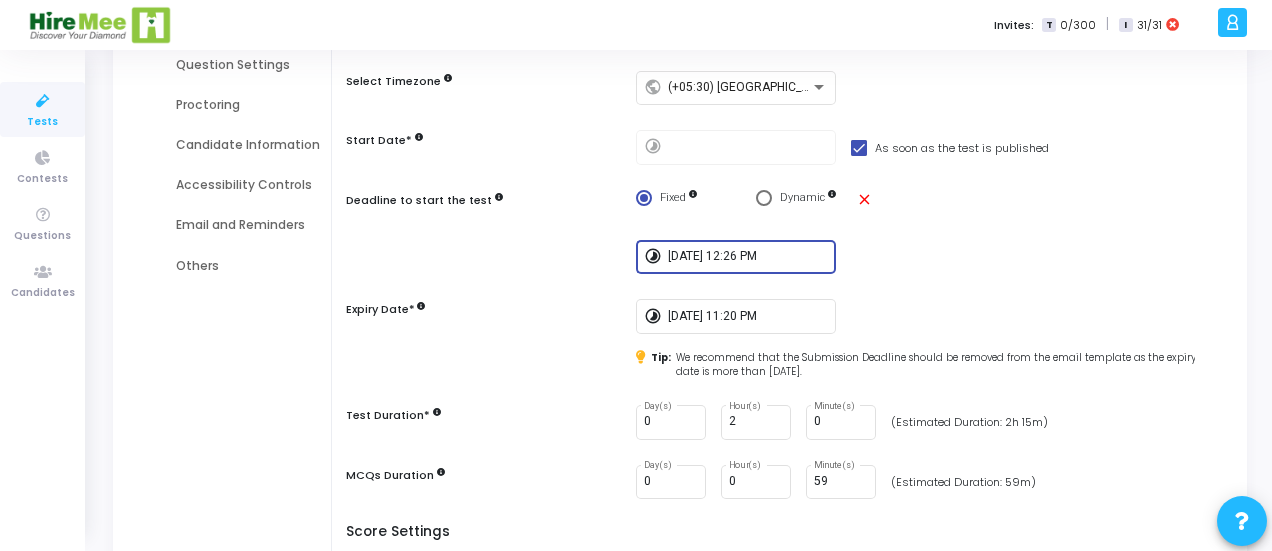 click on "Deadline to start the test" at bounding box center [486, 202] 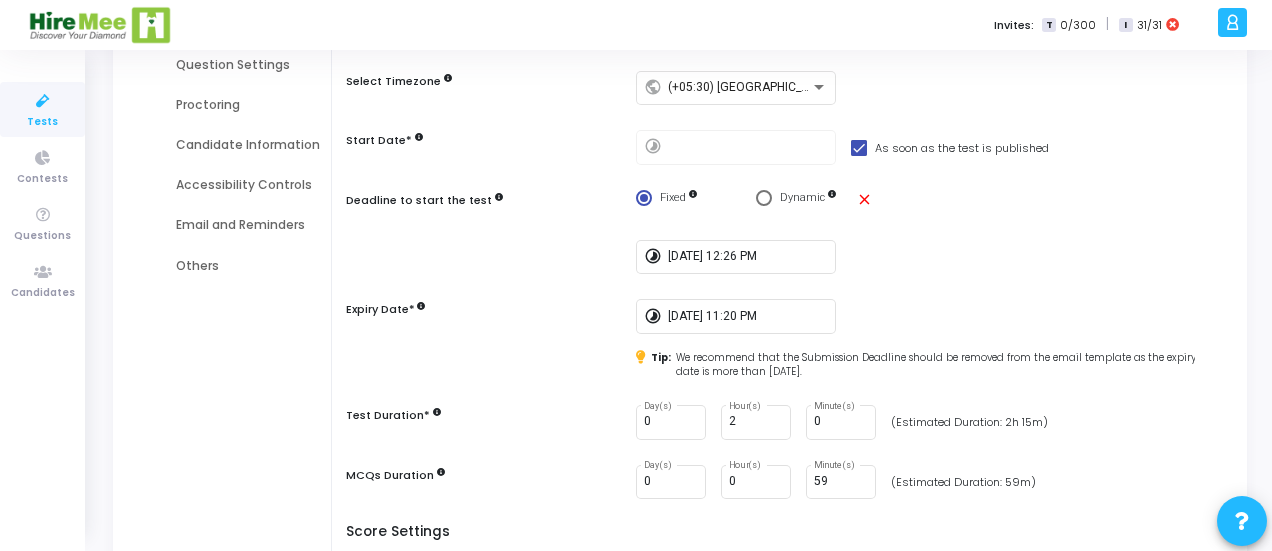 click at bounding box center [486, 252] 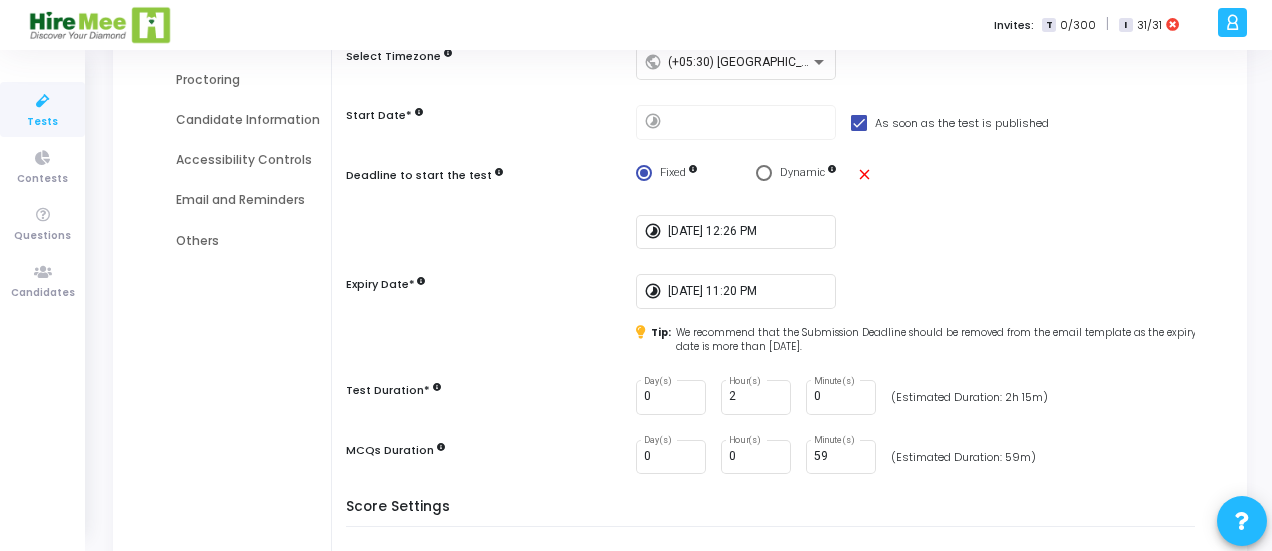 scroll, scrollTop: 267, scrollLeft: 0, axis: vertical 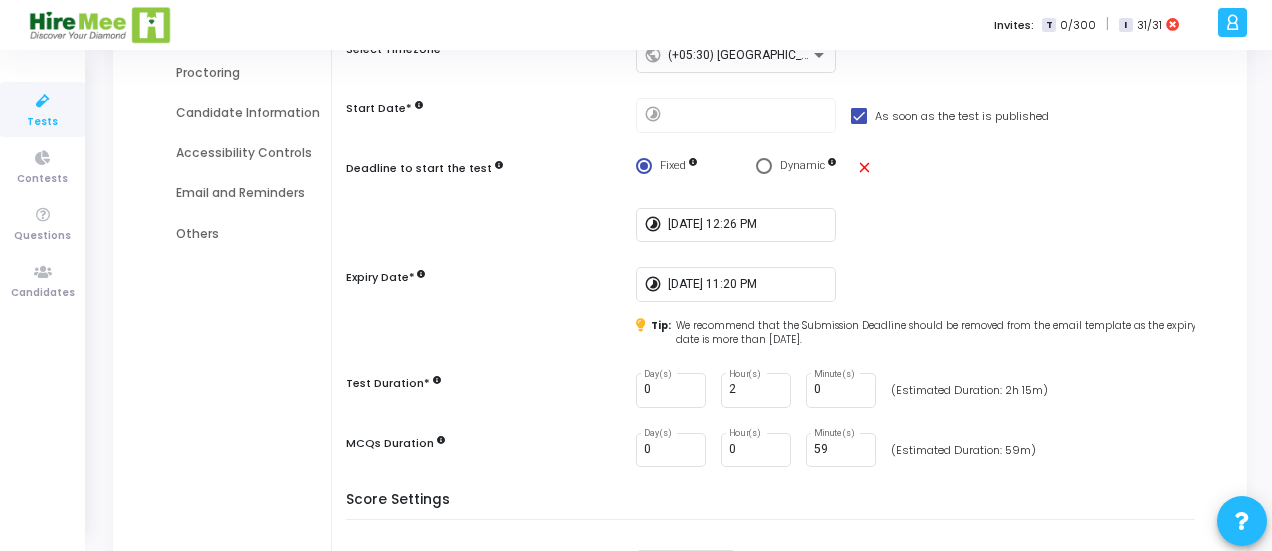 click on "timelapse 7/11/2025, 12:26 PM" at bounding box center (775, 225) 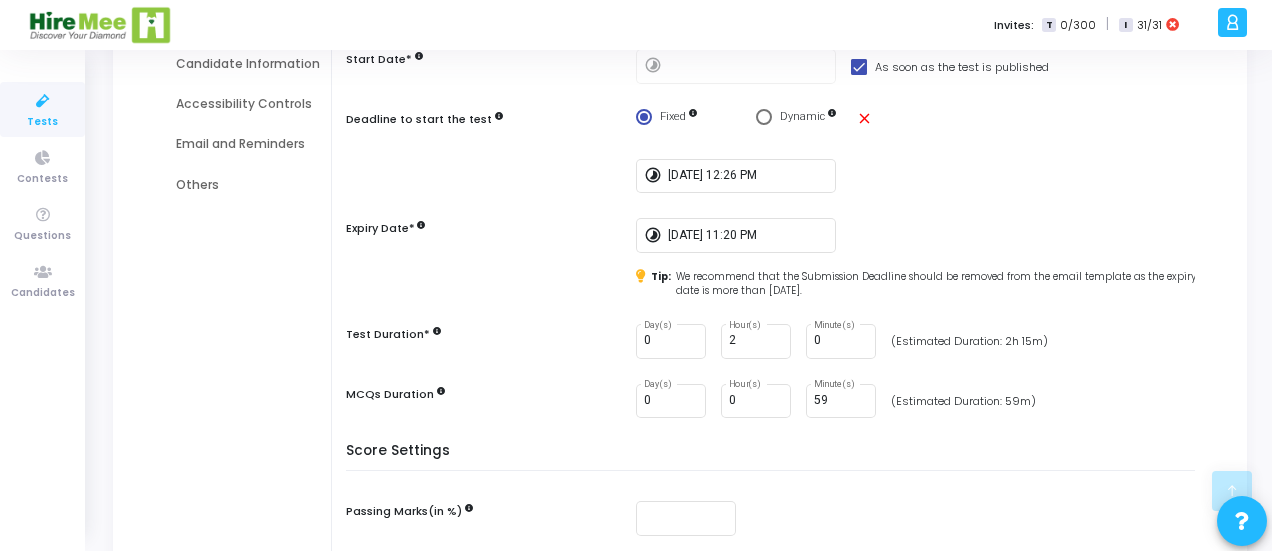 scroll, scrollTop: 437, scrollLeft: 0, axis: vertical 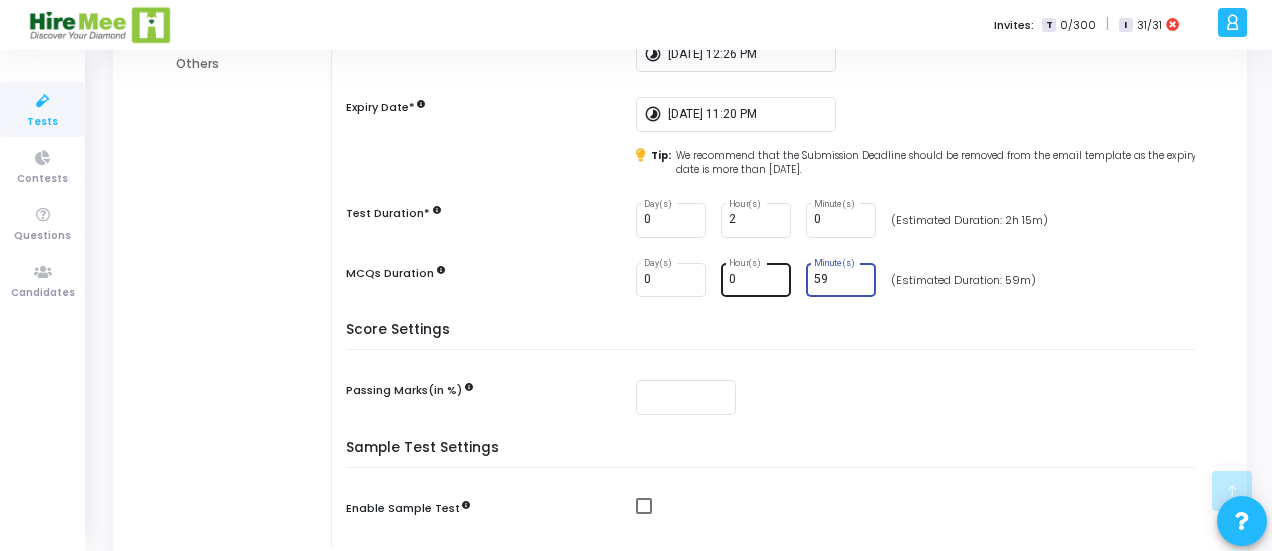 drag, startPoint x: 822, startPoint y: 277, endPoint x: 779, endPoint y: 289, distance: 44.64303 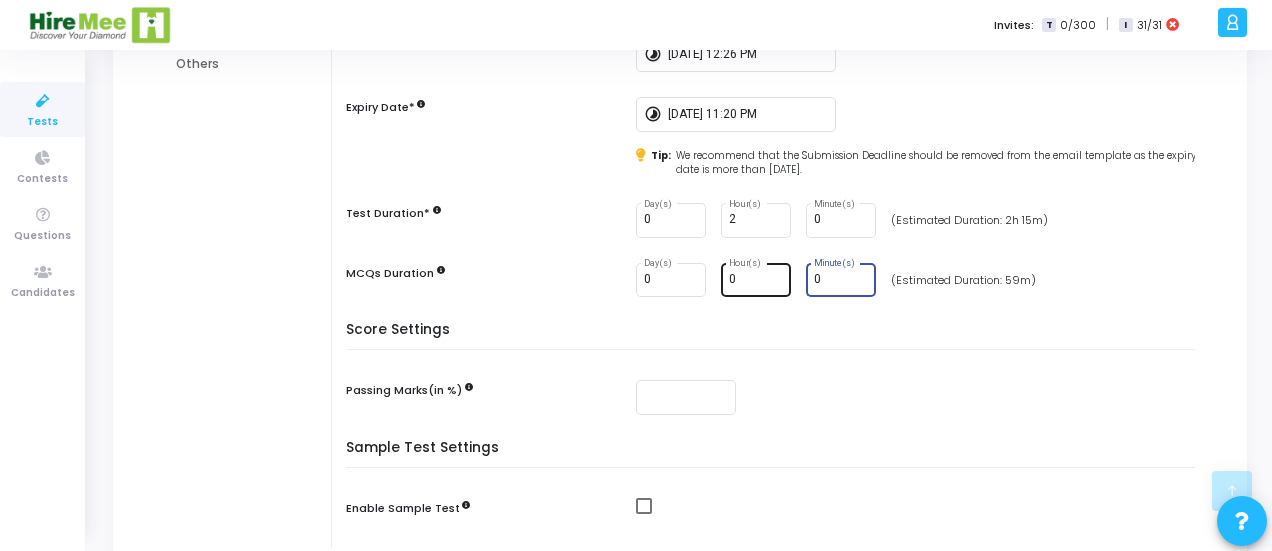 type on "0" 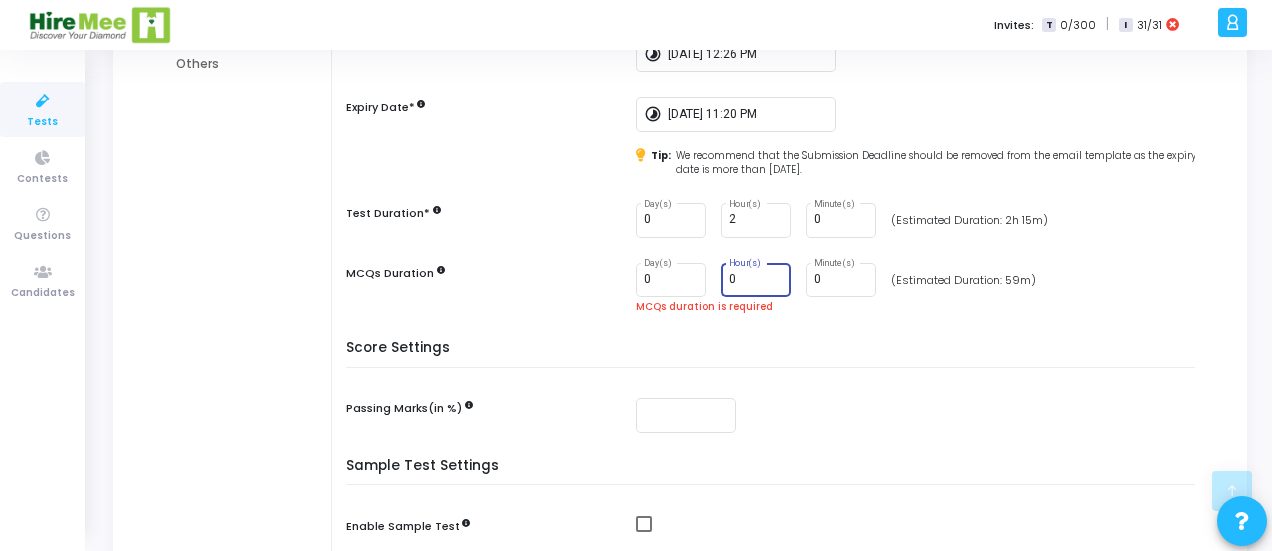 click on "0" at bounding box center (756, 280) 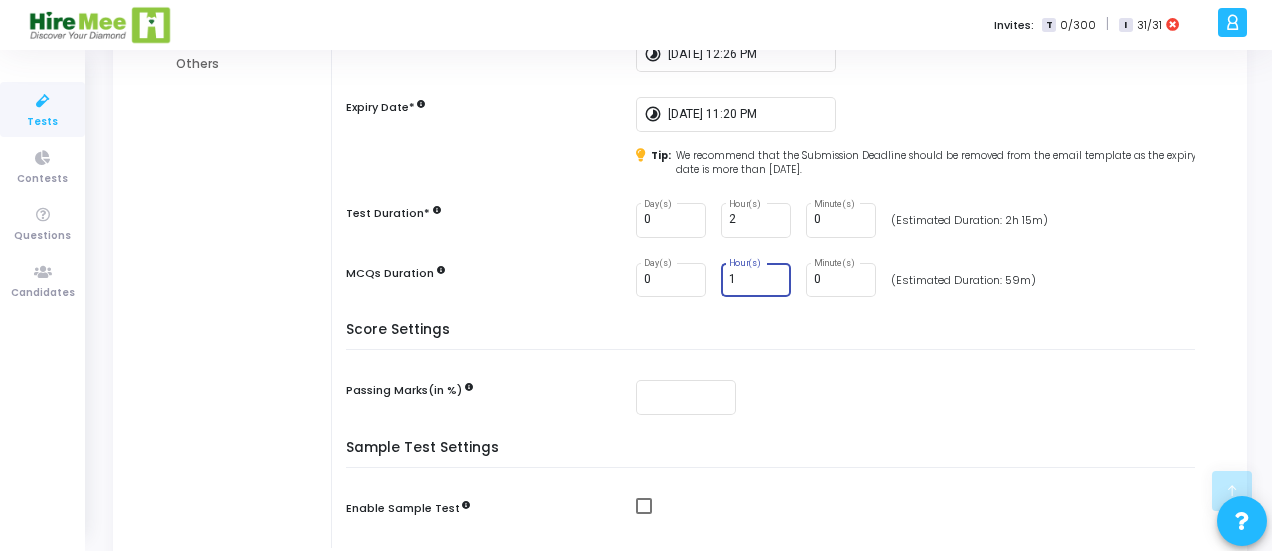 type on "1" 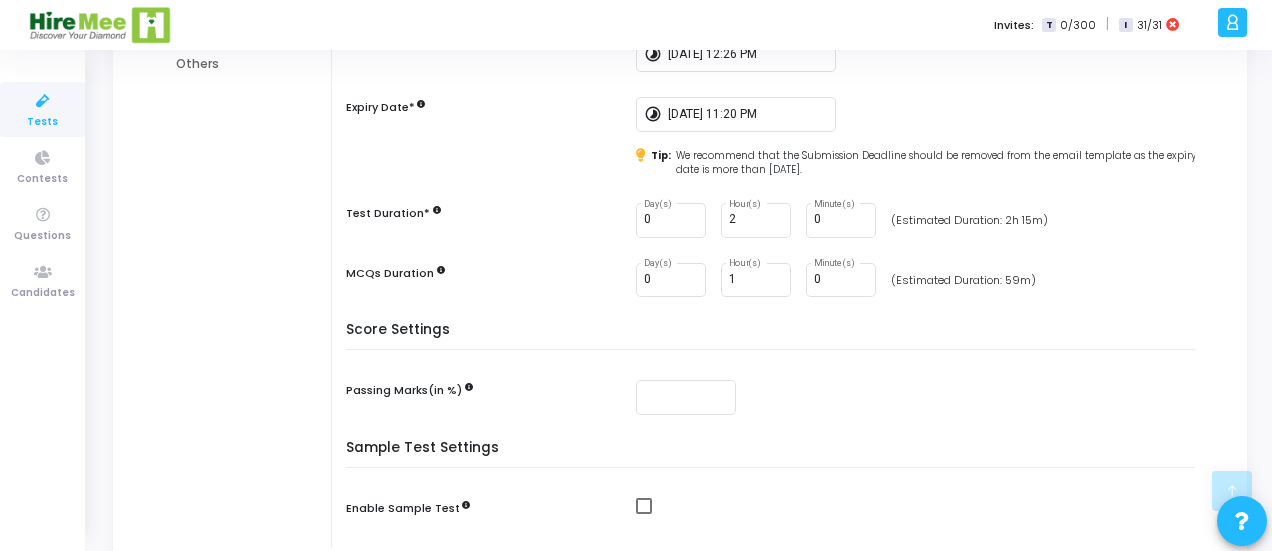 click on "MCQs Duration" at bounding box center [486, 275] 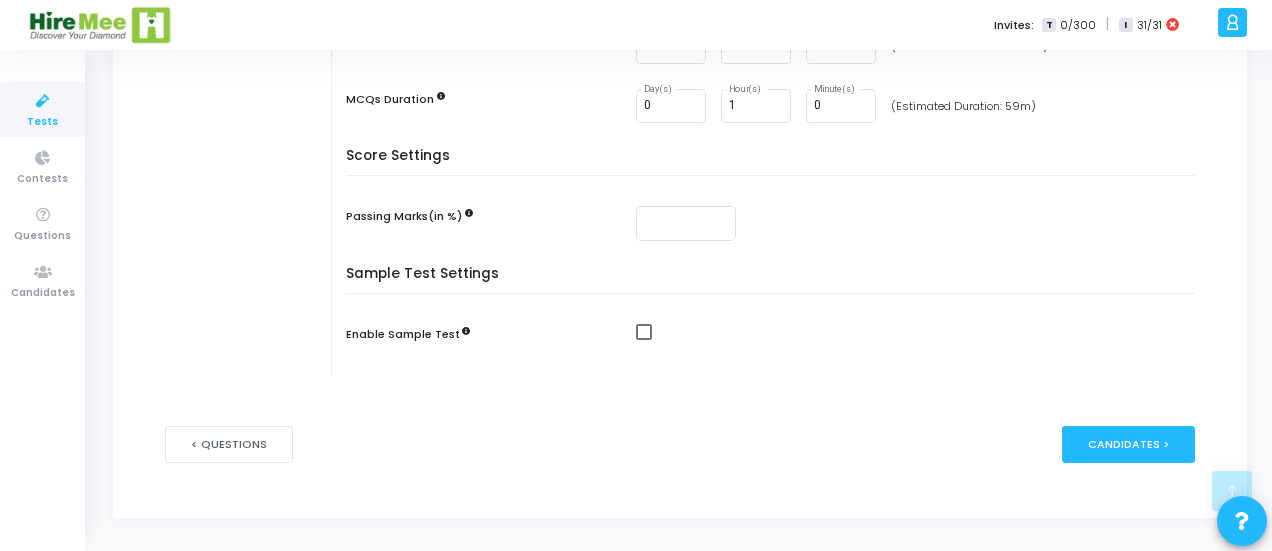 scroll, scrollTop: 610, scrollLeft: 0, axis: vertical 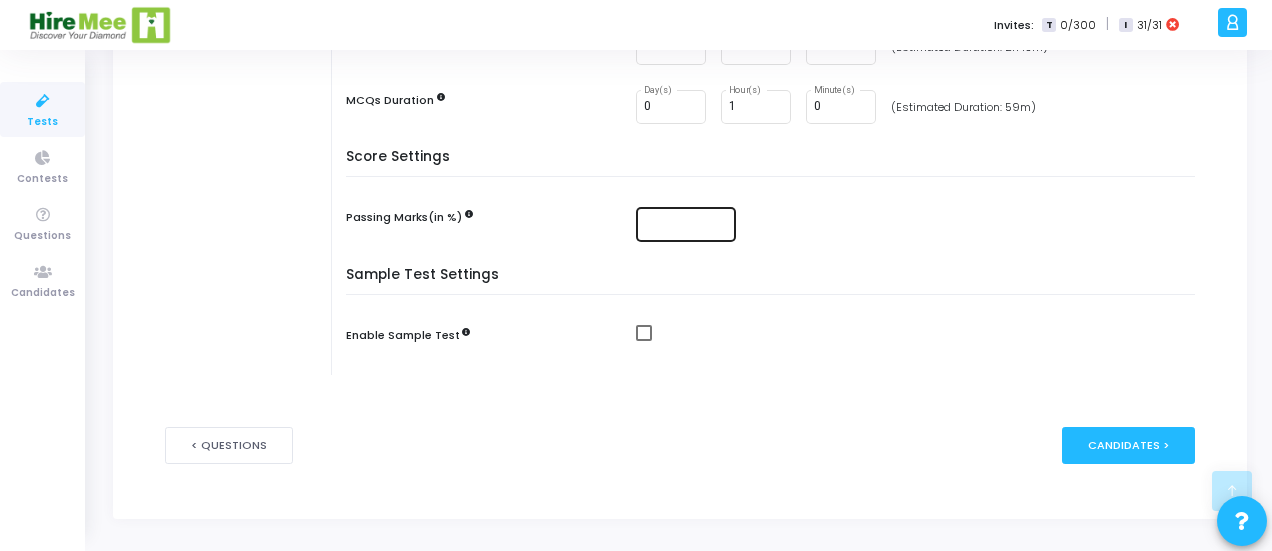 click at bounding box center [686, 225] 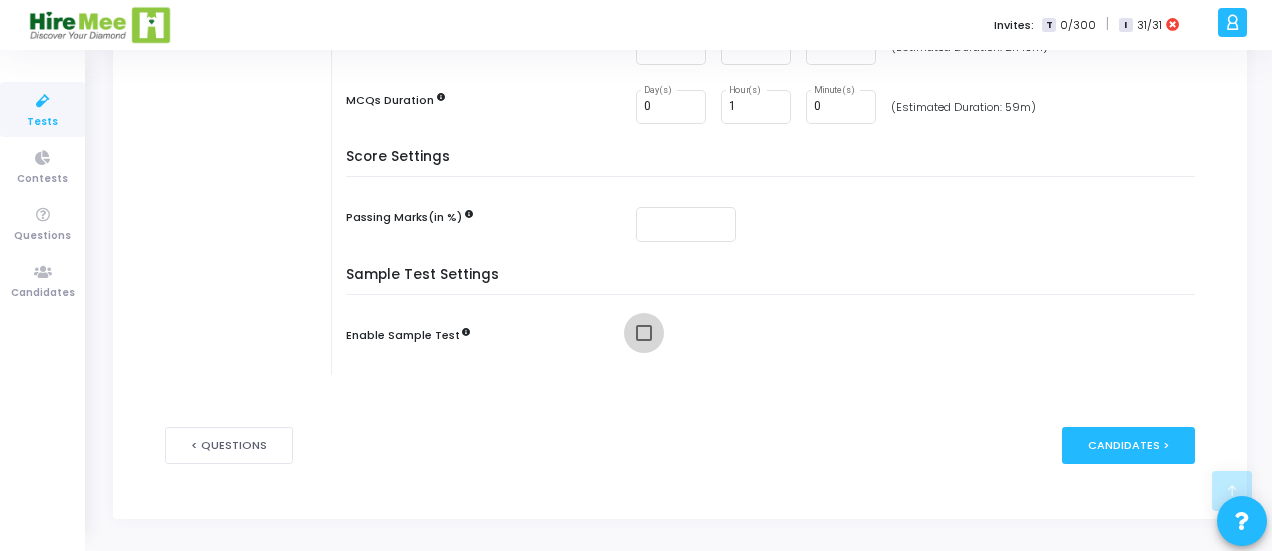 click at bounding box center [644, 333] 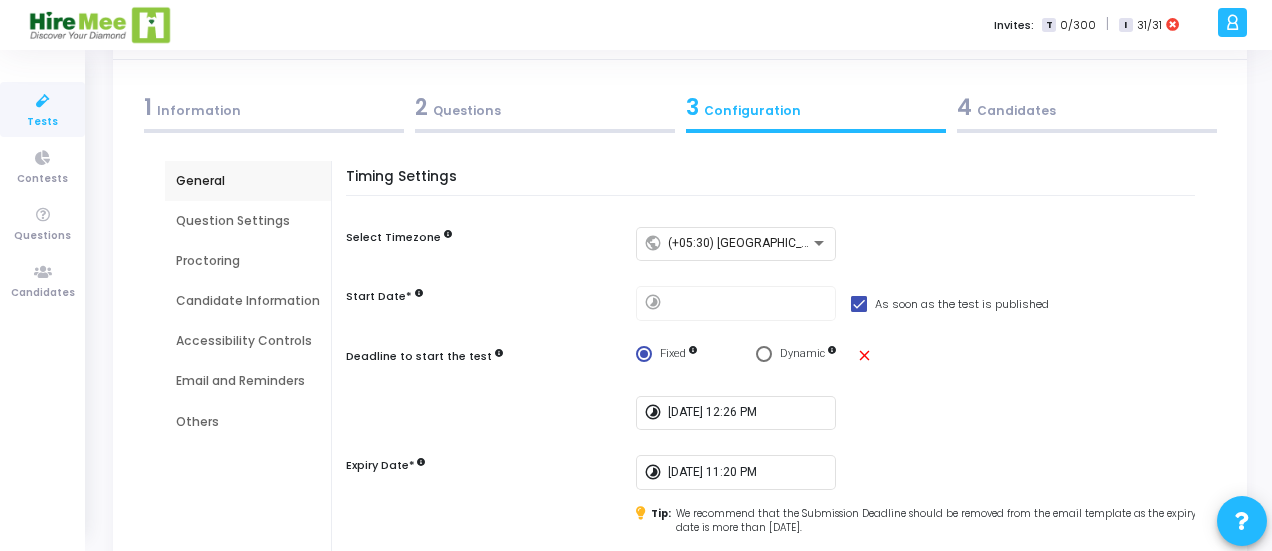 scroll, scrollTop: 0, scrollLeft: 0, axis: both 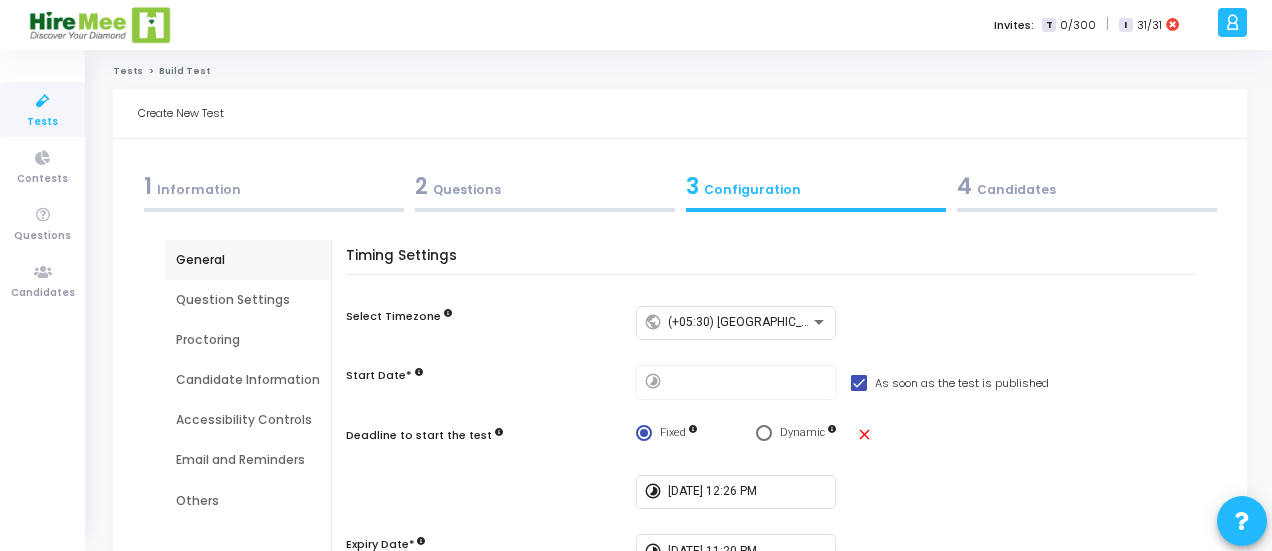 click on "Question Settings" at bounding box center [248, 300] 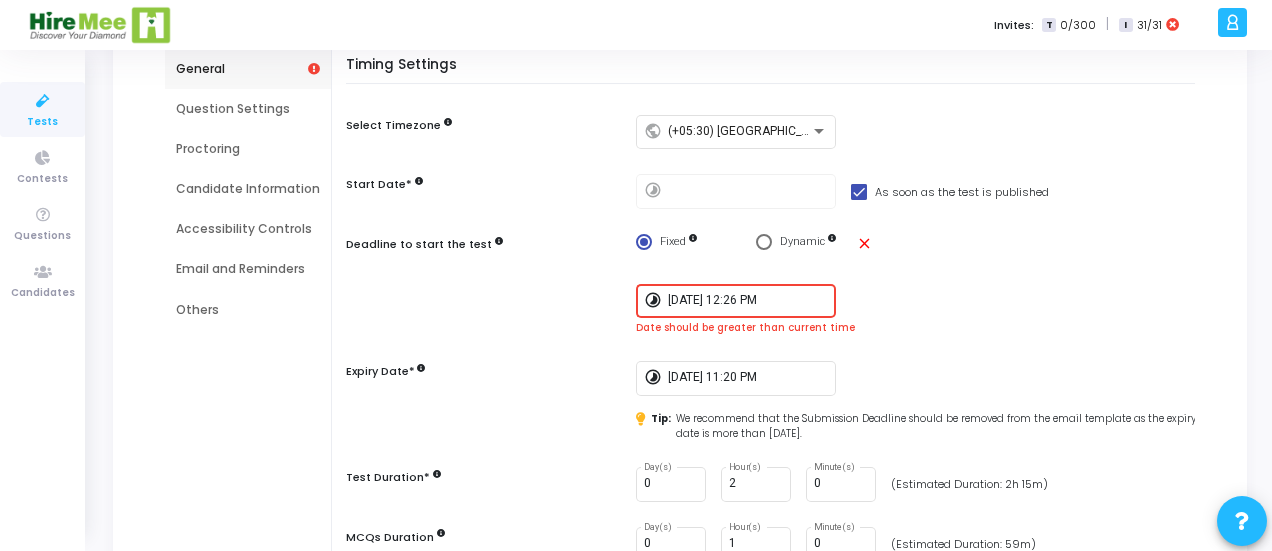 scroll, scrollTop: 195, scrollLeft: 0, axis: vertical 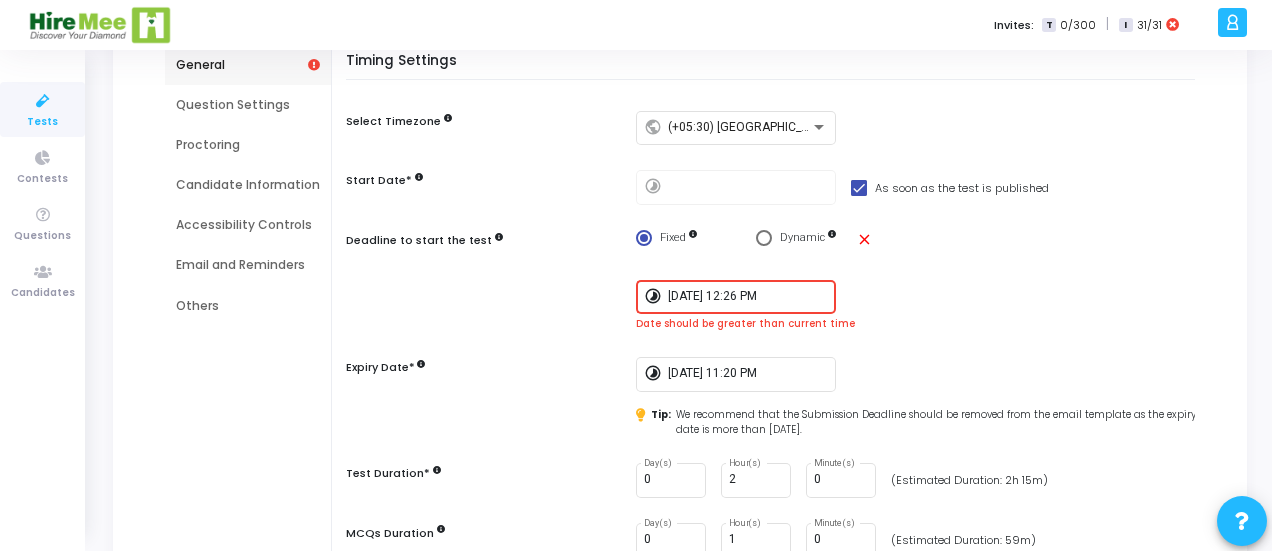 click on "7/11/2025, 12:26 PM" at bounding box center (748, 295) 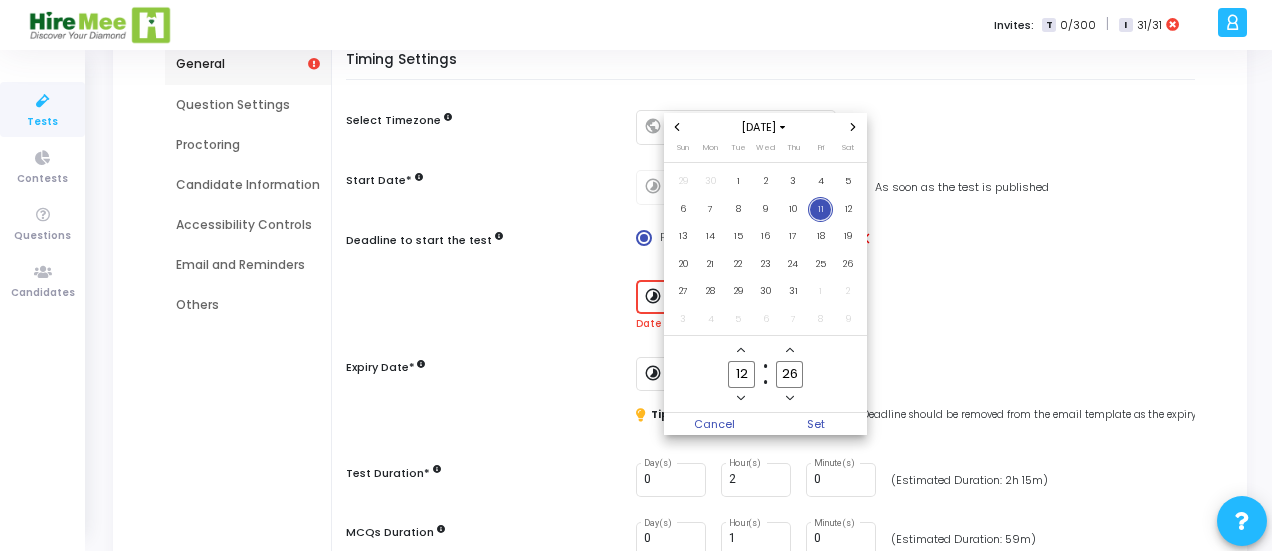 click on "12" 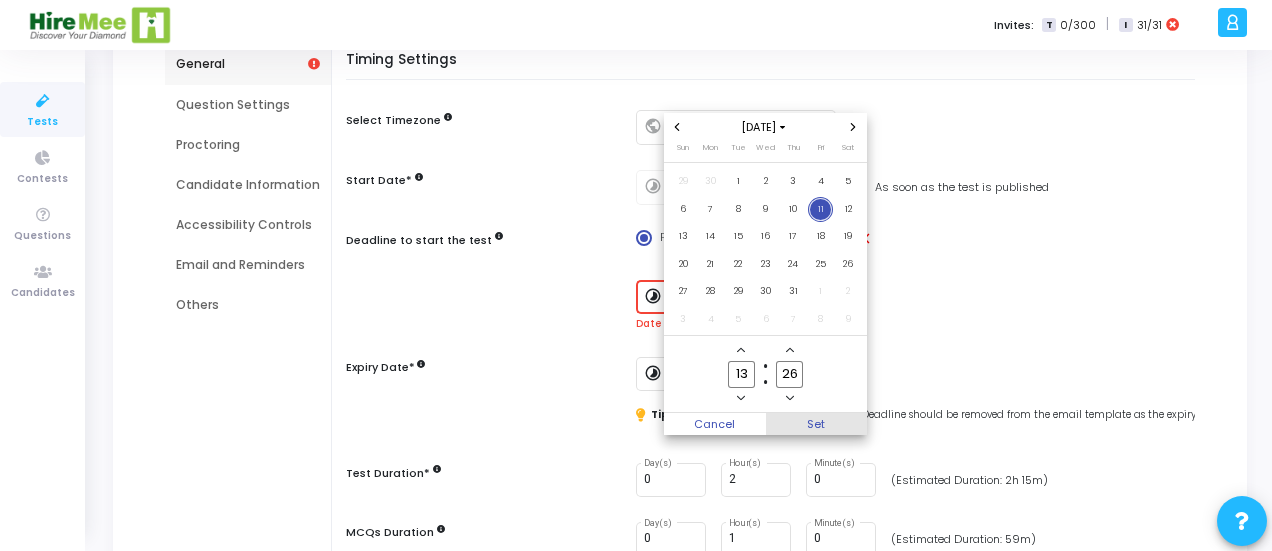 click on "Set" at bounding box center [817, 424] 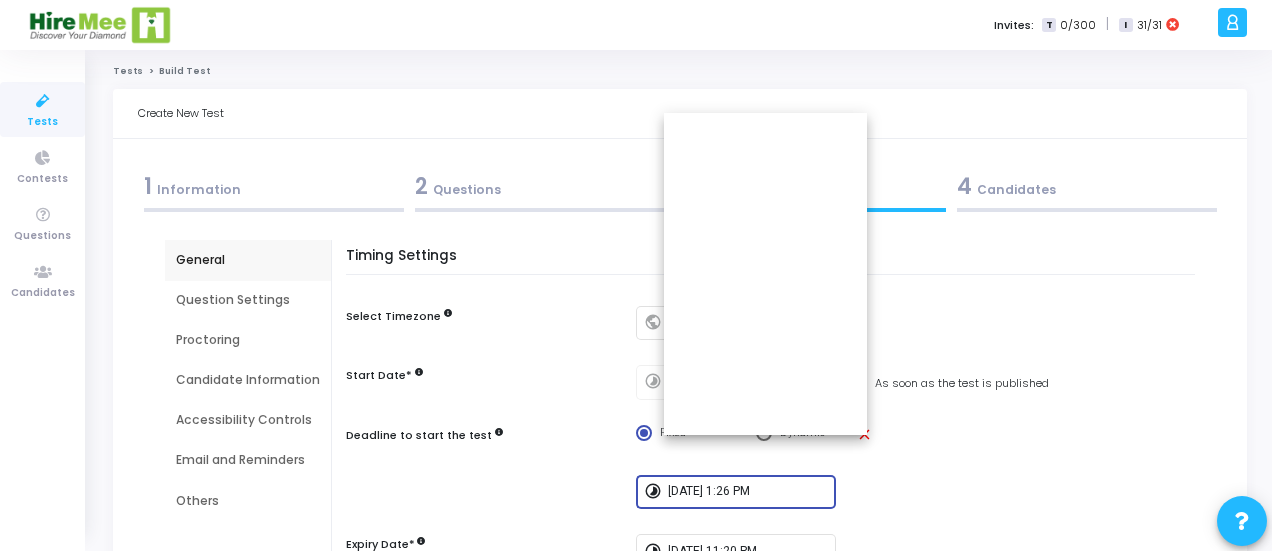 scroll, scrollTop: 195, scrollLeft: 0, axis: vertical 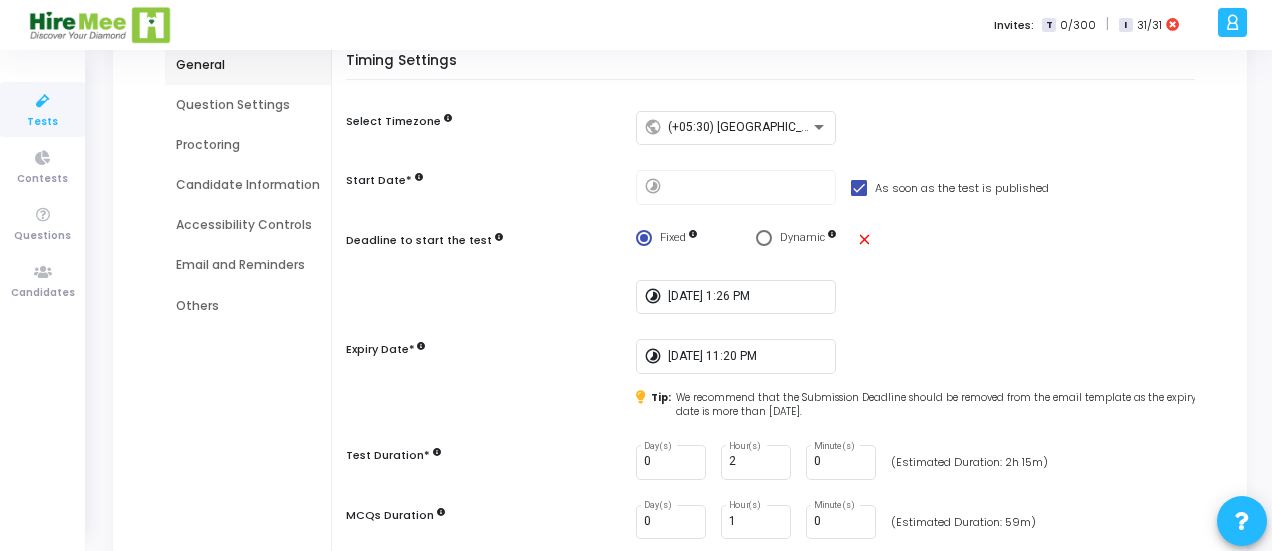 click on "Question Settings" at bounding box center [248, 105] 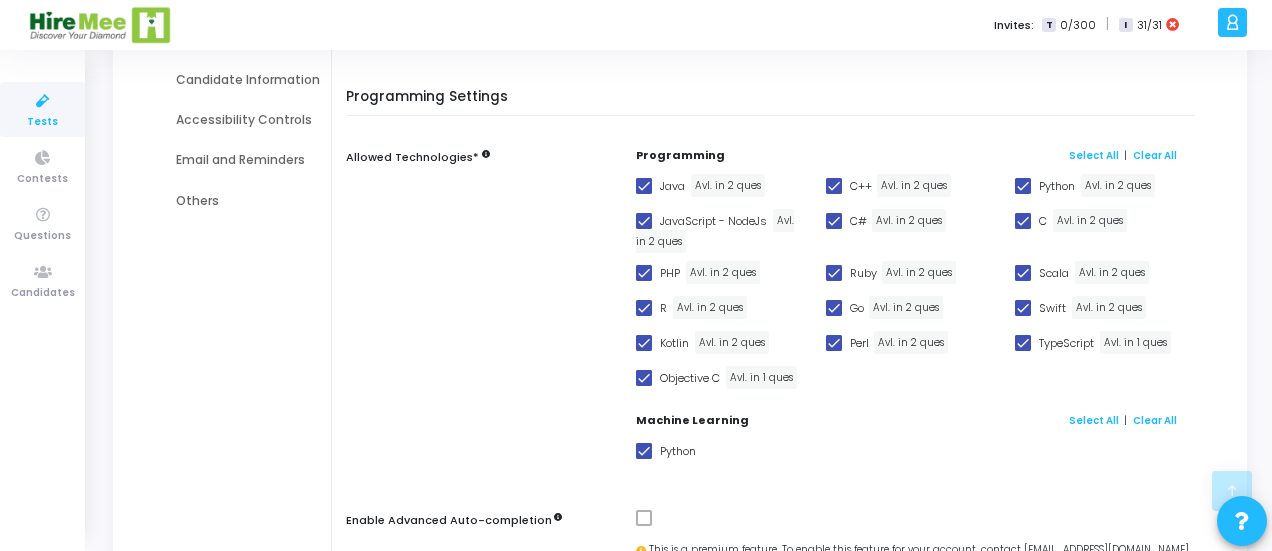 scroll, scrollTop: 299, scrollLeft: 0, axis: vertical 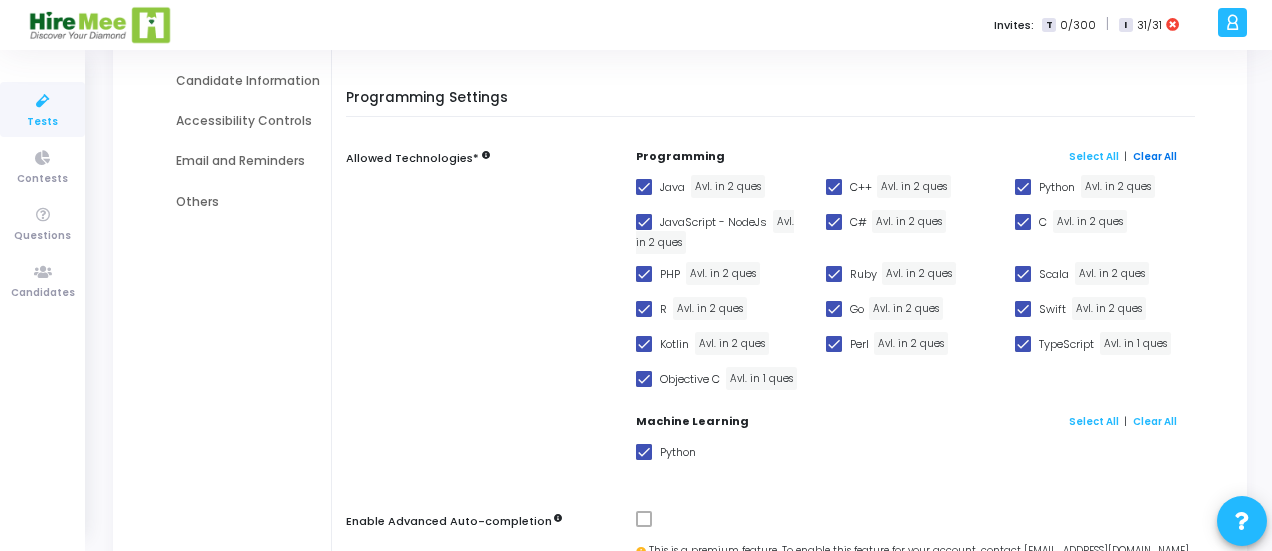 click on "Clear All" at bounding box center [1155, 156] 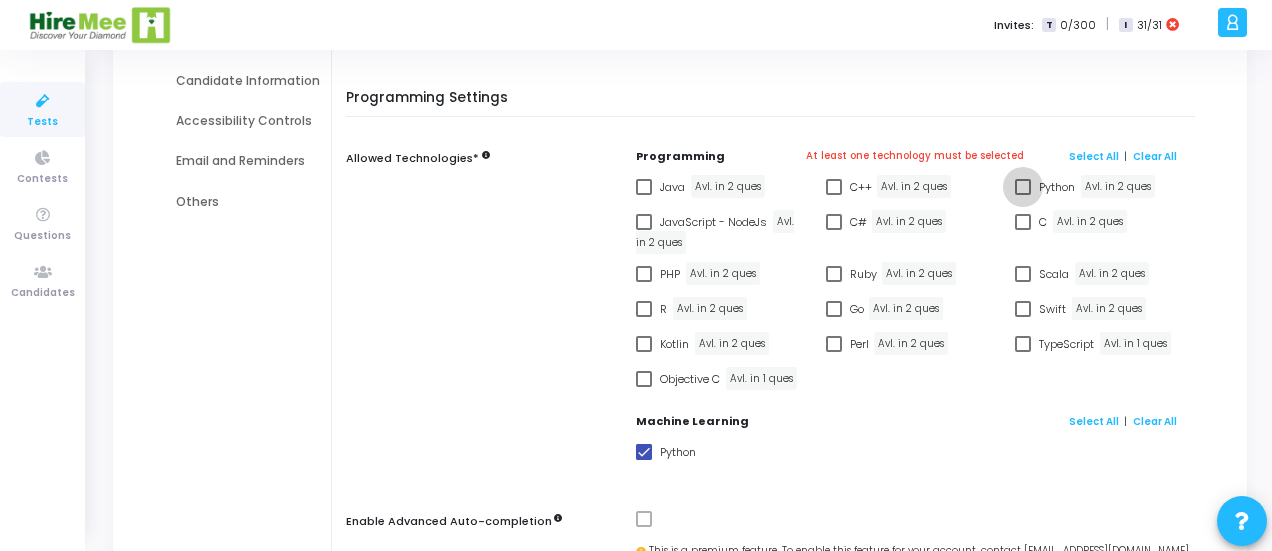 click at bounding box center (1023, 187) 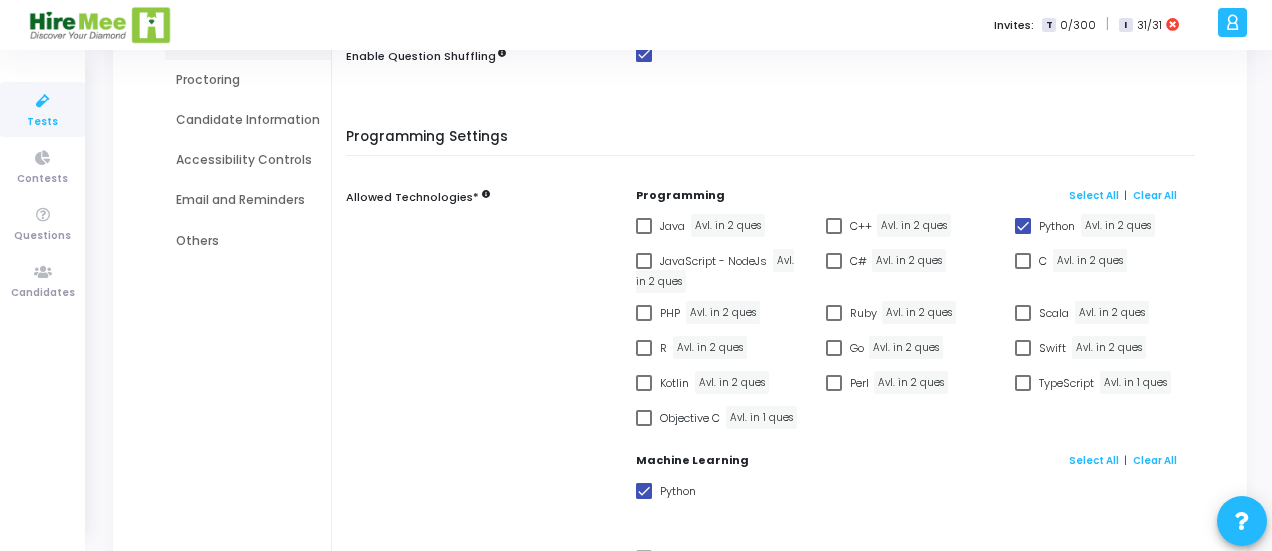 scroll, scrollTop: 258, scrollLeft: 0, axis: vertical 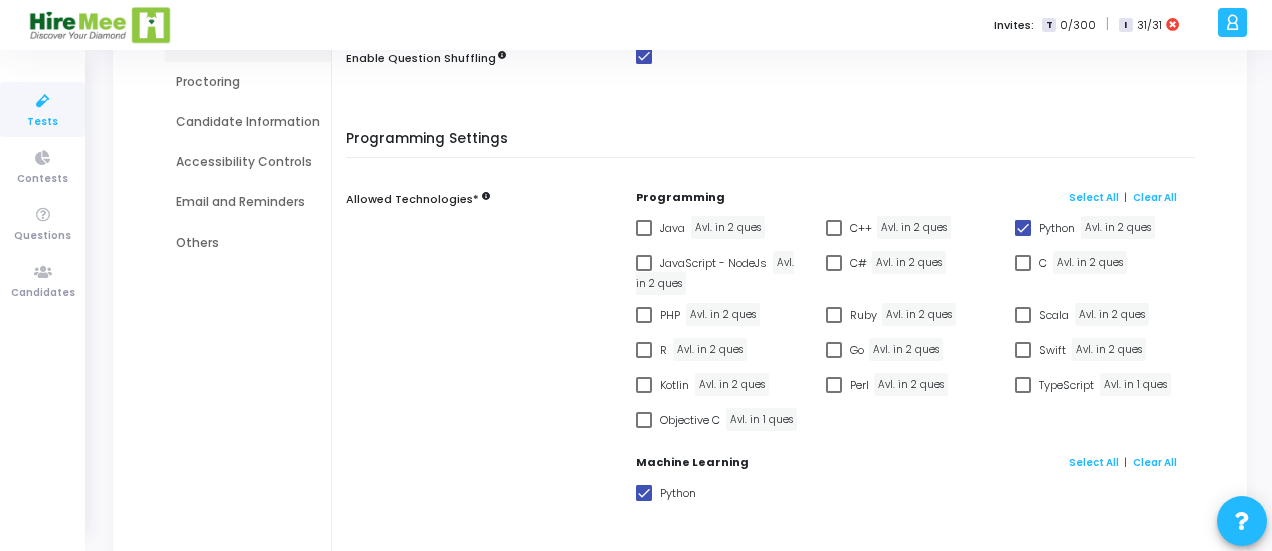 click on "Proctoring" at bounding box center (248, 82) 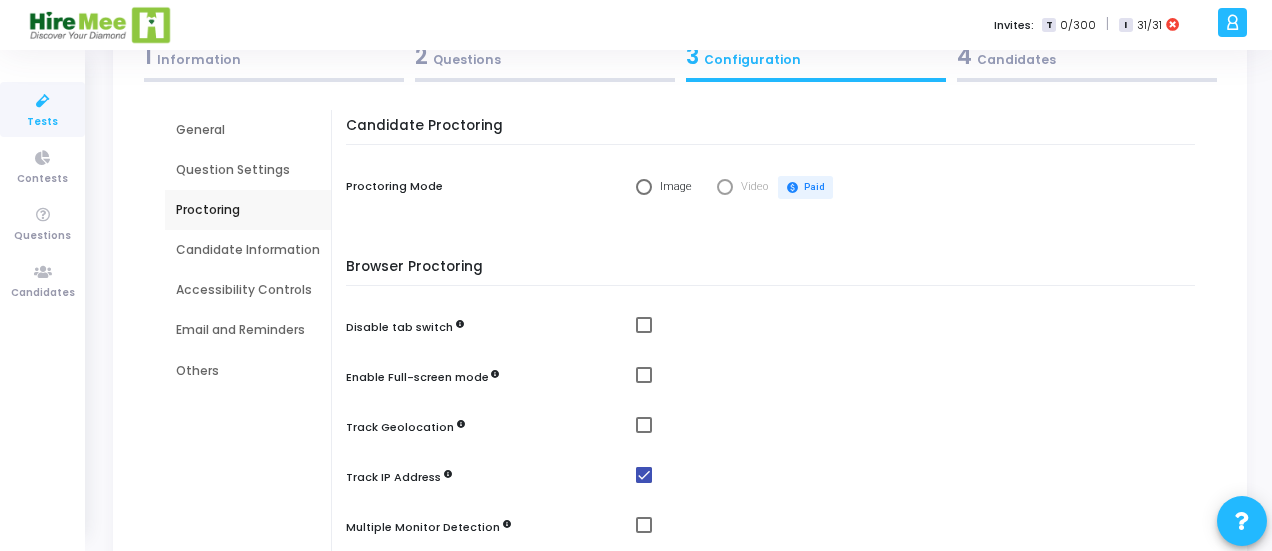 scroll, scrollTop: 118, scrollLeft: 0, axis: vertical 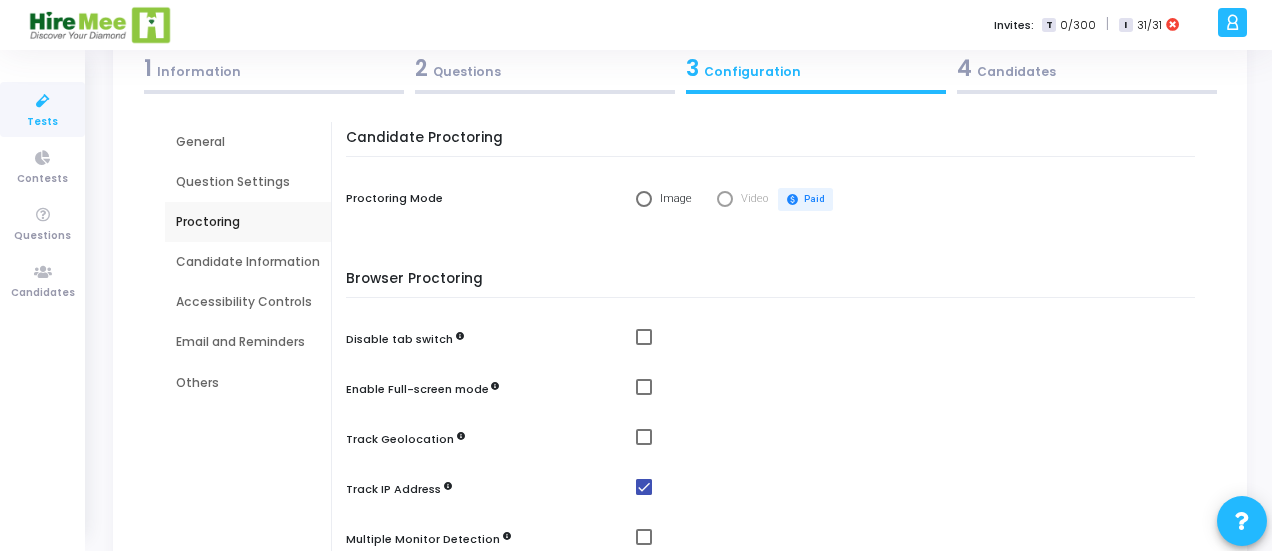 click at bounding box center [644, 199] 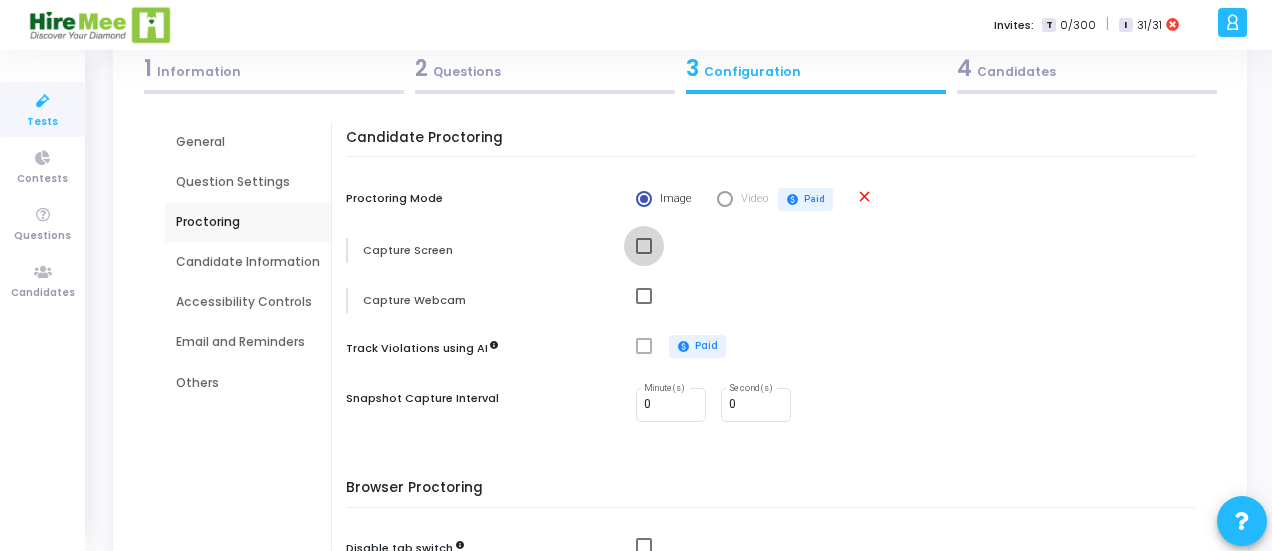click at bounding box center [644, 246] 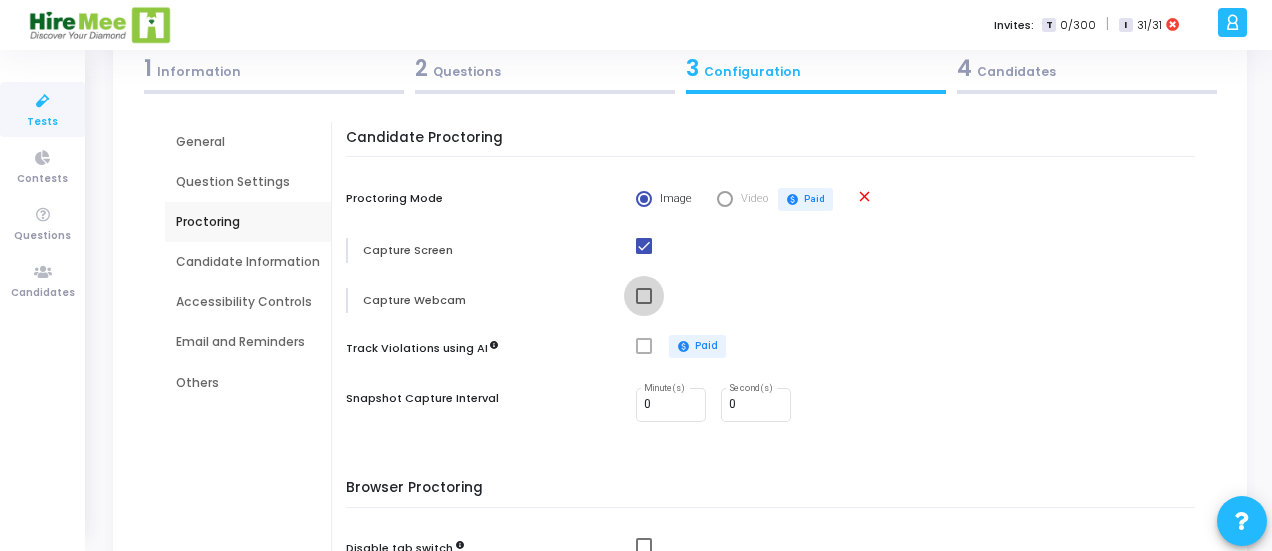 click at bounding box center [644, 296] 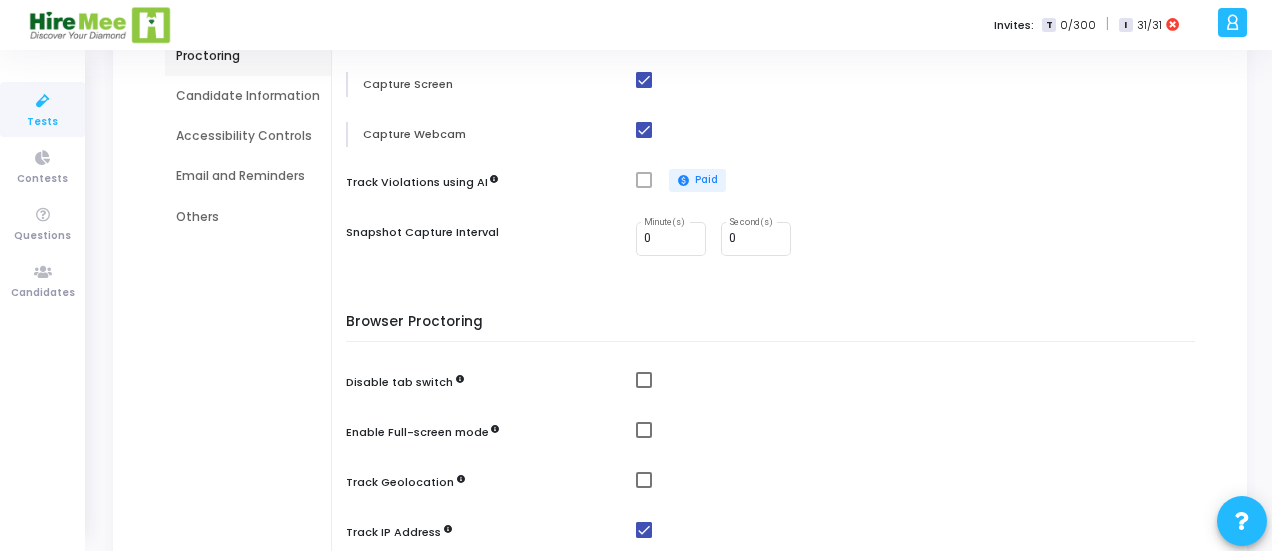 scroll, scrollTop: 284, scrollLeft: 0, axis: vertical 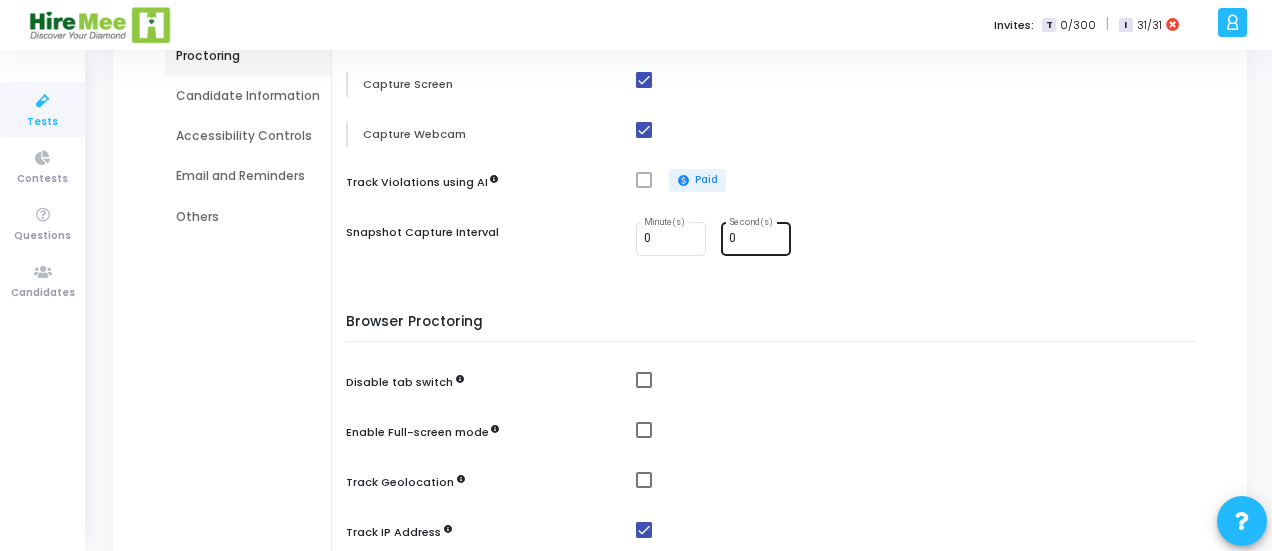click on "0 Second(s)" at bounding box center (756, 237) 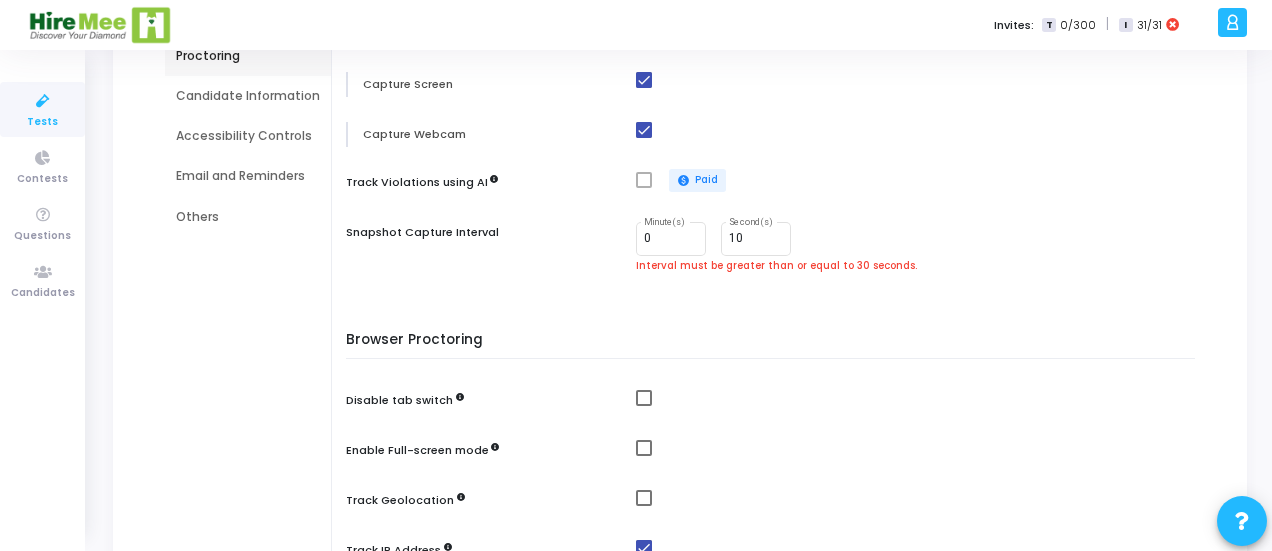 click on "Candidate Proctoring   Proctoring Mode    Image   Video  paid Paid  close  Capture Screen     Capture Webcam     Track Violations using AI    paid Paid   Snapshot Capture Interval  0 Minute(s) 10 Second(s)  Interval must be greater than or equal to 30 seconds." at bounding box center (775, 131) 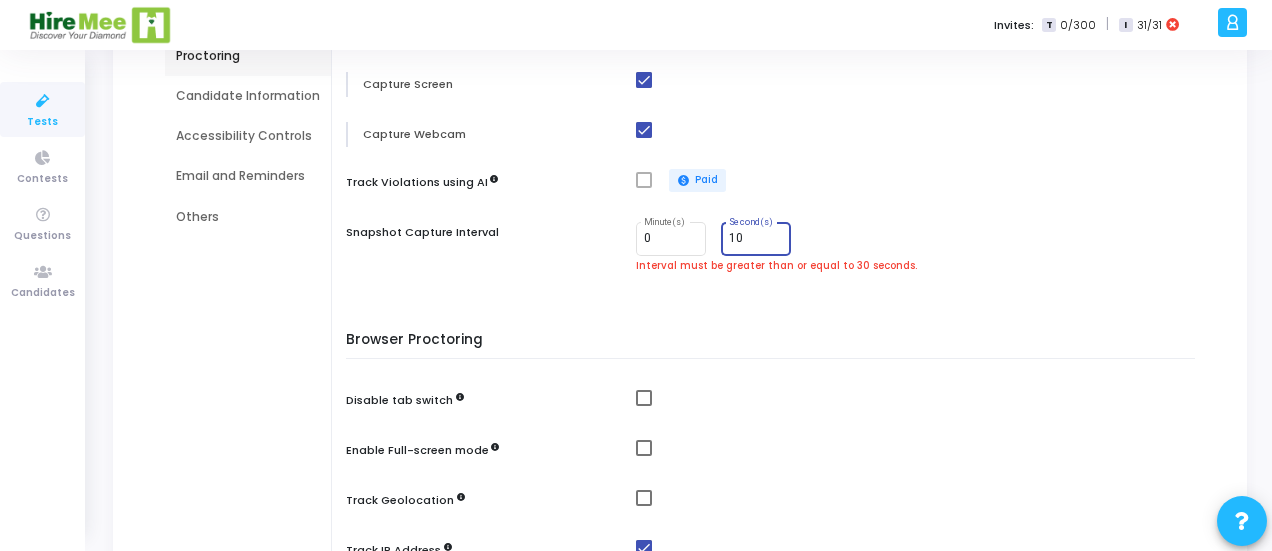 click on "10" at bounding box center (756, 239) 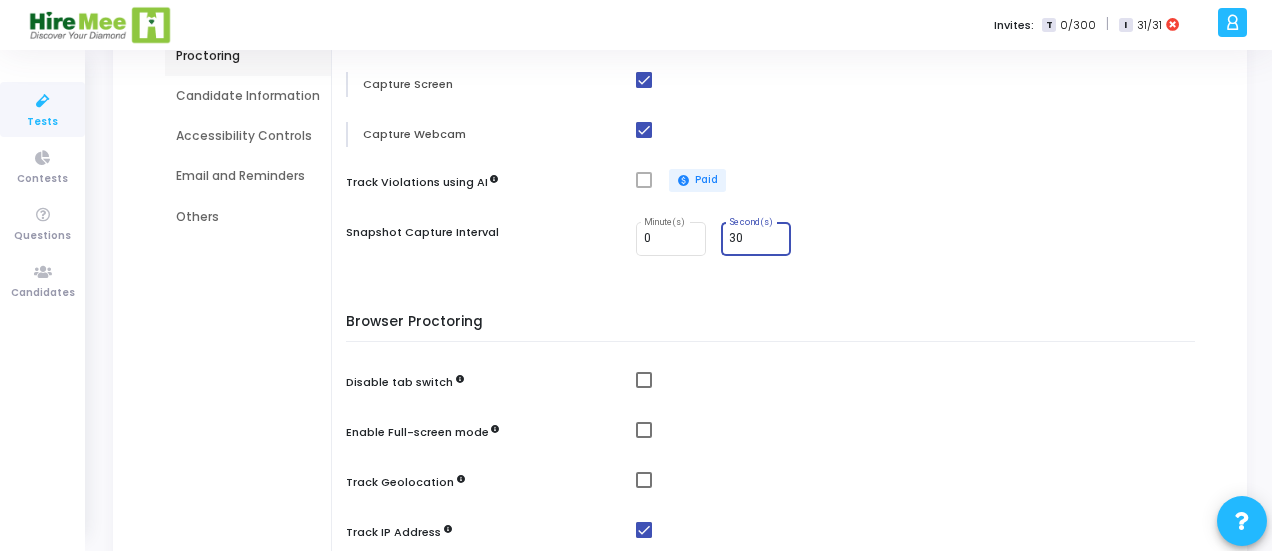 type on "30" 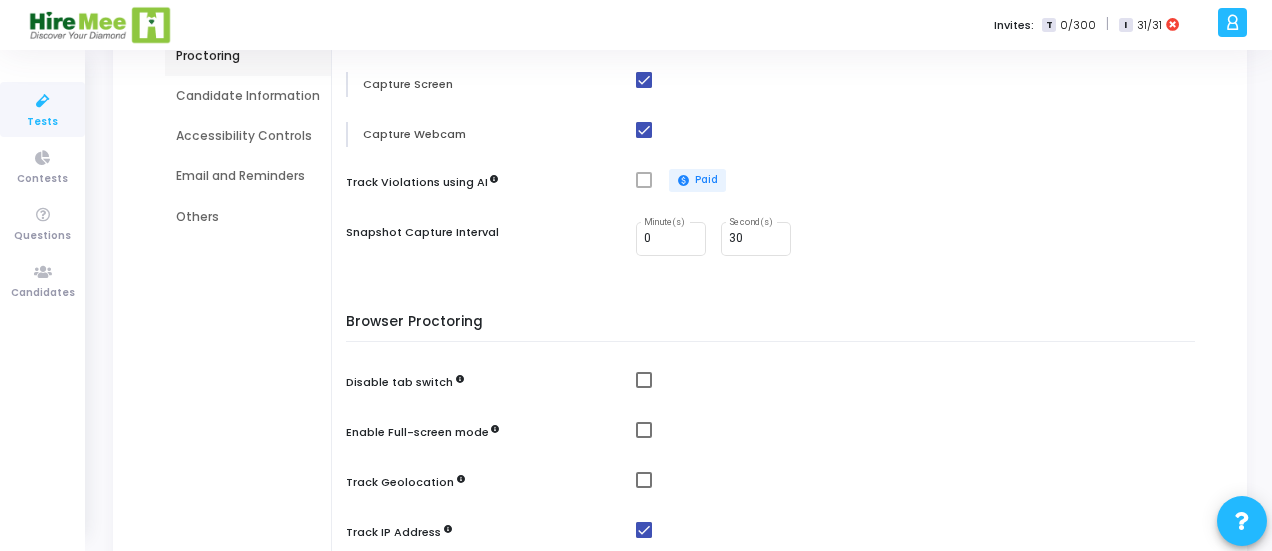 click on "Candidate Proctoring   Proctoring Mode    Image   Video  paid Paid  close  Capture Screen     Capture Webcam     Track Violations using AI    paid Paid   Snapshot Capture Interval  0 Minute(s) 30 Second(s)" at bounding box center (775, 123) 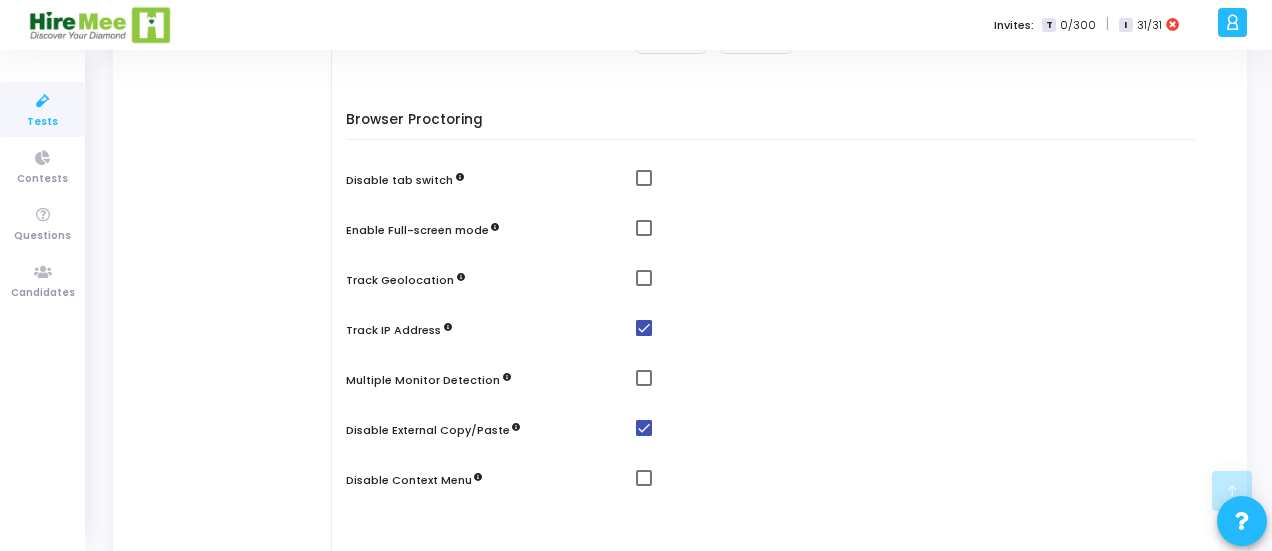 scroll, scrollTop: 492, scrollLeft: 0, axis: vertical 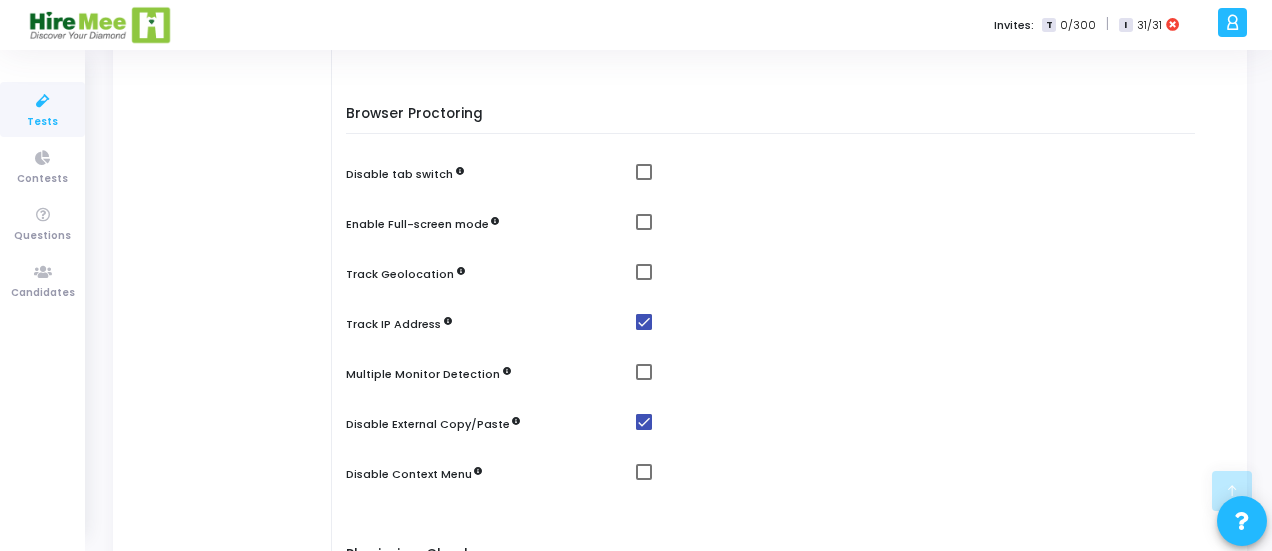 click at bounding box center (644, 172) 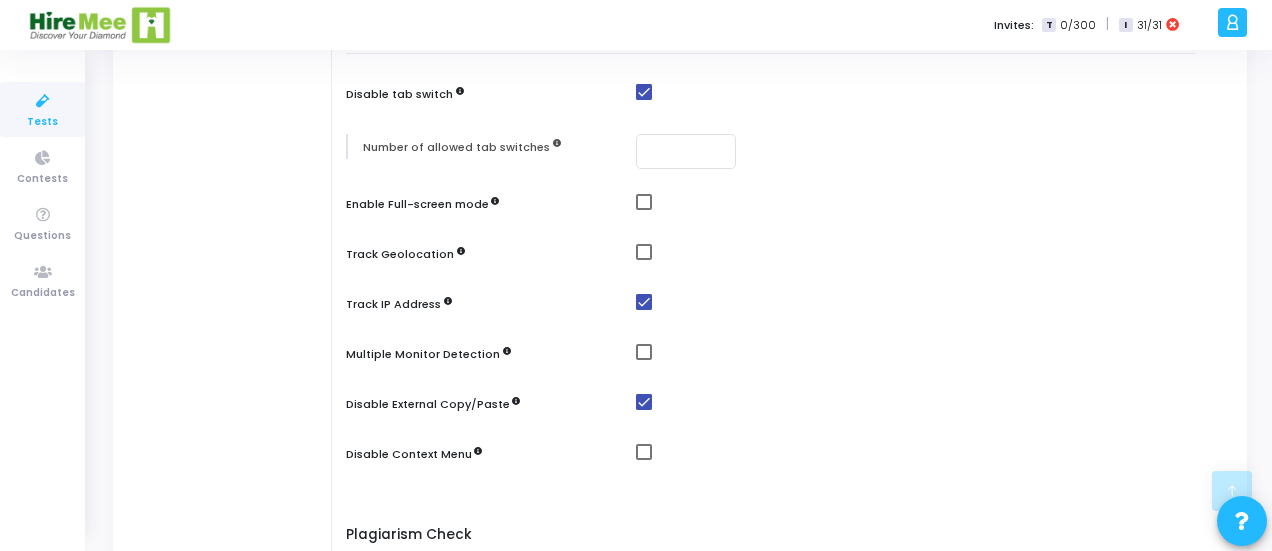 scroll, scrollTop: 614, scrollLeft: 0, axis: vertical 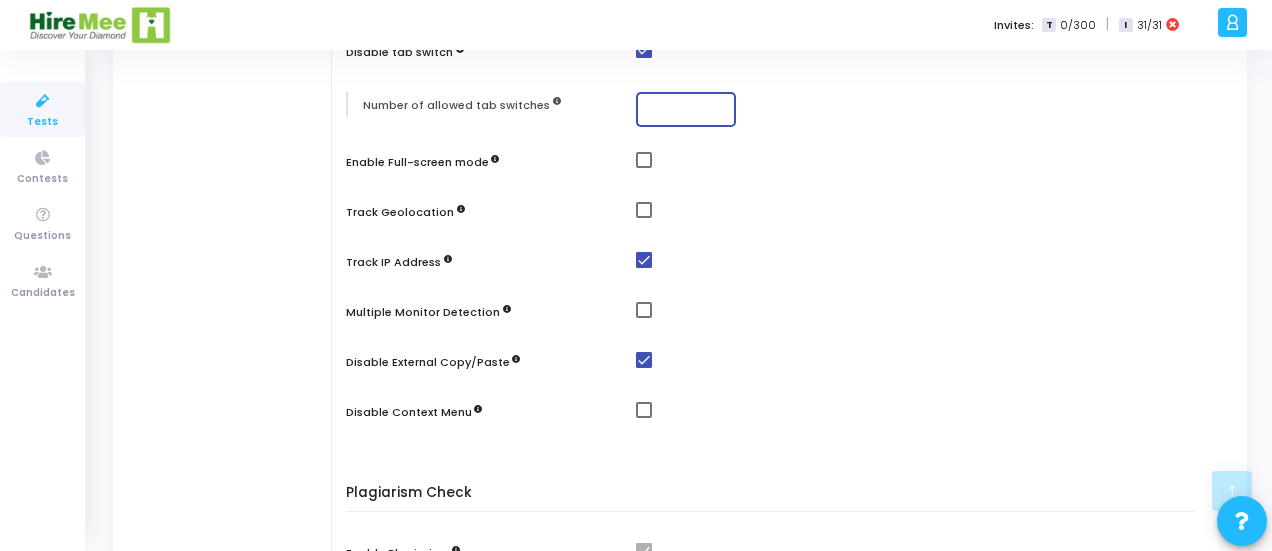 click at bounding box center (686, 109) 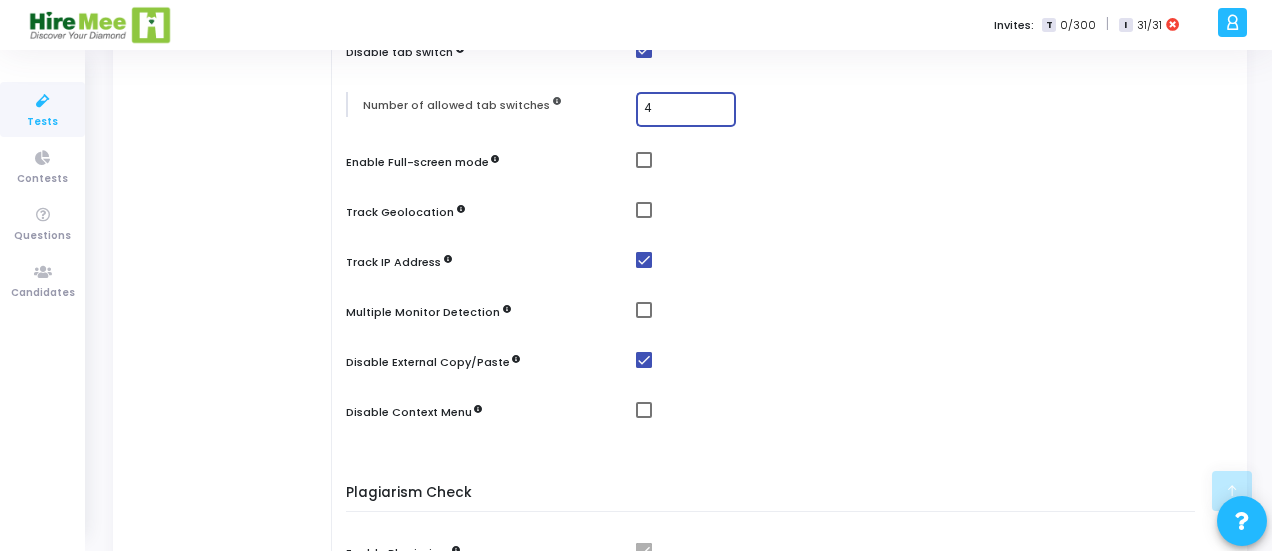 type on "4" 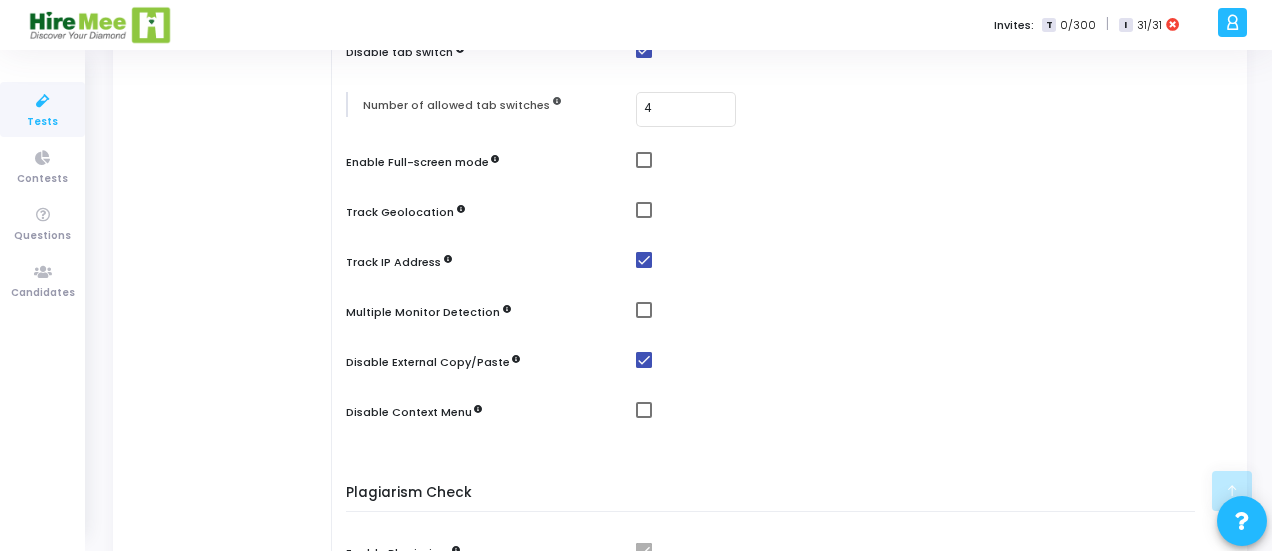 click at bounding box center [920, 160] 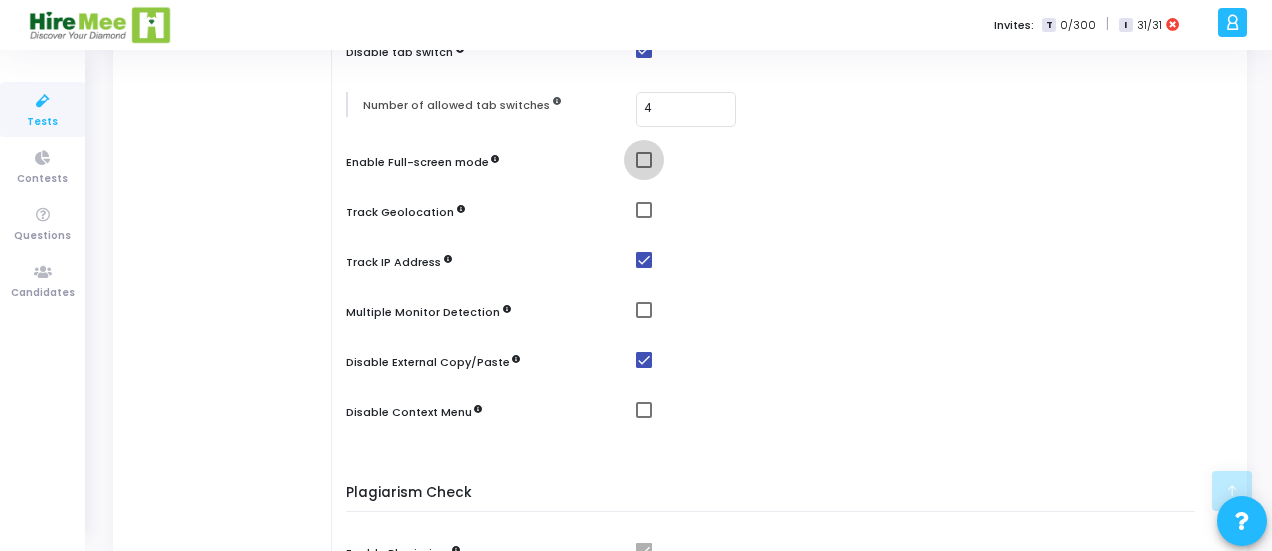 click at bounding box center (644, 160) 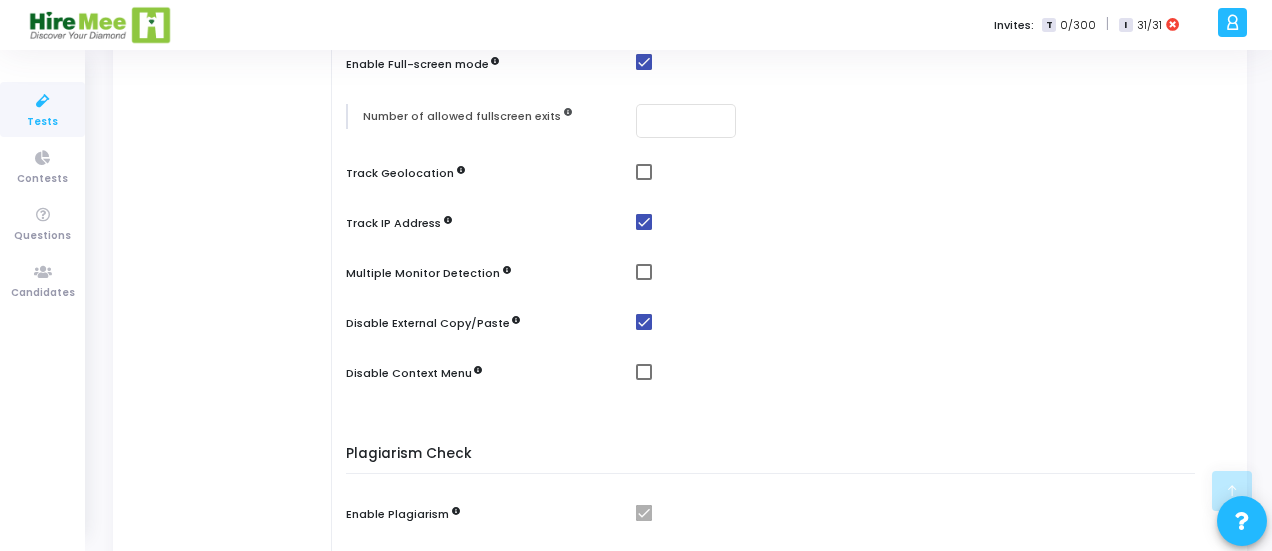 scroll, scrollTop: 714, scrollLeft: 0, axis: vertical 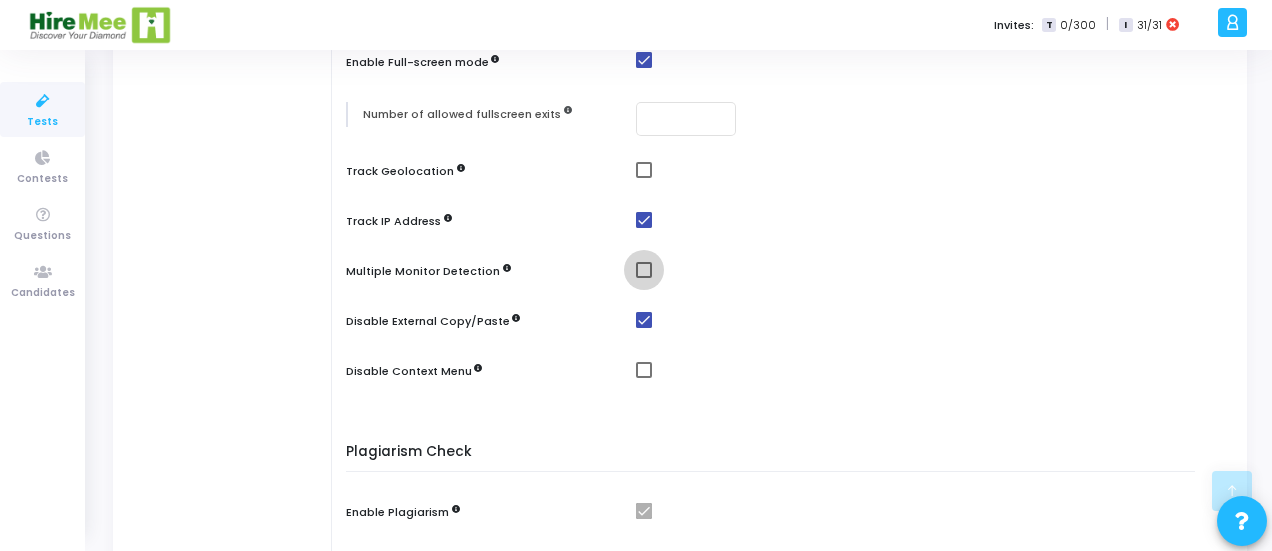 click at bounding box center (644, 270) 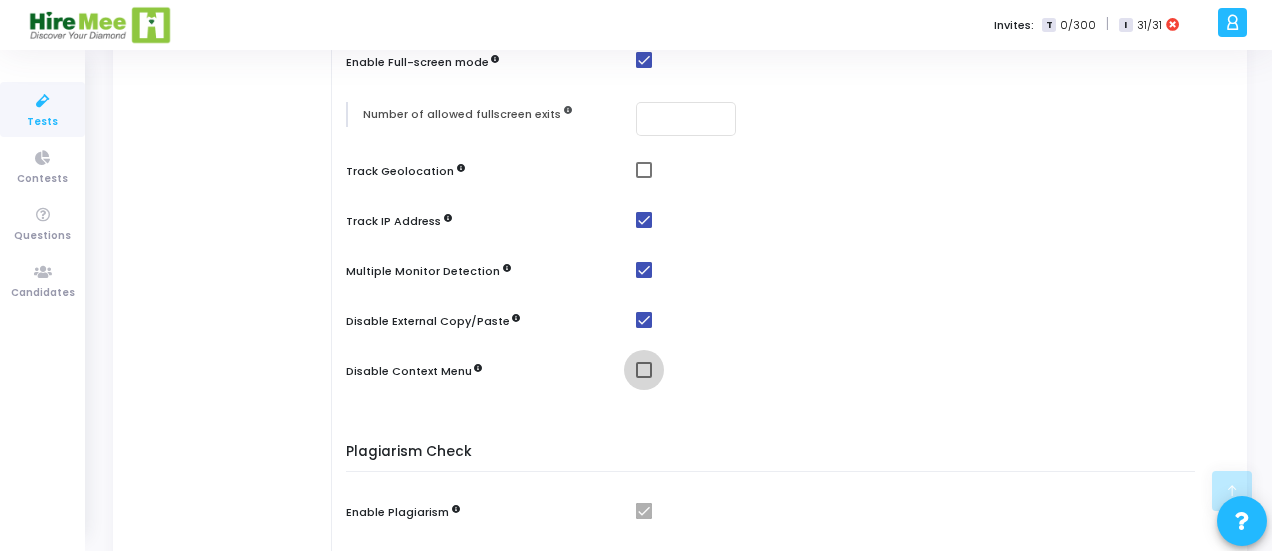 click at bounding box center [644, 370] 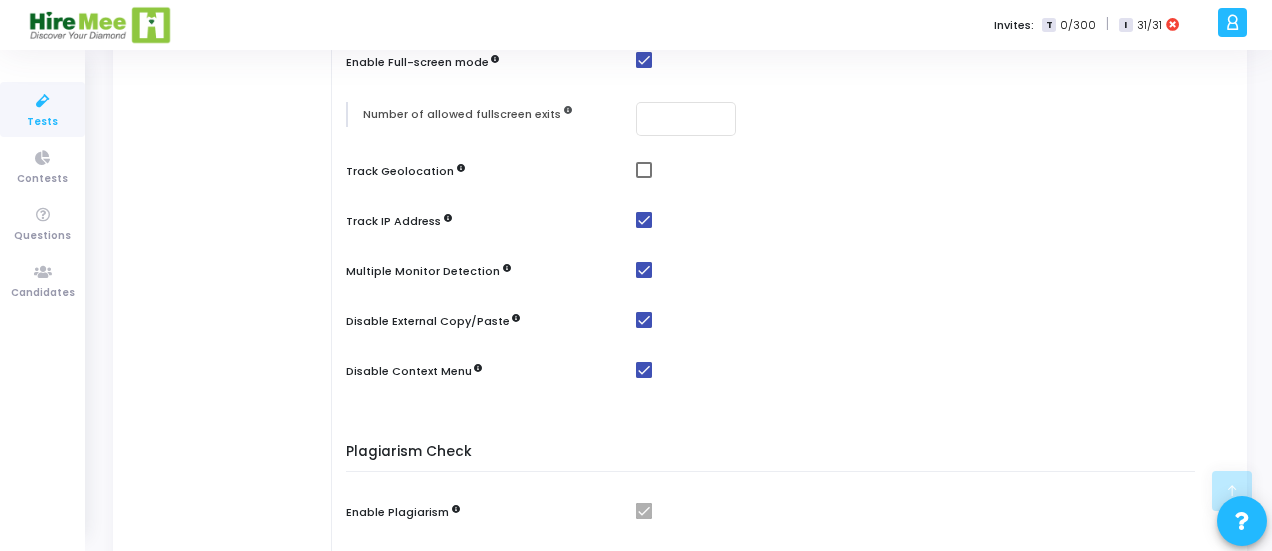 click on "Browser Proctoring  Disable tab switch     Number of allowed tab switches  4  Enable Full-screen mode     Number of allowed fullscreen exits   Track Geolocation     Track IP Address     Multiple Monitor Detection     Disable External Copy/Paste     Disable Context Menu" at bounding box center (775, 147) 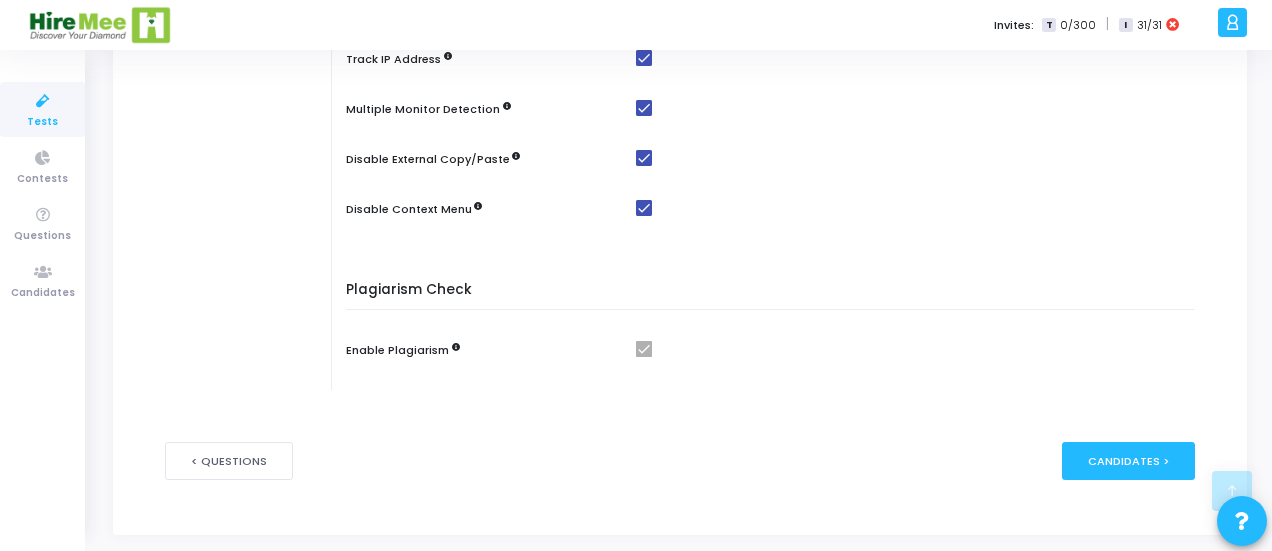 scroll, scrollTop: 892, scrollLeft: 0, axis: vertical 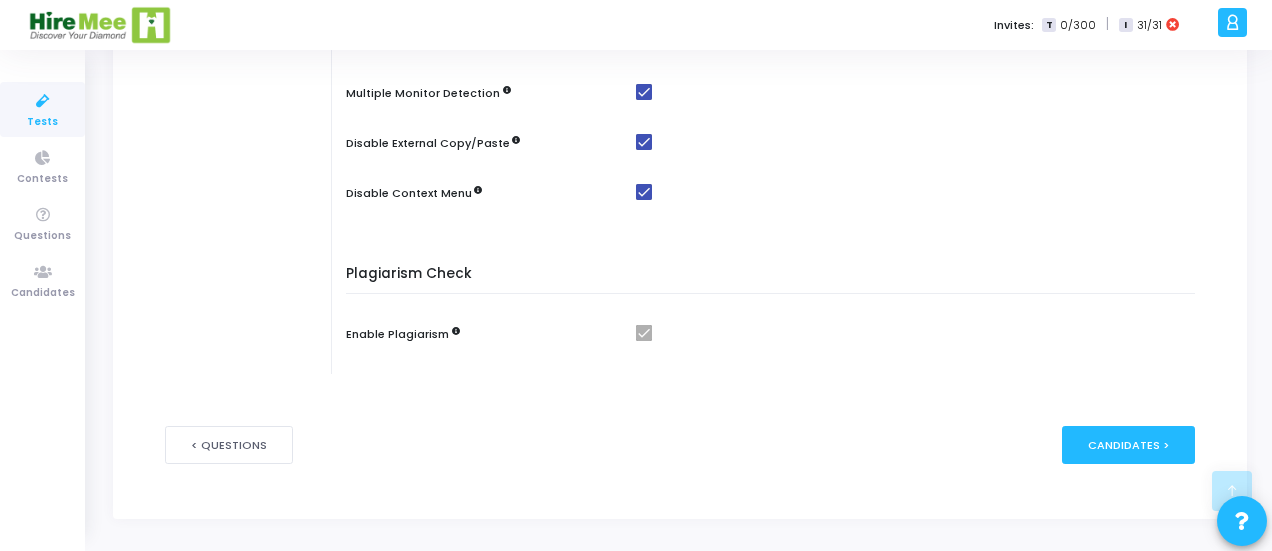click at bounding box center (644, 333) 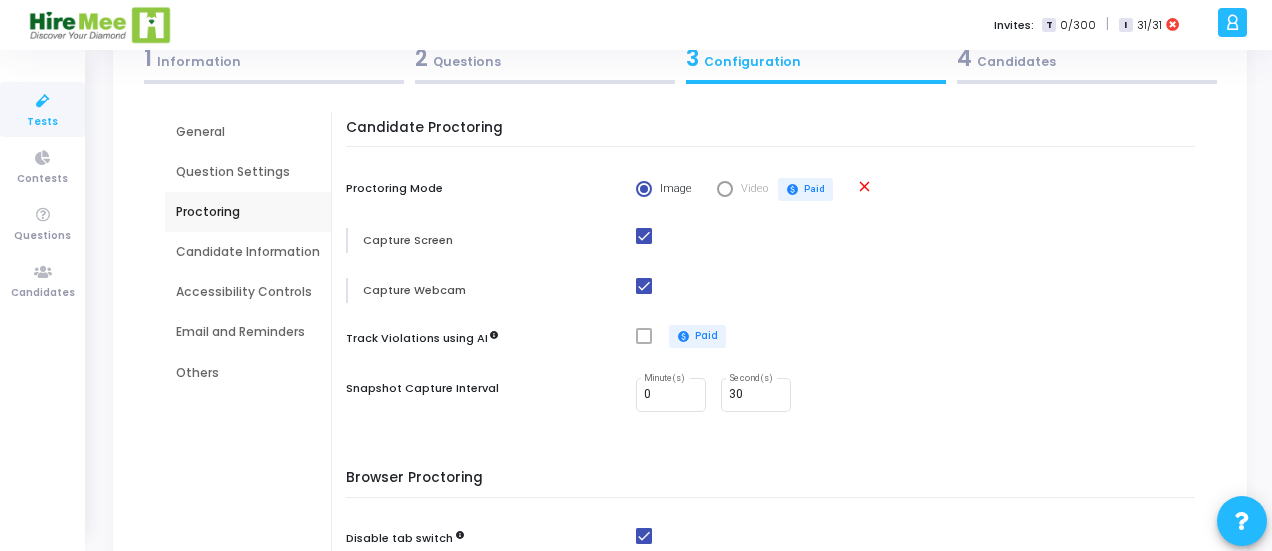scroll, scrollTop: 128, scrollLeft: 0, axis: vertical 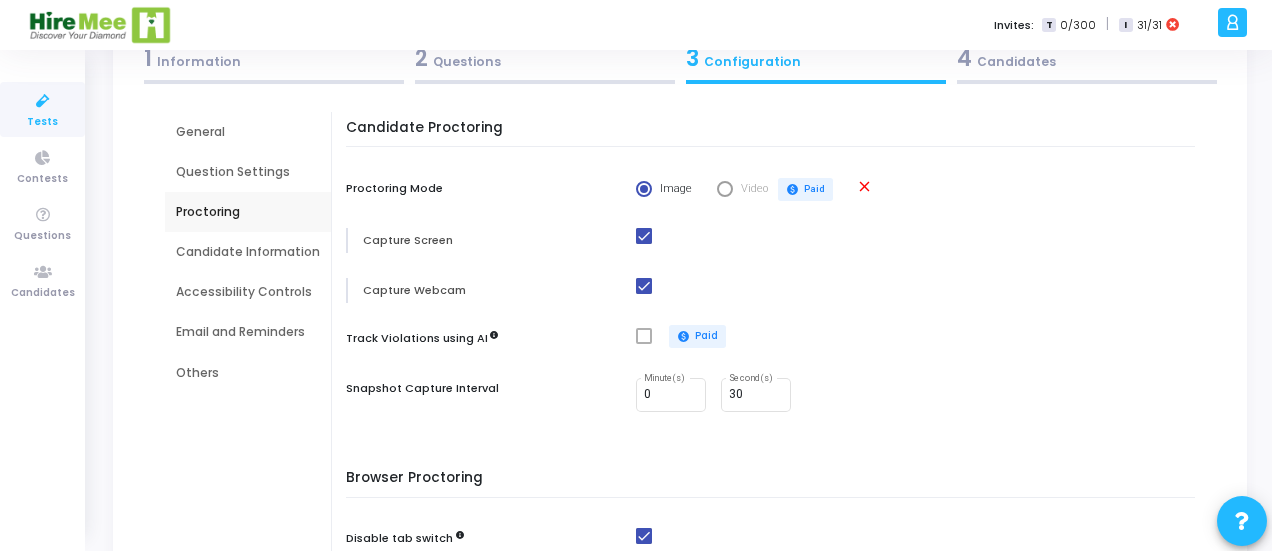 click on "Candidate Information" at bounding box center (248, 252) 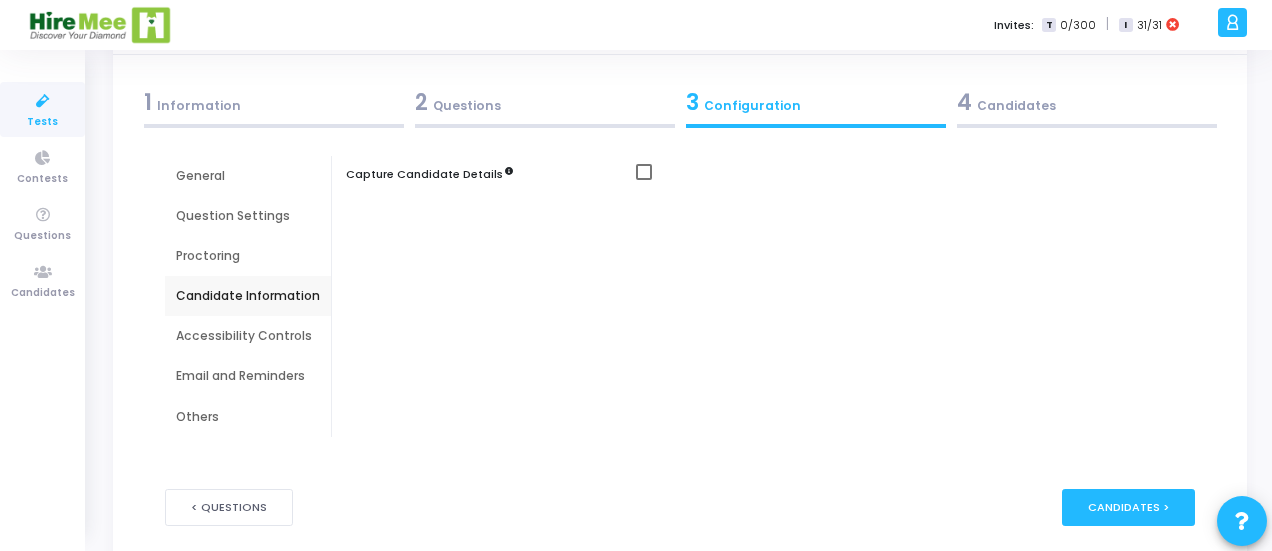 scroll, scrollTop: 86, scrollLeft: 0, axis: vertical 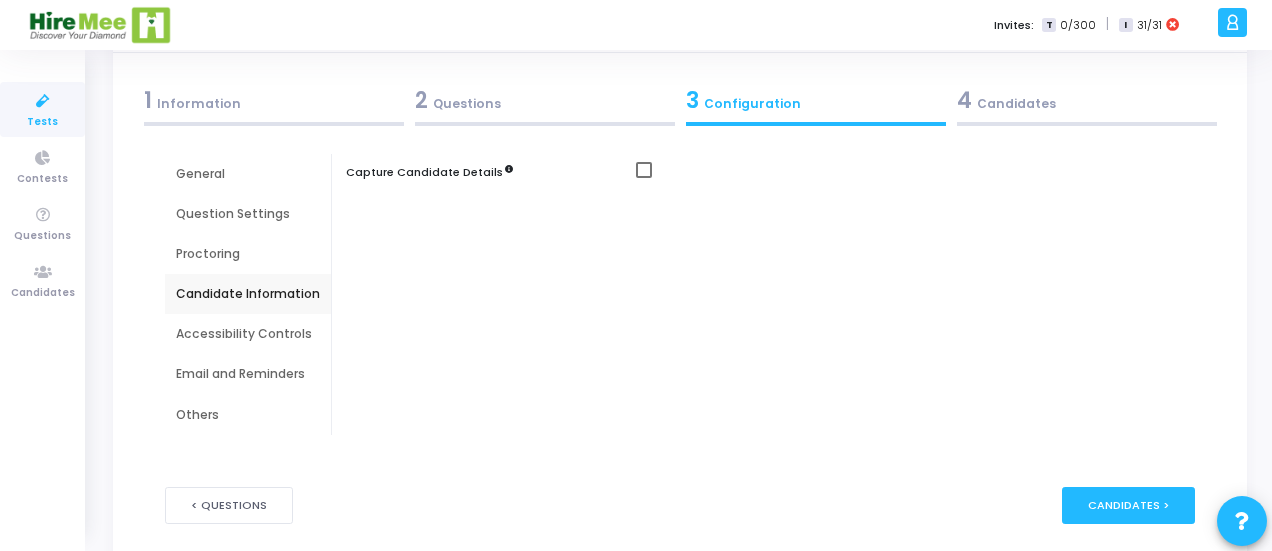 click on "Proctoring" at bounding box center [248, 254] 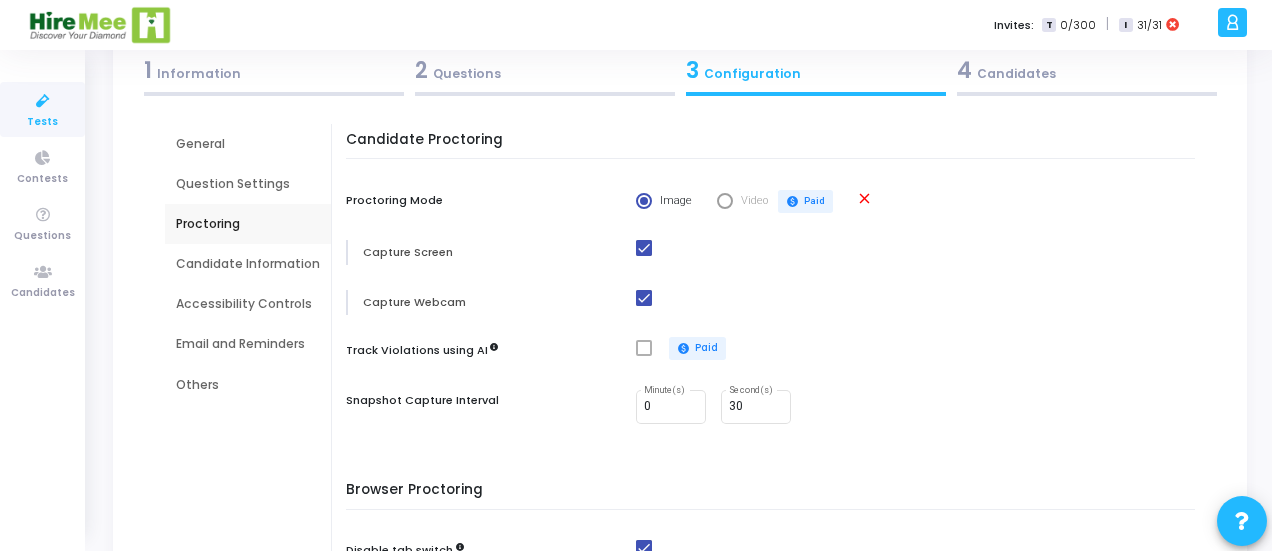 scroll, scrollTop: 64, scrollLeft: 0, axis: vertical 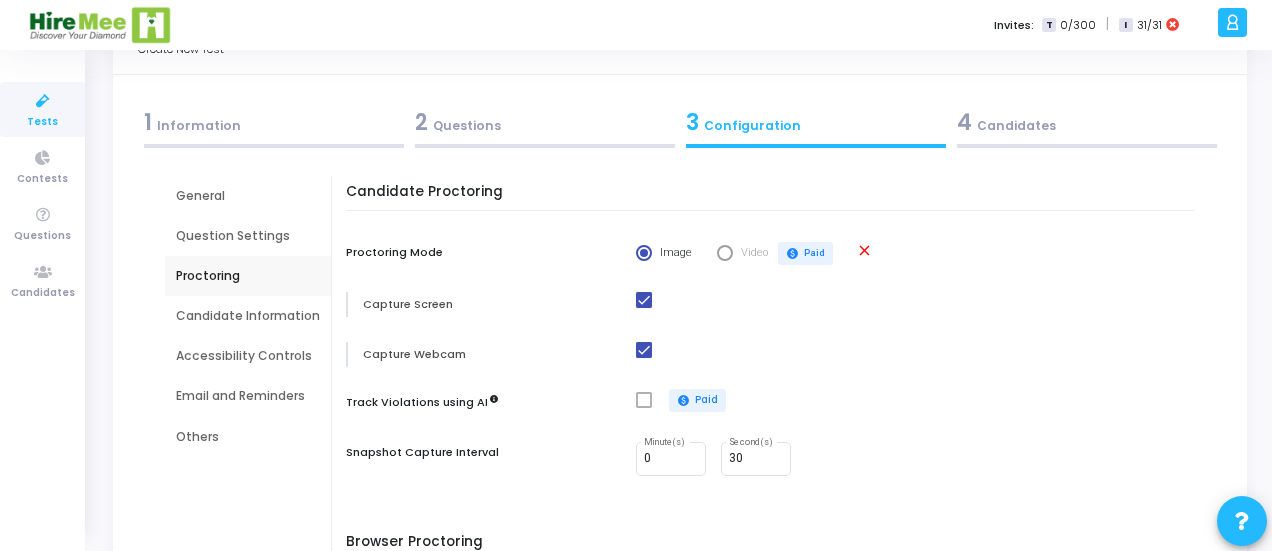 click on "Candidate Information" at bounding box center (248, 316) 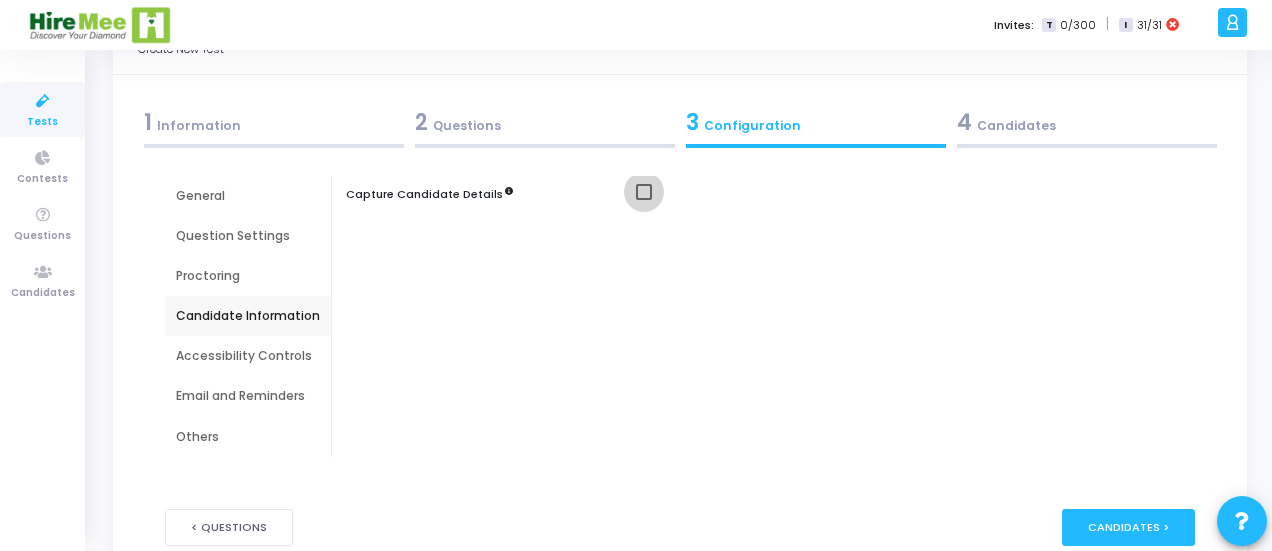 click at bounding box center (644, 192) 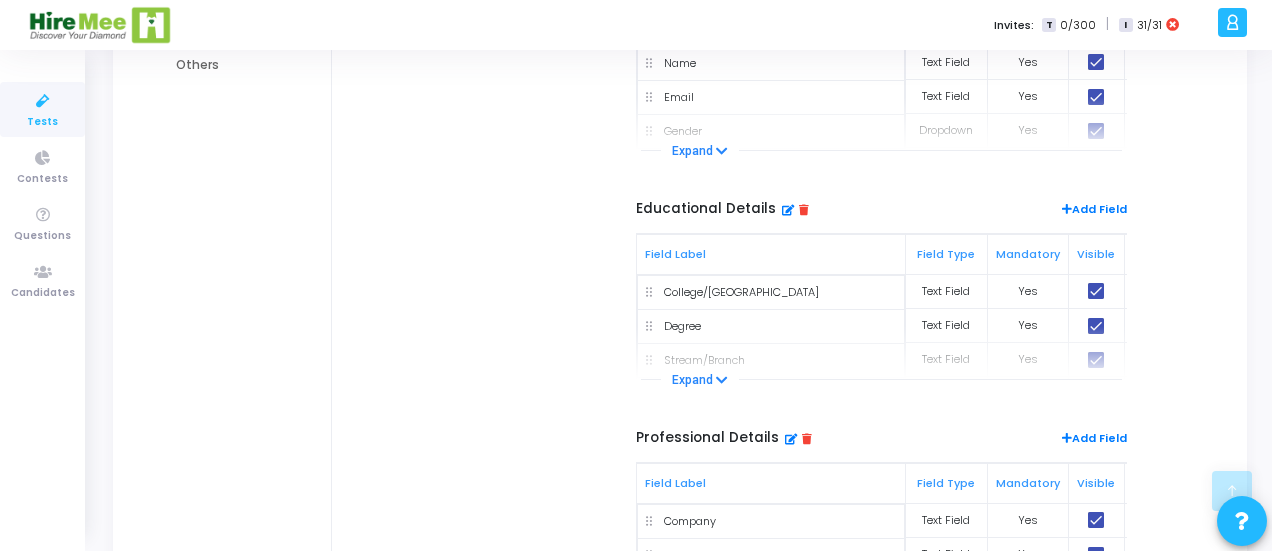 scroll, scrollTop: 0, scrollLeft: 0, axis: both 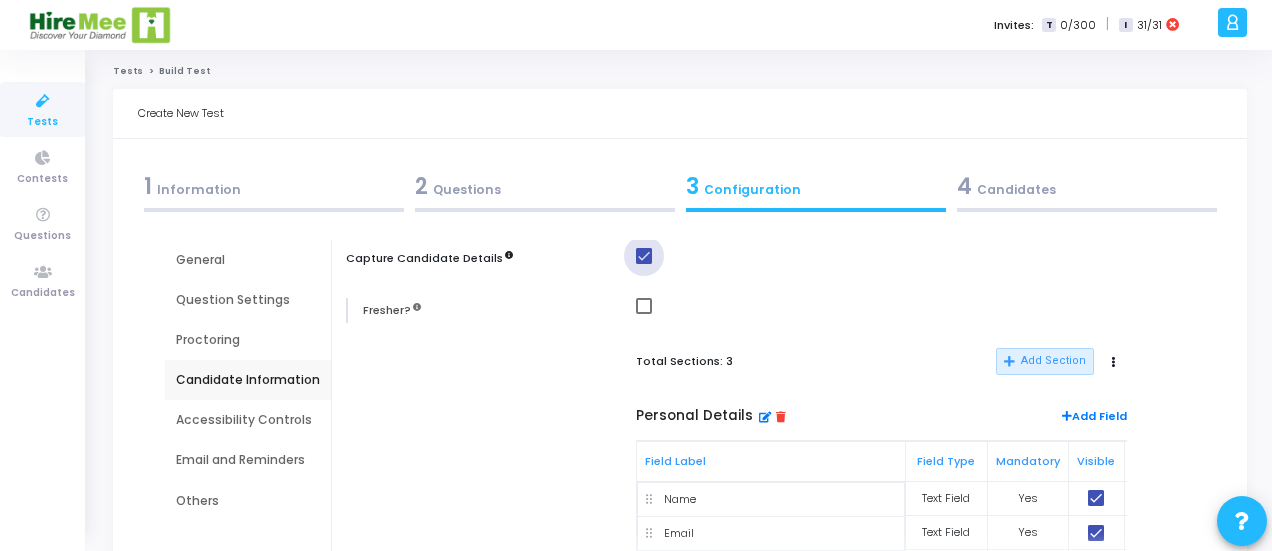 click at bounding box center (644, 256) 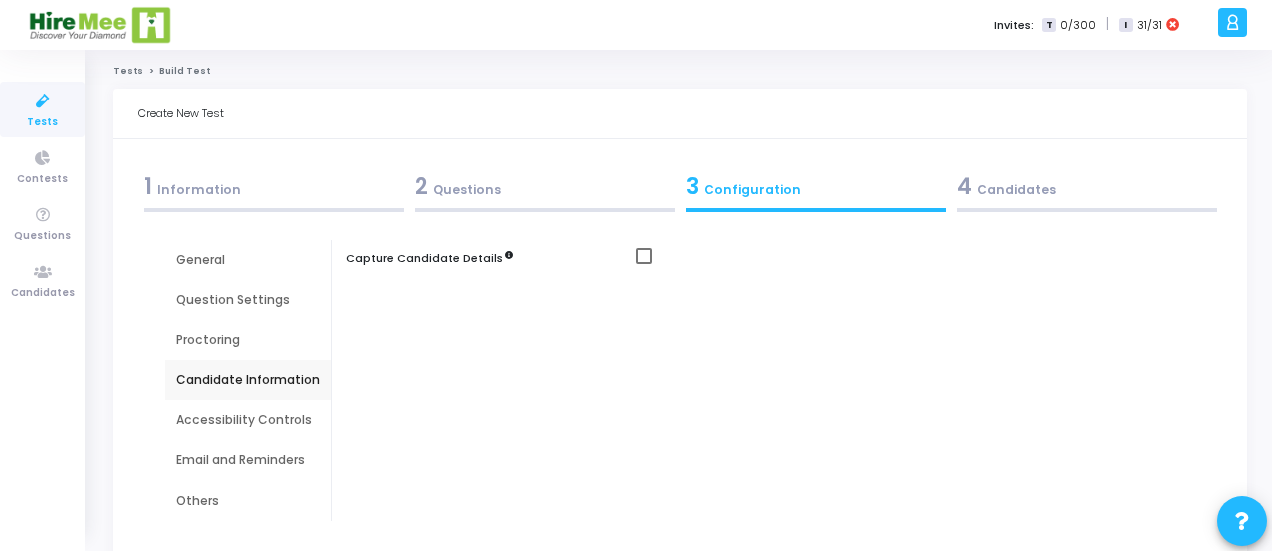 click on "Accessibility Controls" at bounding box center (248, 420) 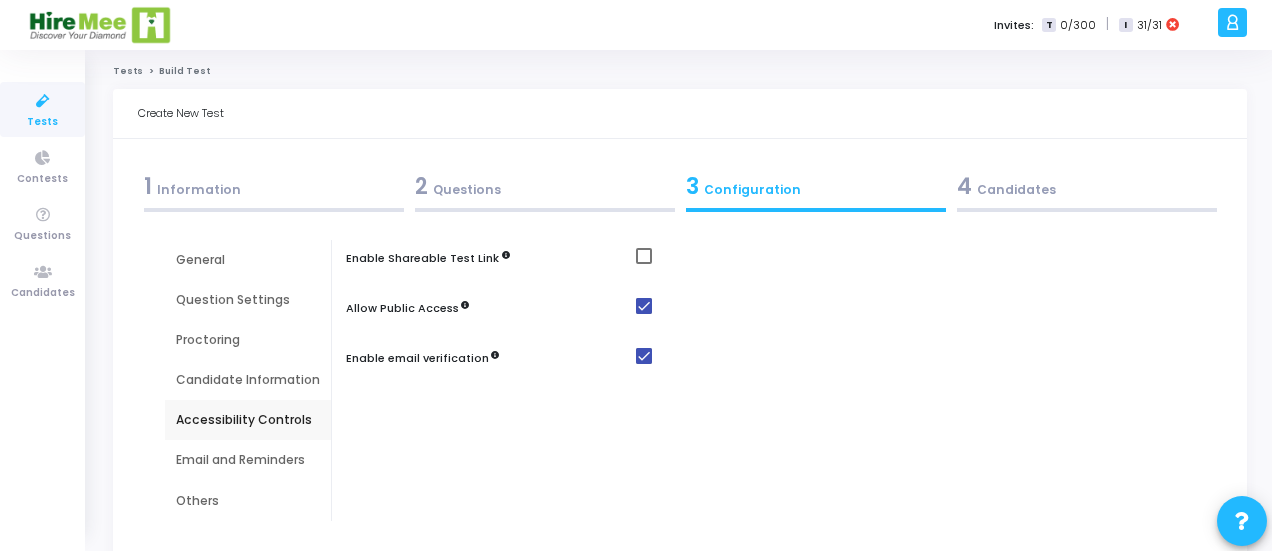click on "Enable Shareable Test Link     Allow Public Access     Enable email verification" at bounding box center (775, 380) 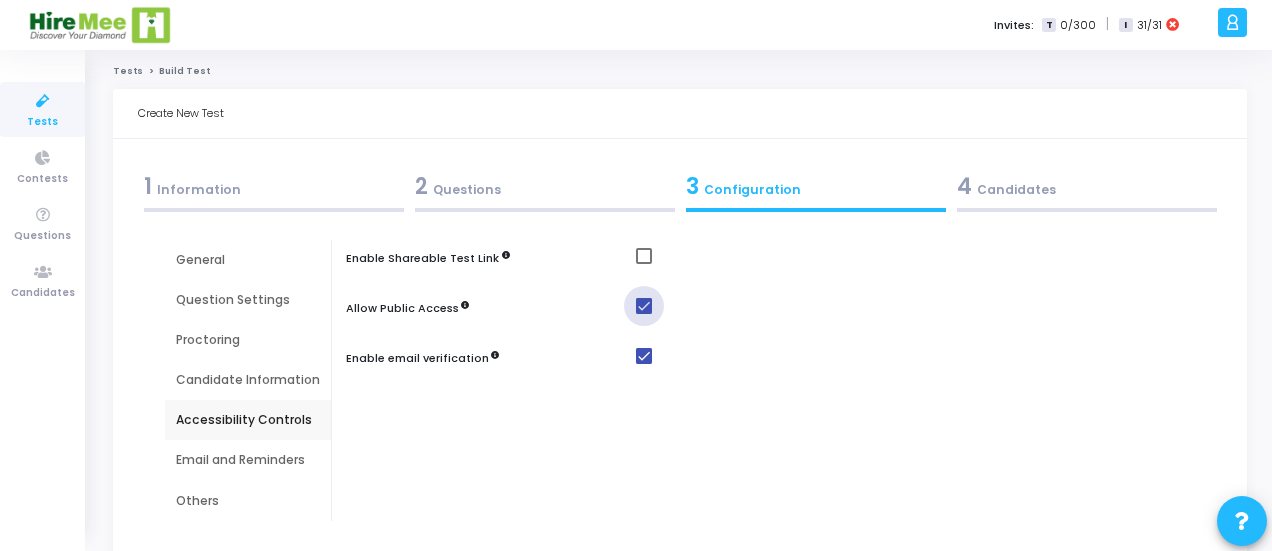 click at bounding box center [644, 306] 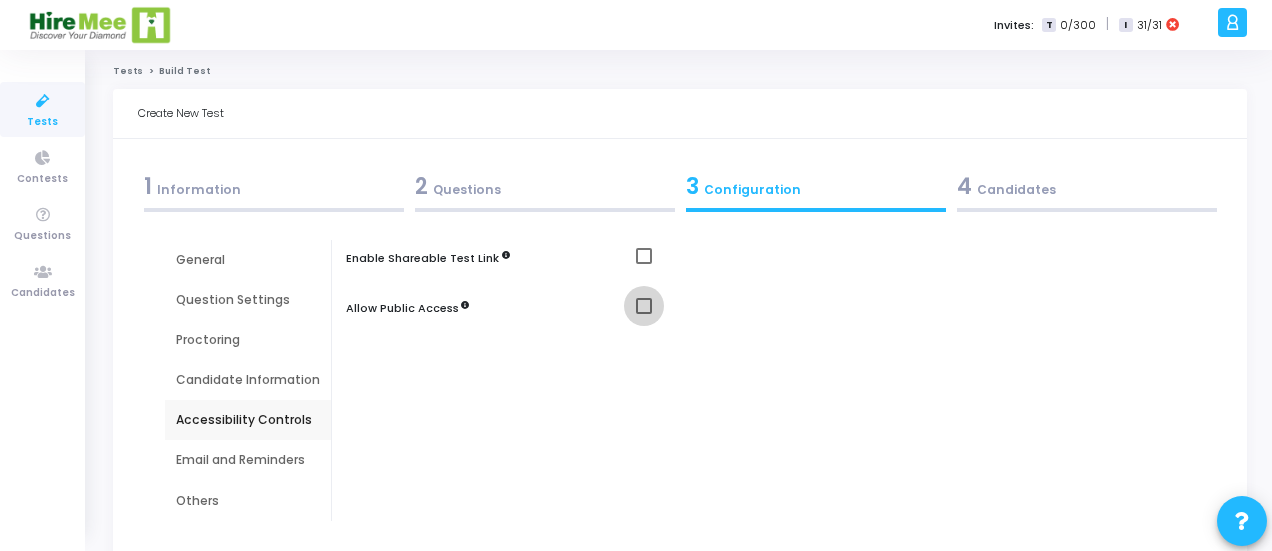 click at bounding box center (644, 306) 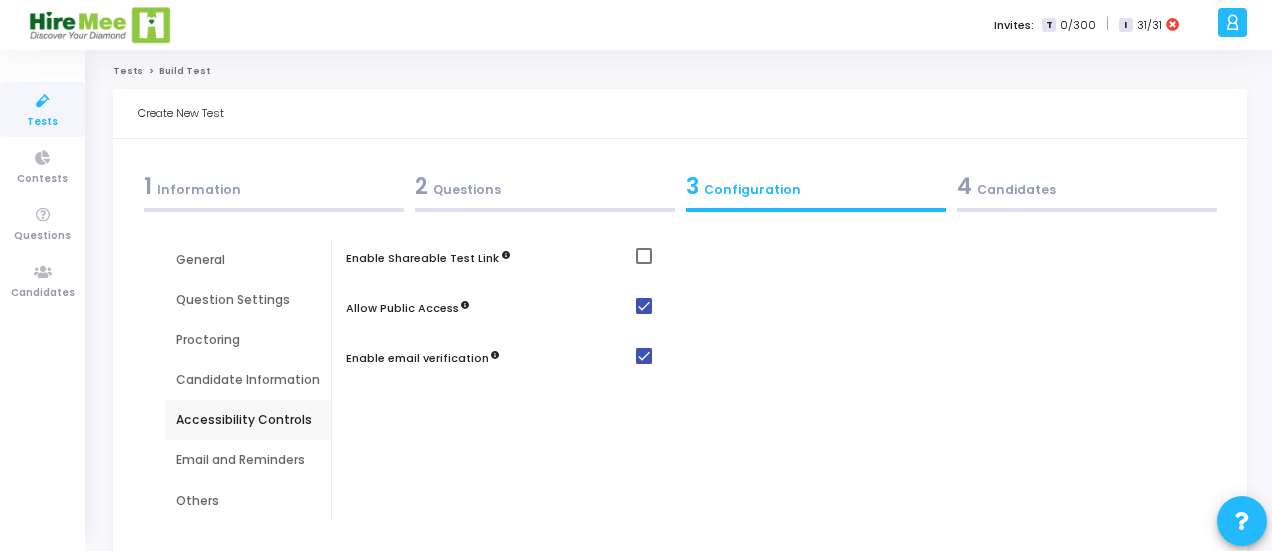 click on "Email and Reminders" at bounding box center [248, 460] 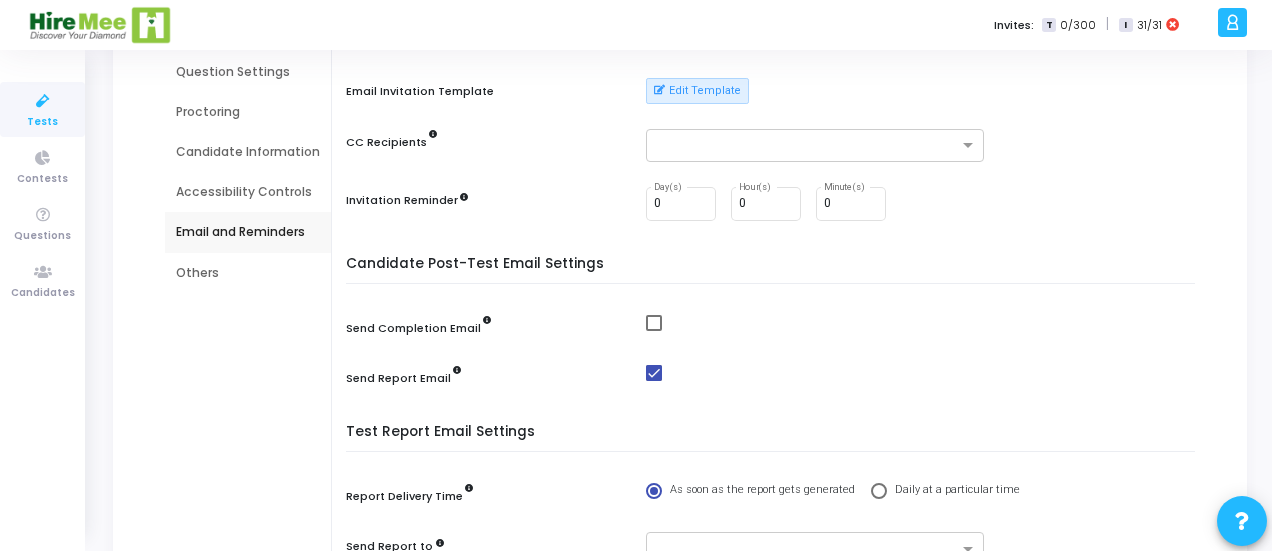 scroll, scrollTop: 216, scrollLeft: 0, axis: vertical 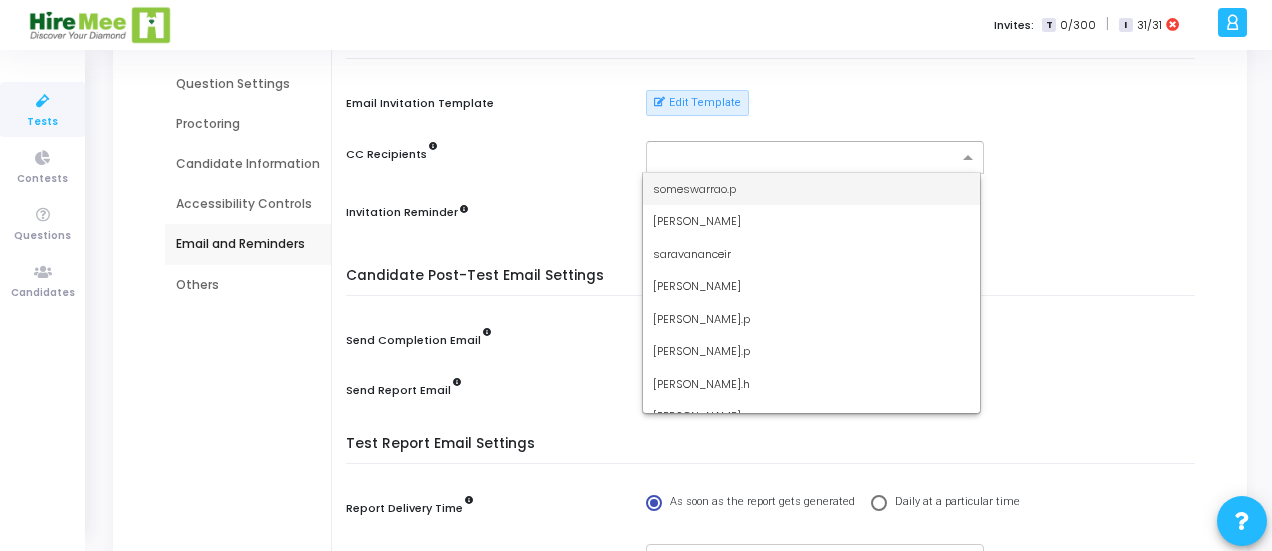 click at bounding box center (807, 158) 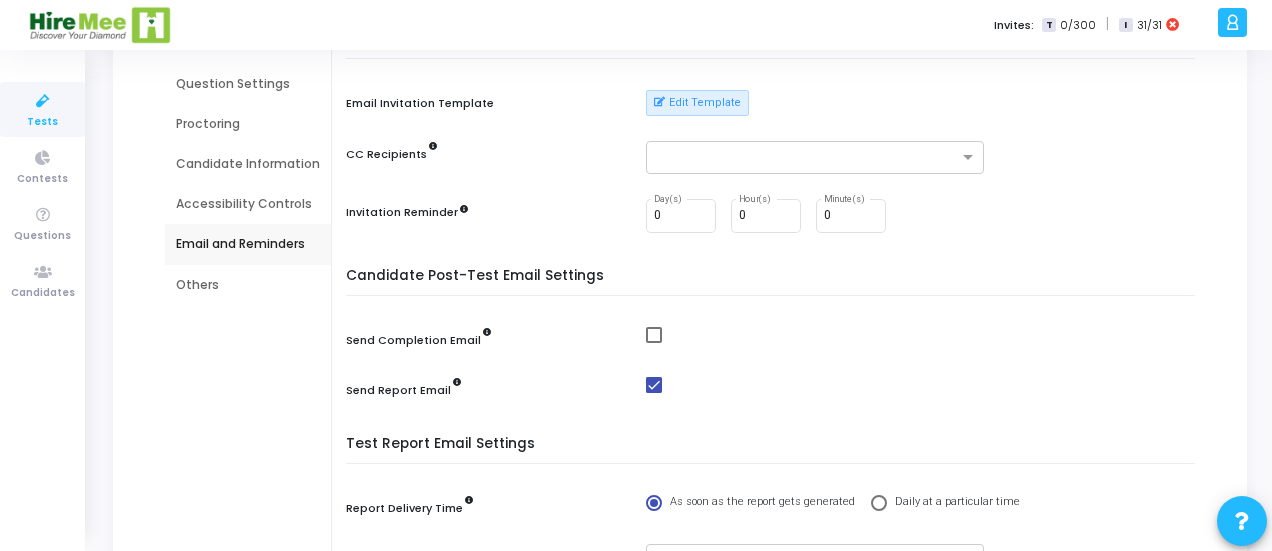 click on "Candidate Pre-Test Email Settings  Email Invitation Template   Edit Template   CC Recipients   Invitation Reminder  0 Day(s) 0 Hour(s) 0 Minute(s)" at bounding box center [775, 145] 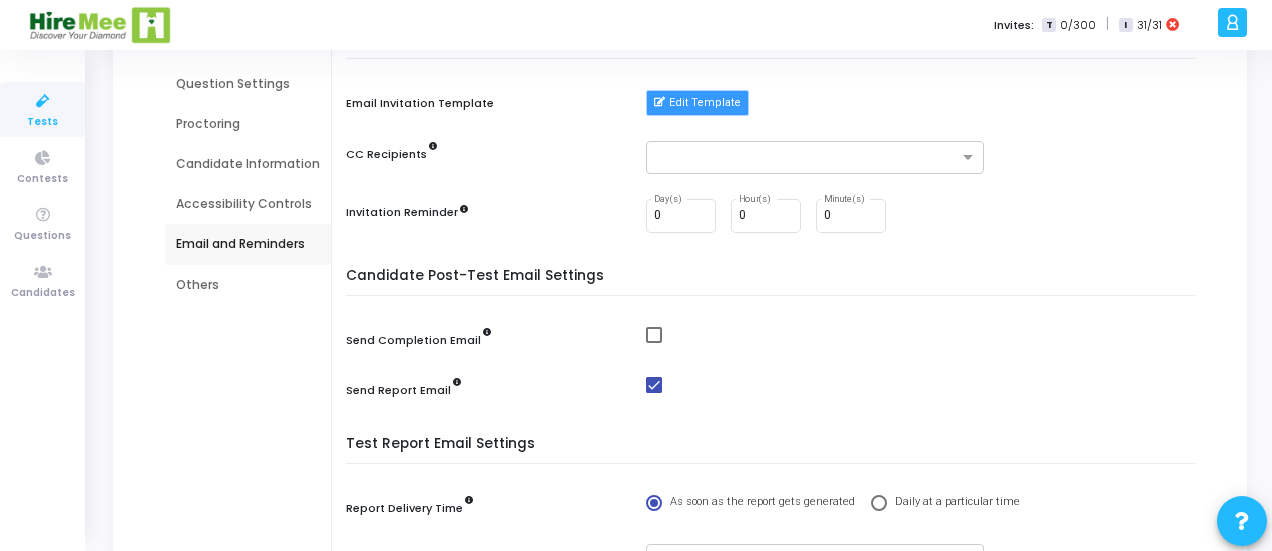 click on "Edit Template" at bounding box center (697, 103) 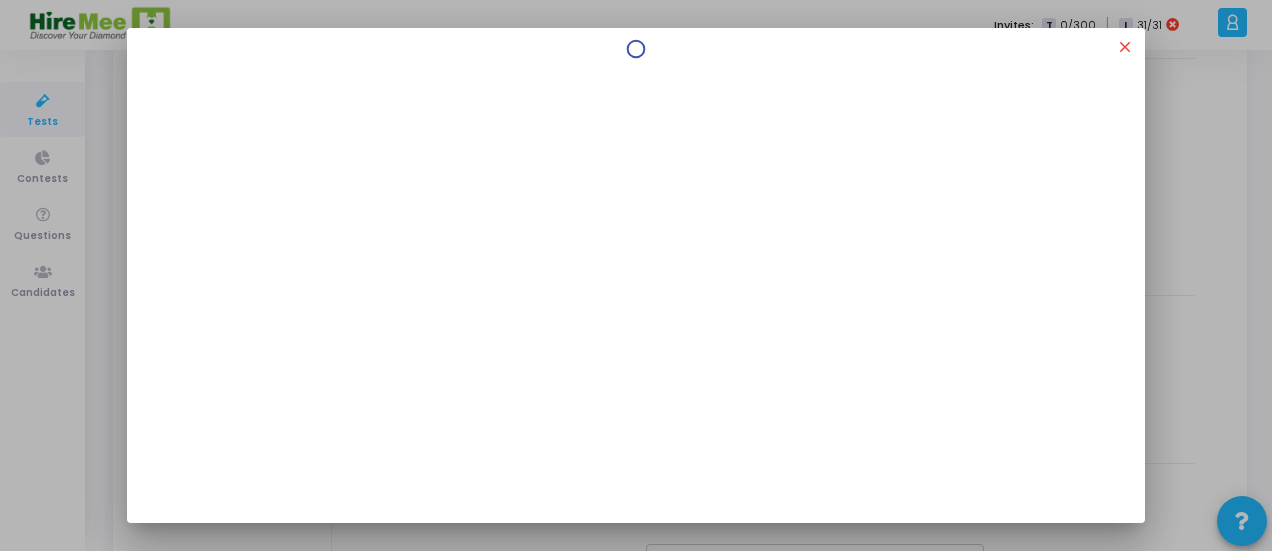 scroll, scrollTop: 0, scrollLeft: 0, axis: both 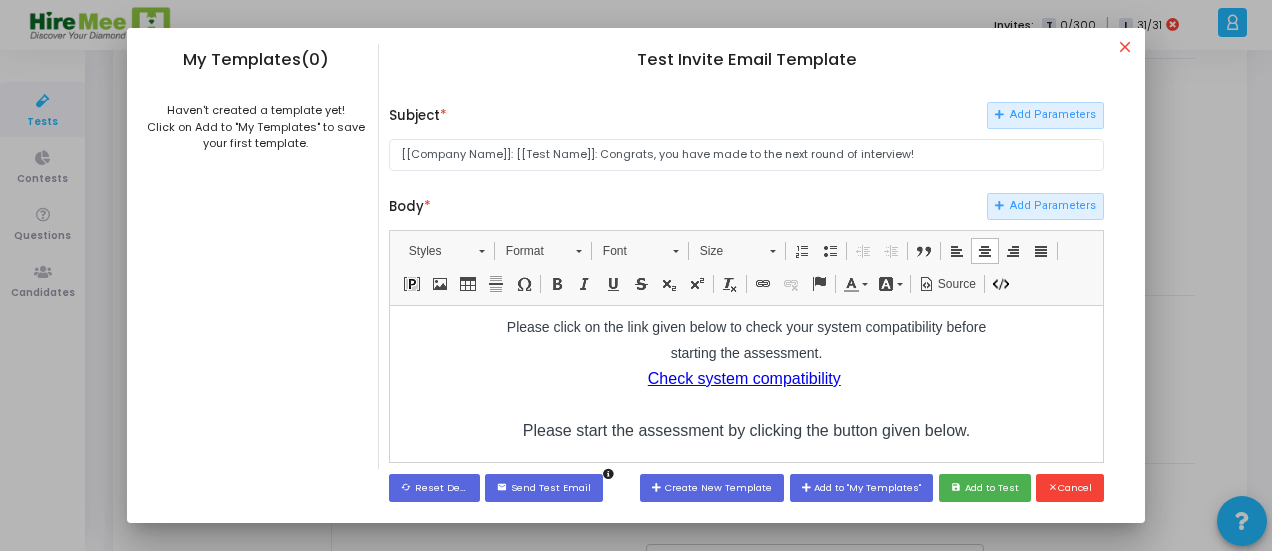 click on "Please click on the link given below to check your system compatibility before starting the assessment. Check system compatibility   Please start the assessment by clicking the button given below." at bounding box center (746, 378) 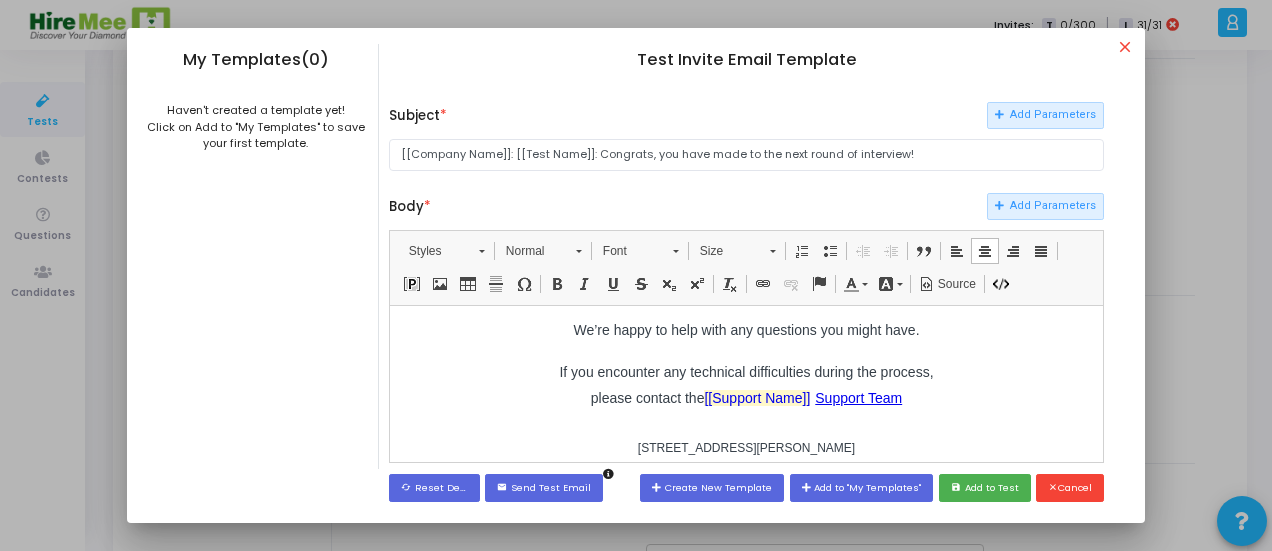 scroll, scrollTop: 593, scrollLeft: 0, axis: vertical 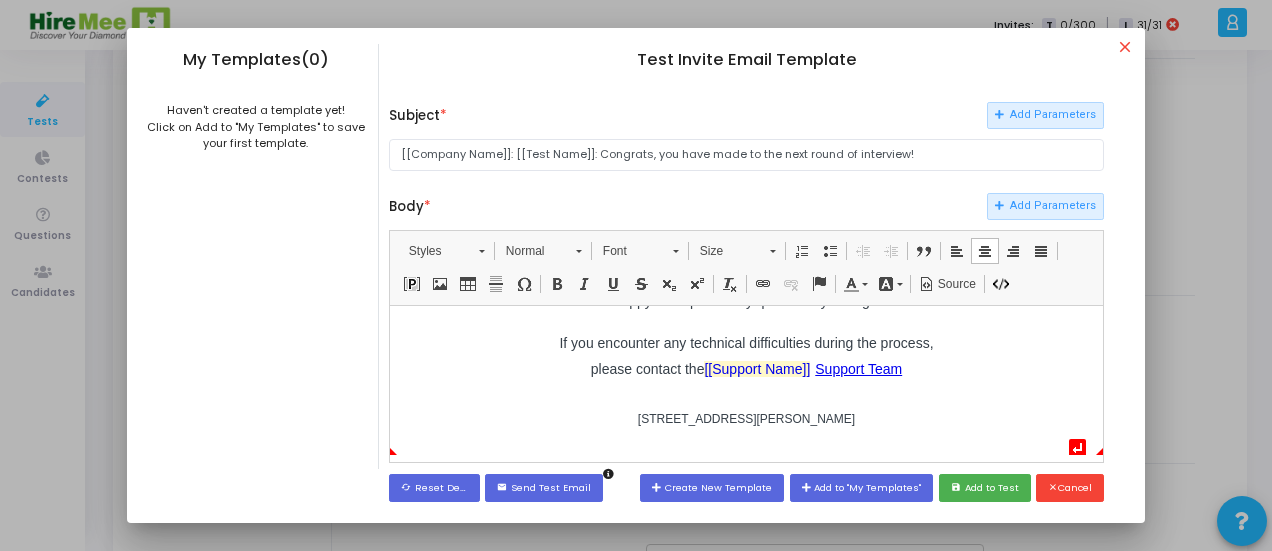 click on "4870 Don Pio Drive, Los Angeles, CA 91364" at bounding box center (746, 418) 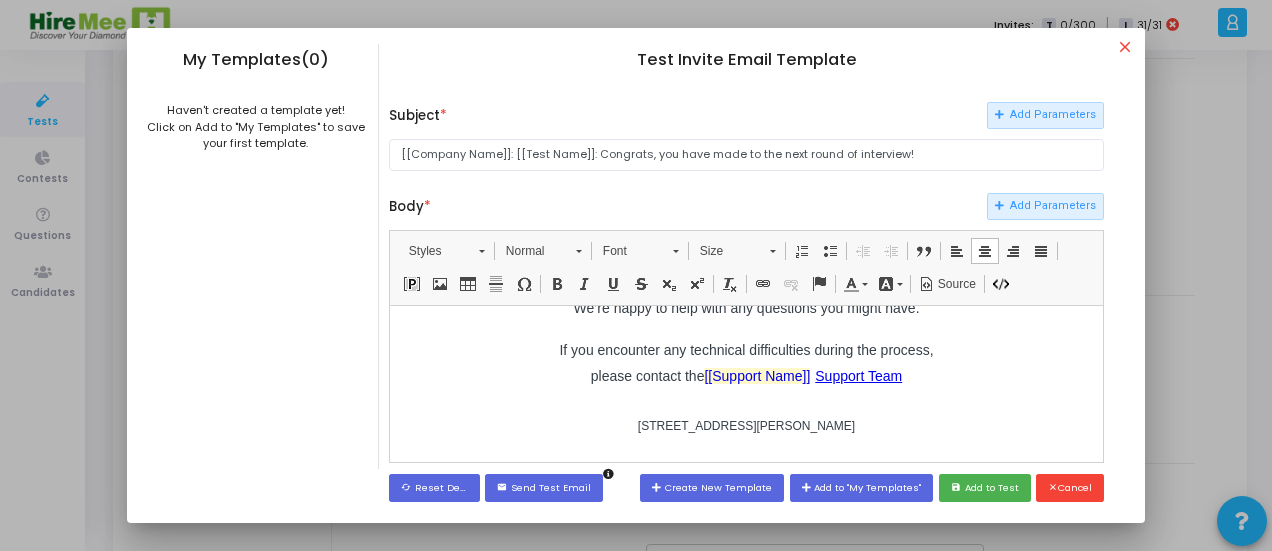 type 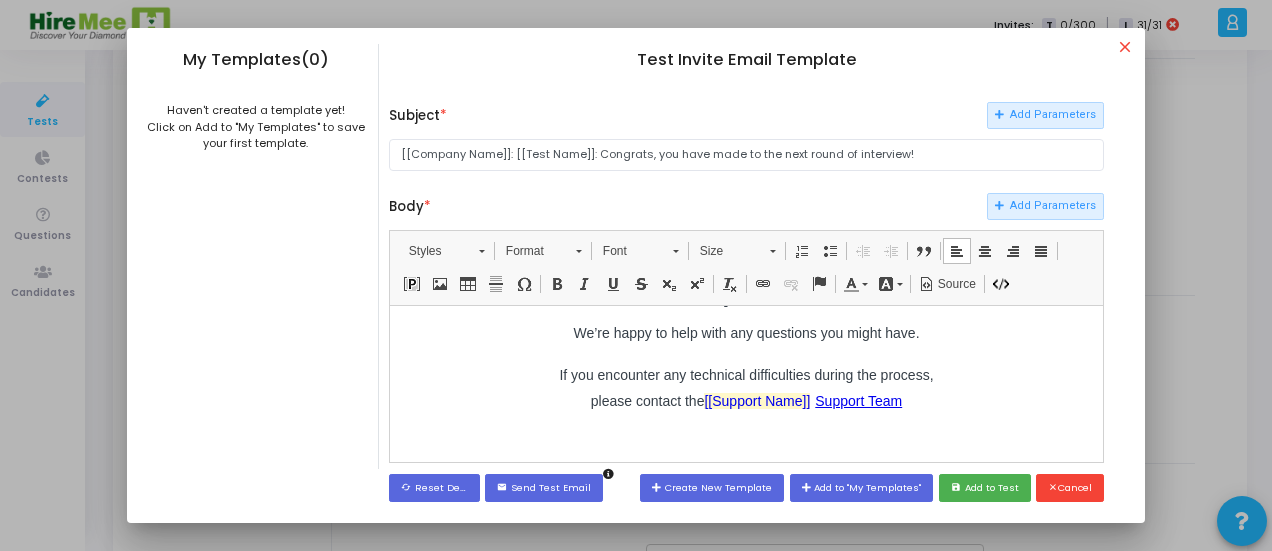 scroll, scrollTop: 550, scrollLeft: 0, axis: vertical 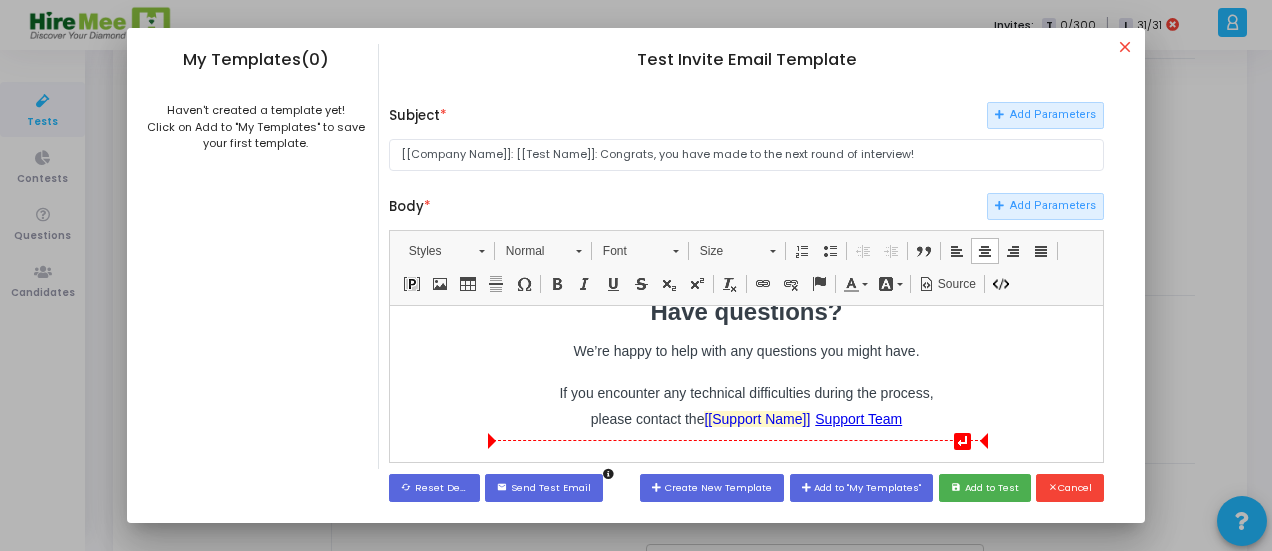 click on "[[Support Name]]  Support Team" at bounding box center (802, 418) 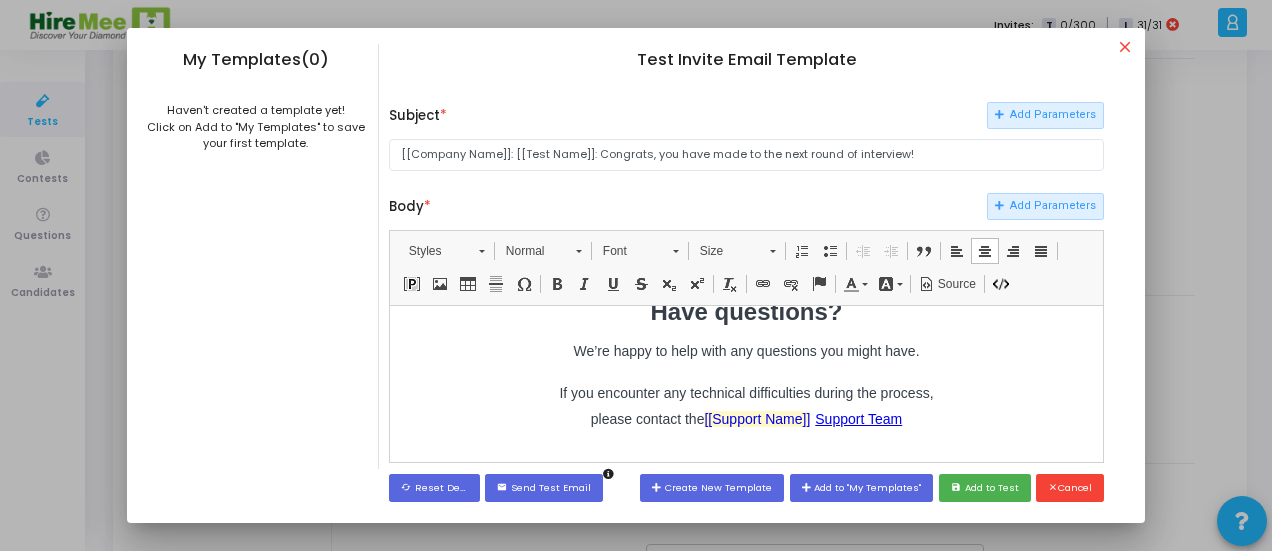 scroll, scrollTop: 12, scrollLeft: 0, axis: vertical 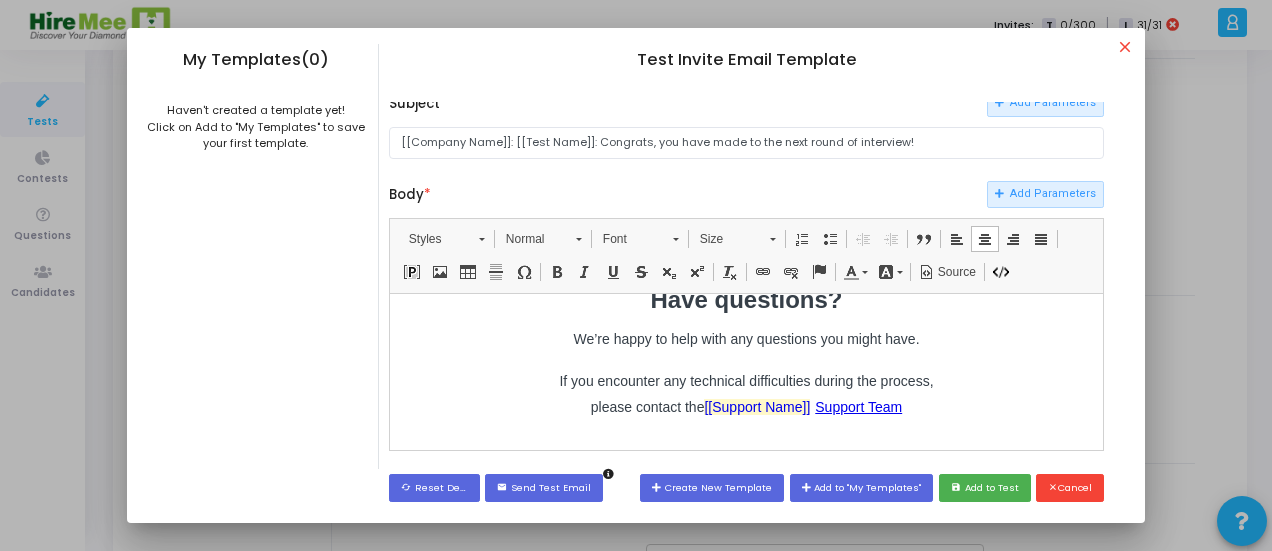 click on "[[Support Name]]  Support Team" at bounding box center (802, 406) 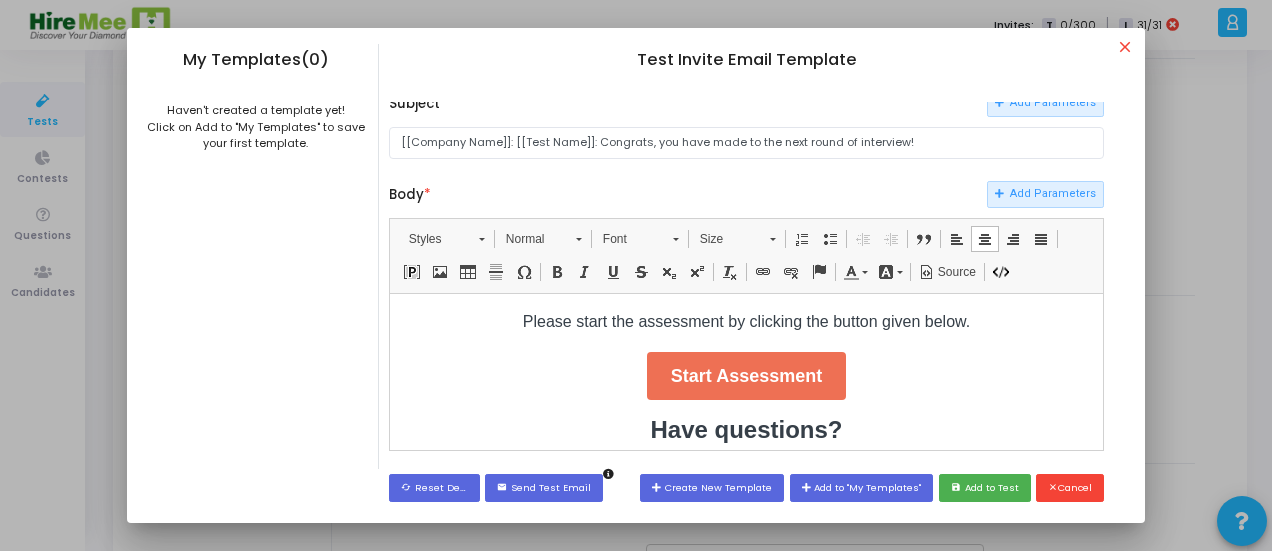 scroll, scrollTop: 550, scrollLeft: 0, axis: vertical 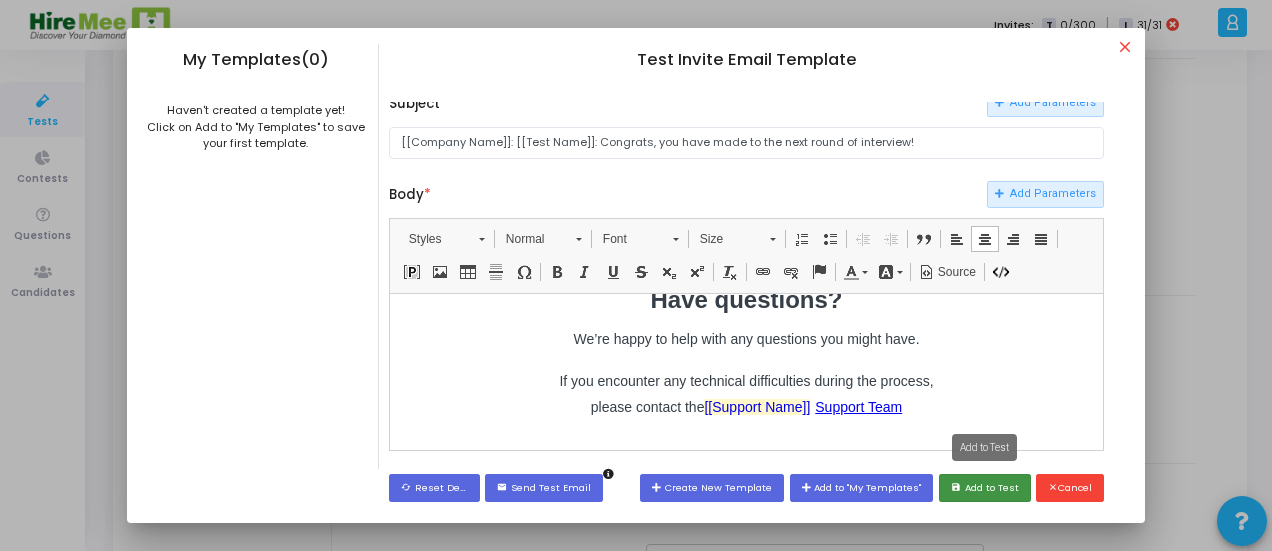 click on "save  Add to Test" at bounding box center (985, 487) 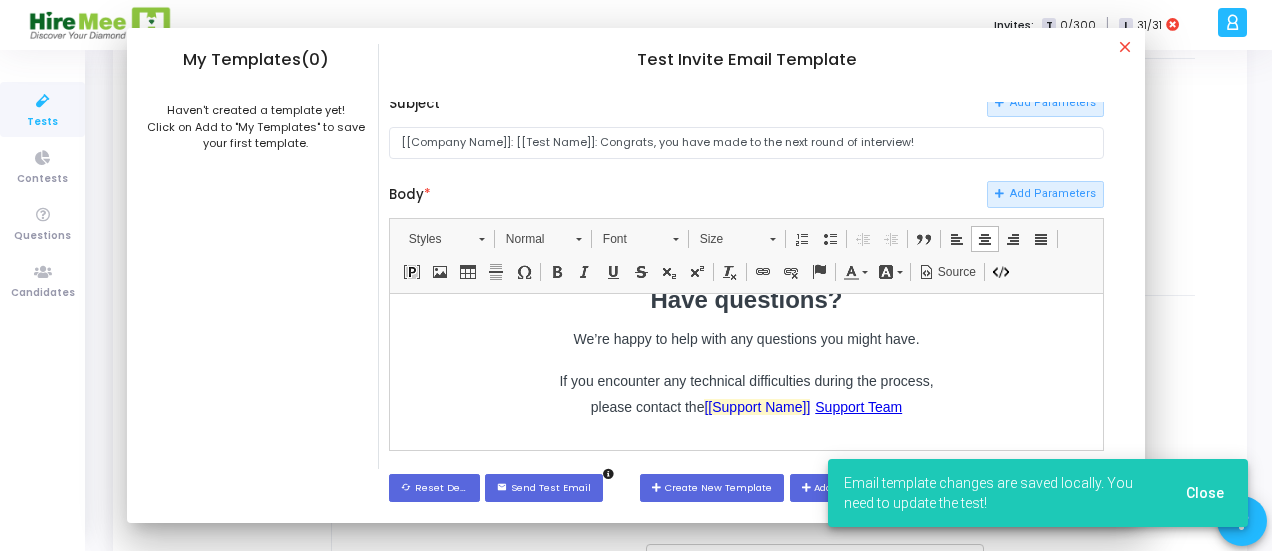 scroll, scrollTop: 216, scrollLeft: 0, axis: vertical 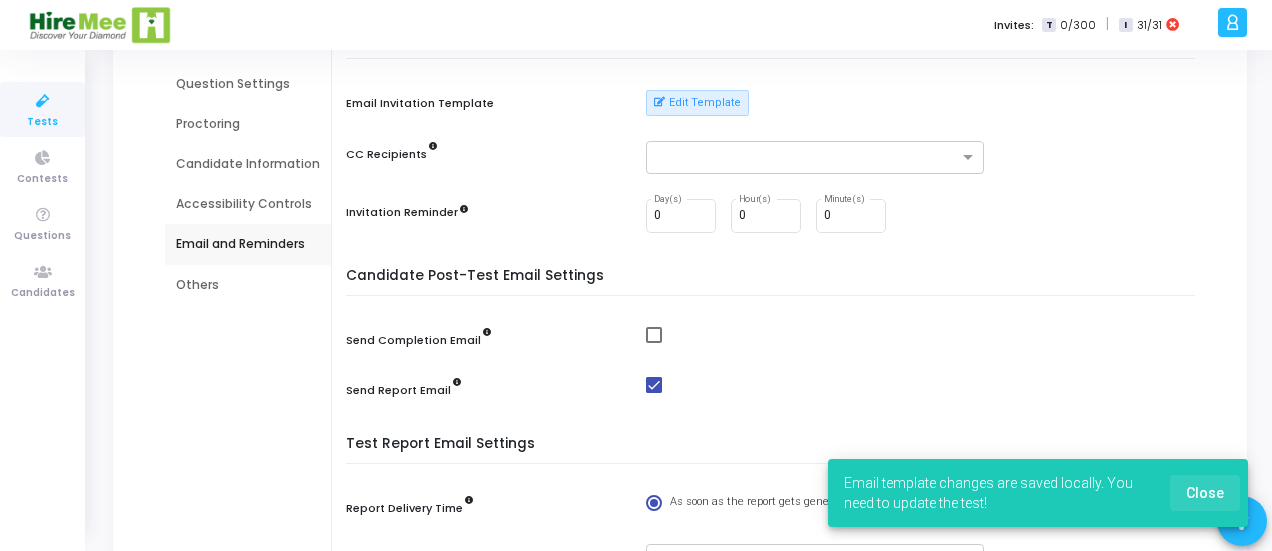 click on "Close" at bounding box center [1205, 493] 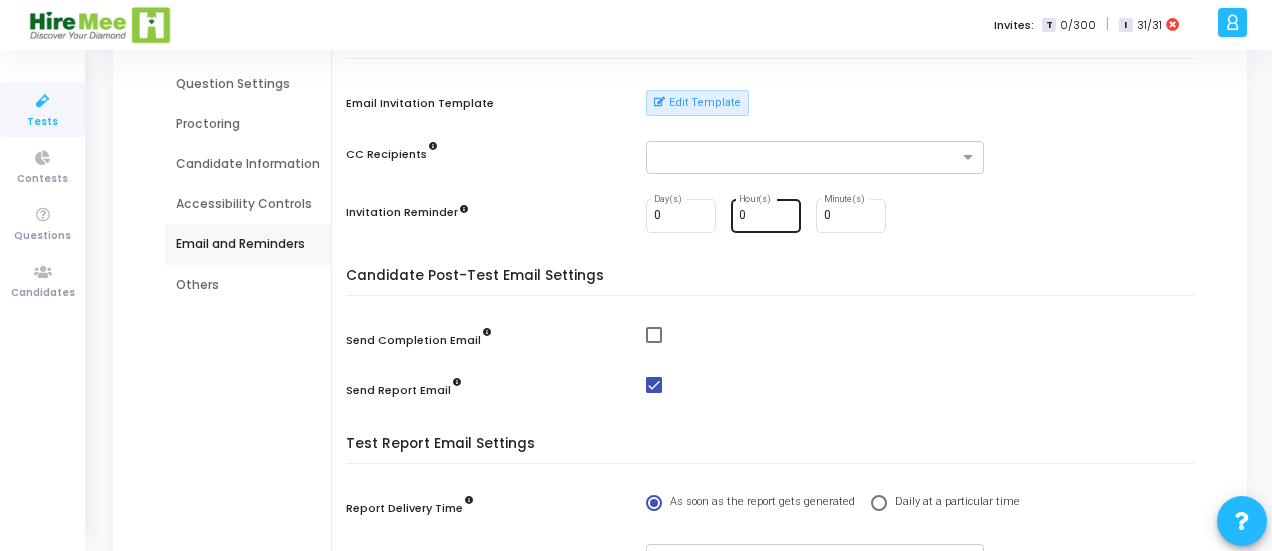 click on "0 Hour(s)" at bounding box center (766, 214) 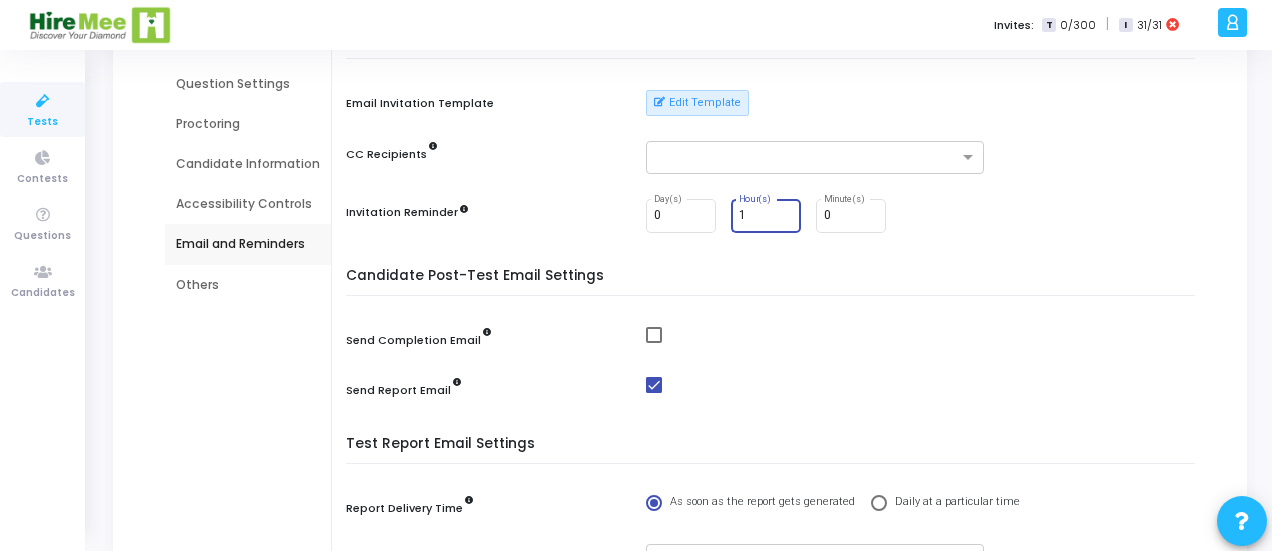 type on "1" 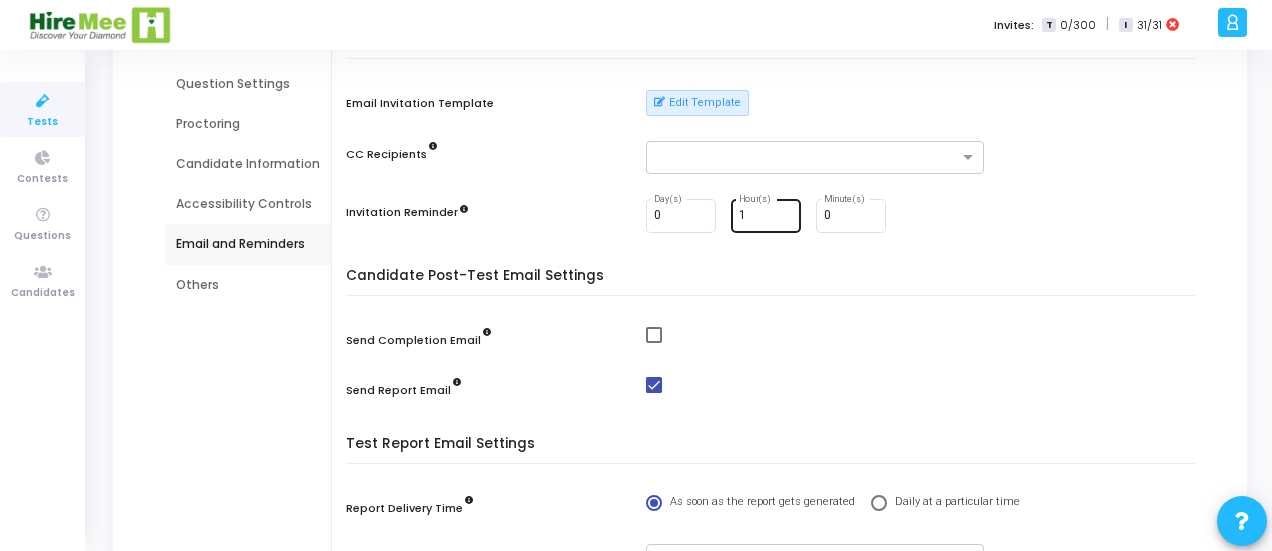click on "1 Hour(s)" at bounding box center [766, 214] 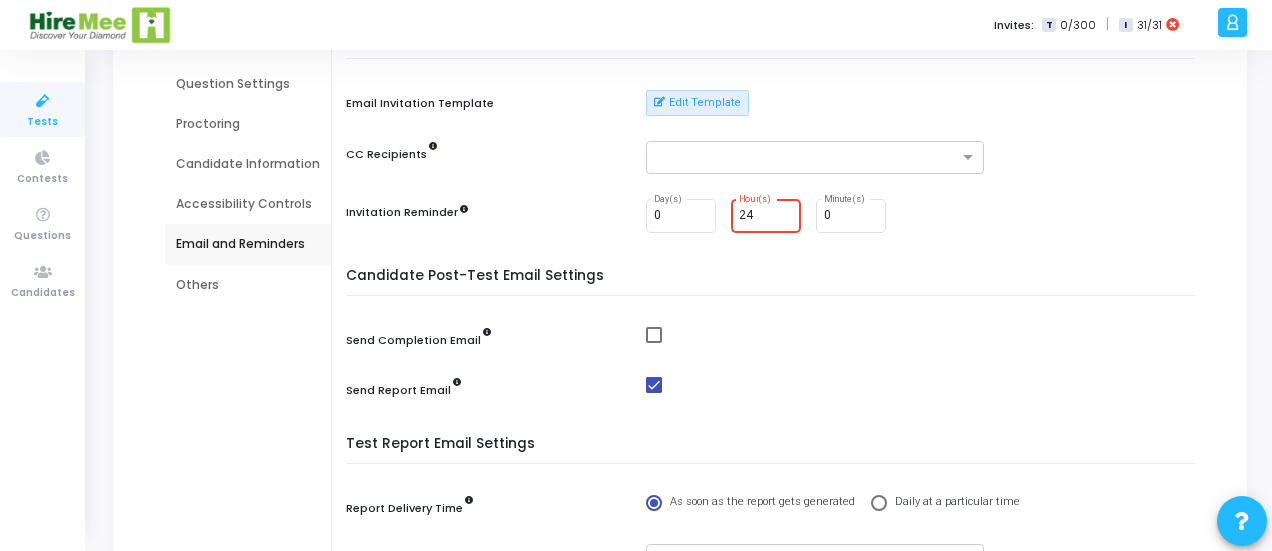 click on "Invitation Reminder" at bounding box center (486, 211) 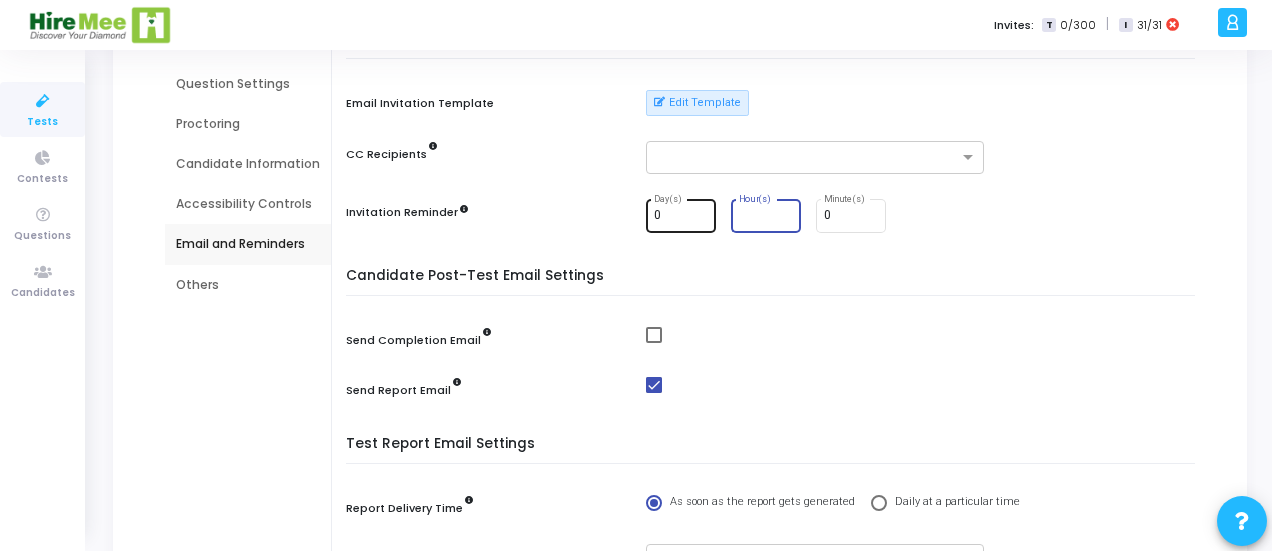 type 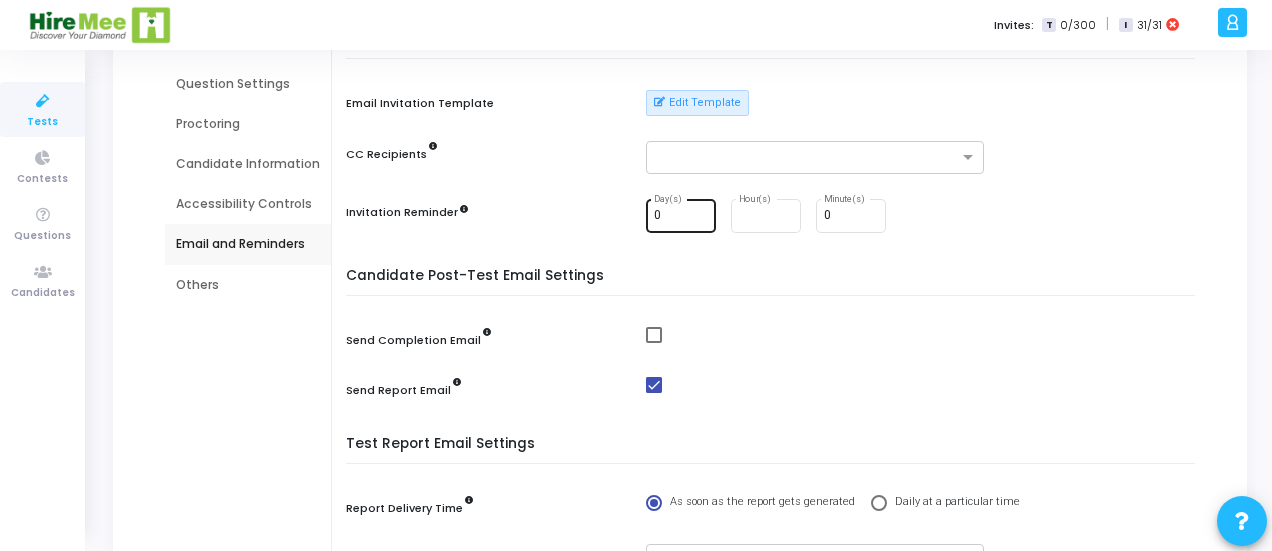 click on "0 Day(s)" at bounding box center (681, 214) 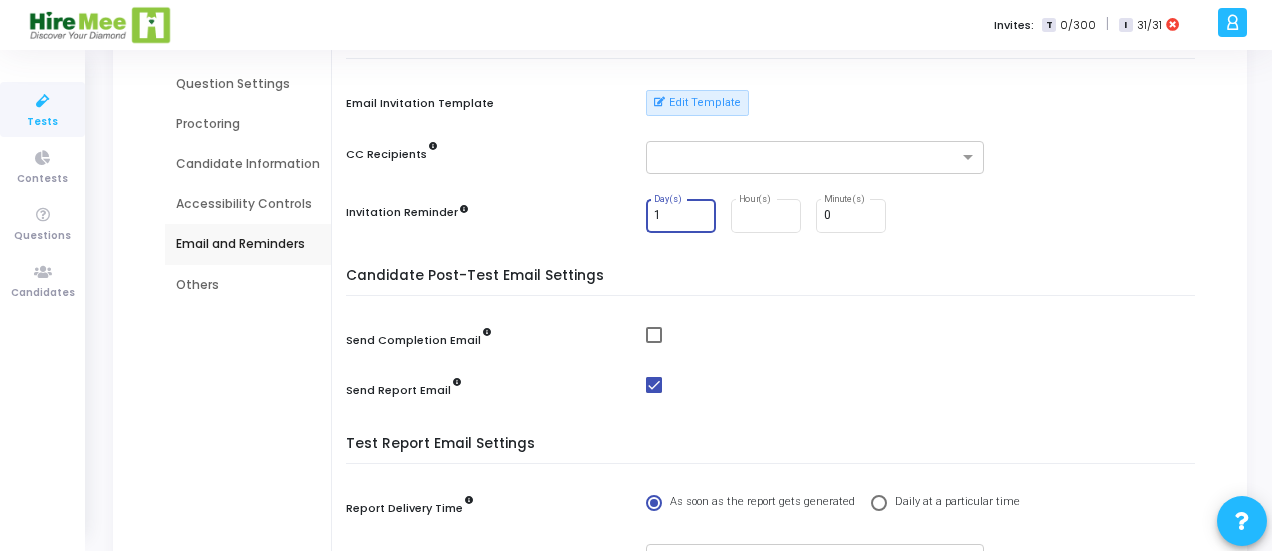 type on "1" 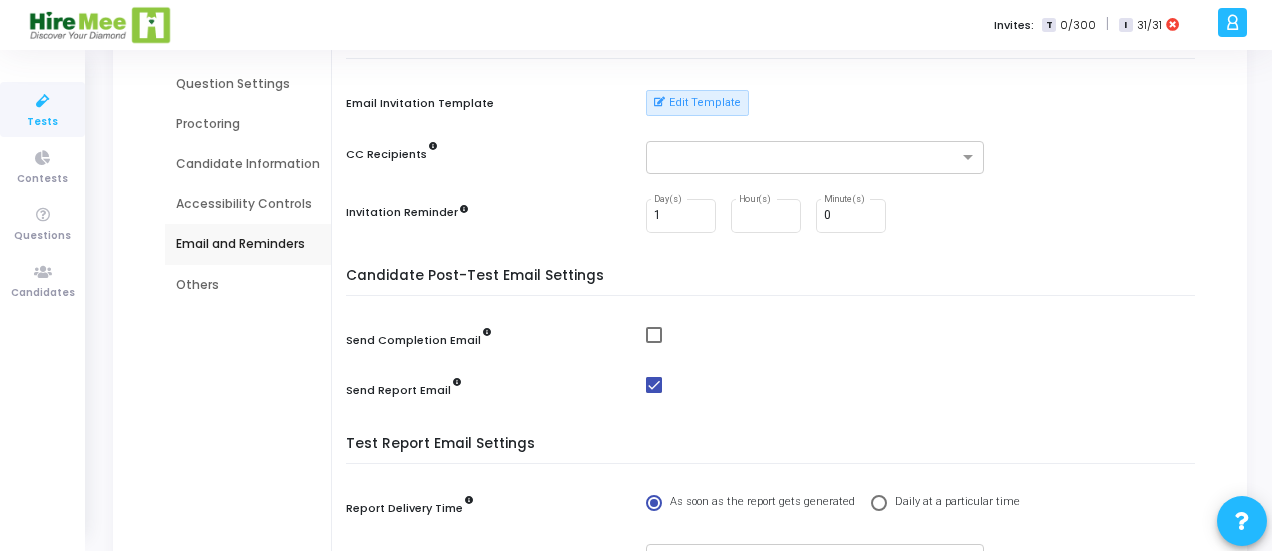 click on "Invitation Reminder" at bounding box center (486, 211) 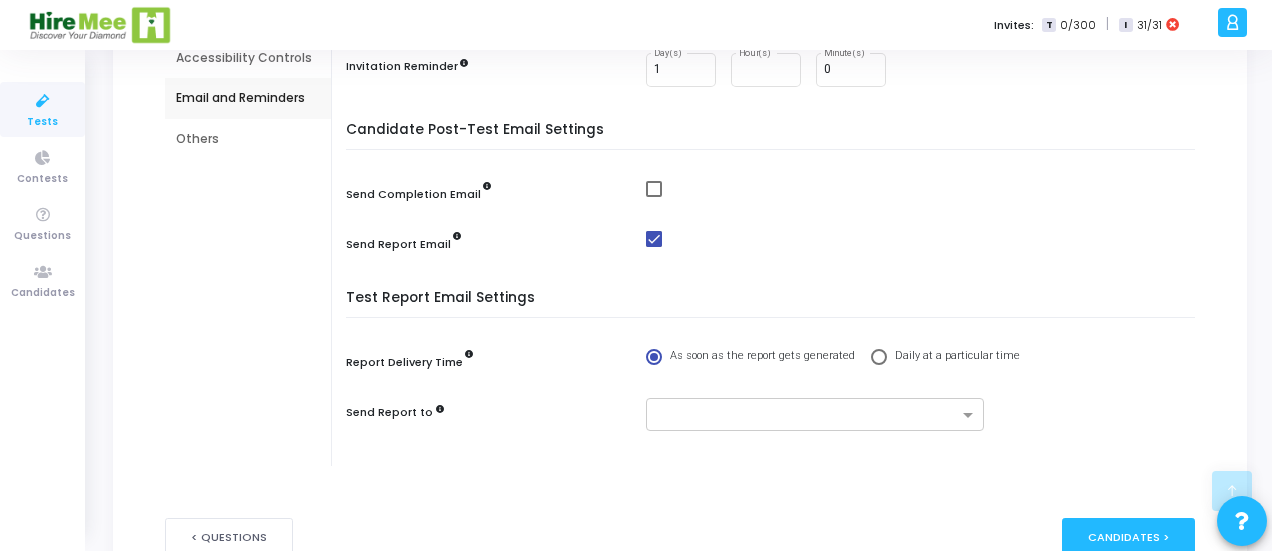 scroll, scrollTop: 364, scrollLeft: 0, axis: vertical 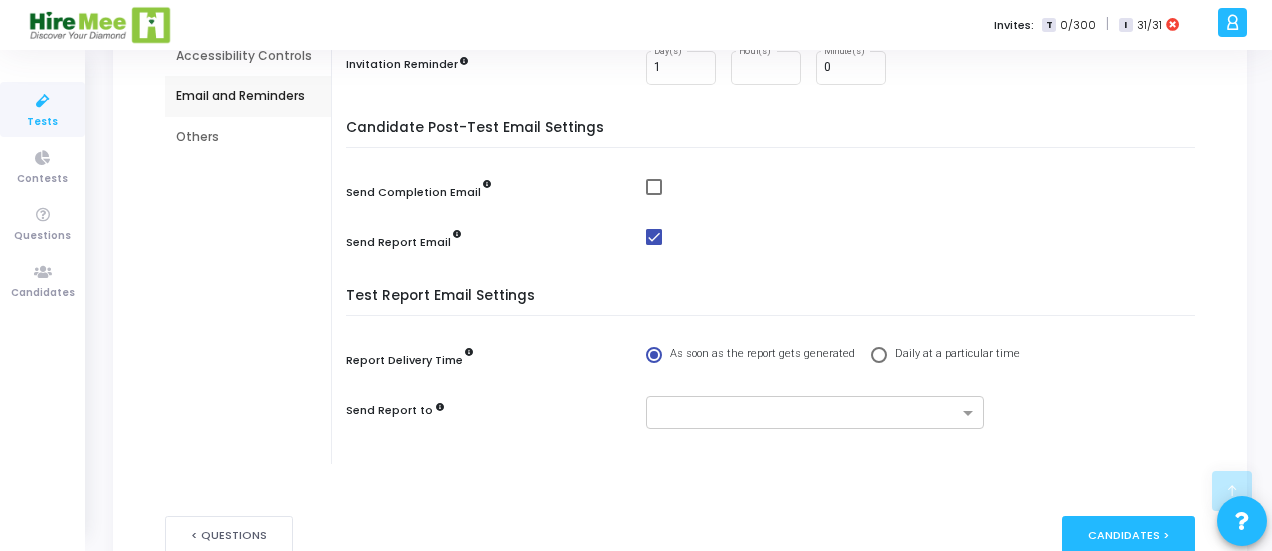 click at bounding box center [654, 187] 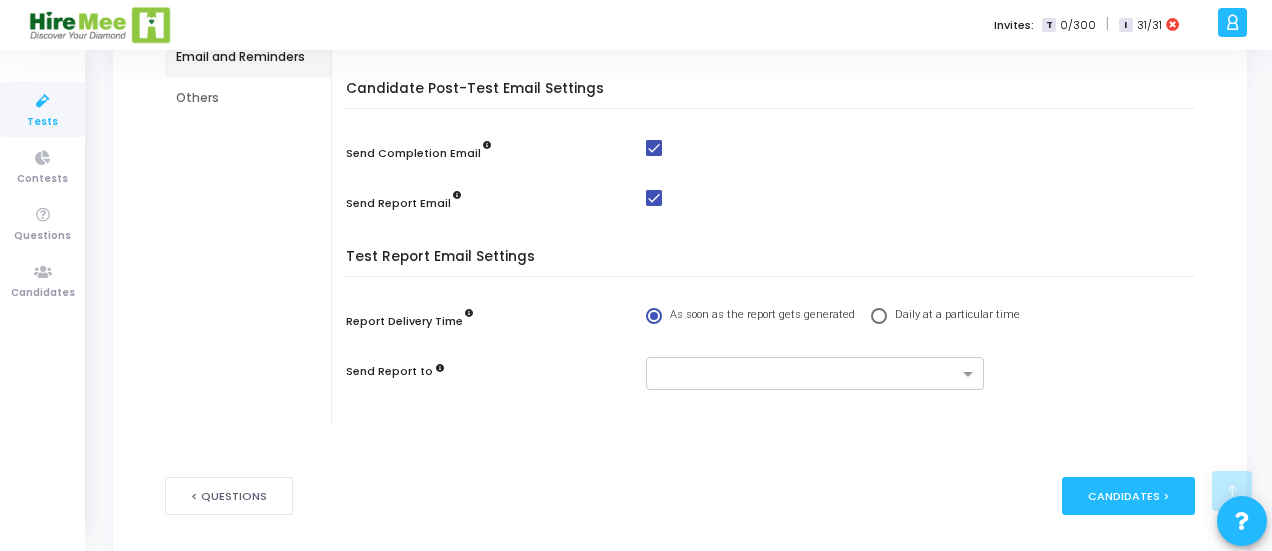 scroll, scrollTop: 379, scrollLeft: 0, axis: vertical 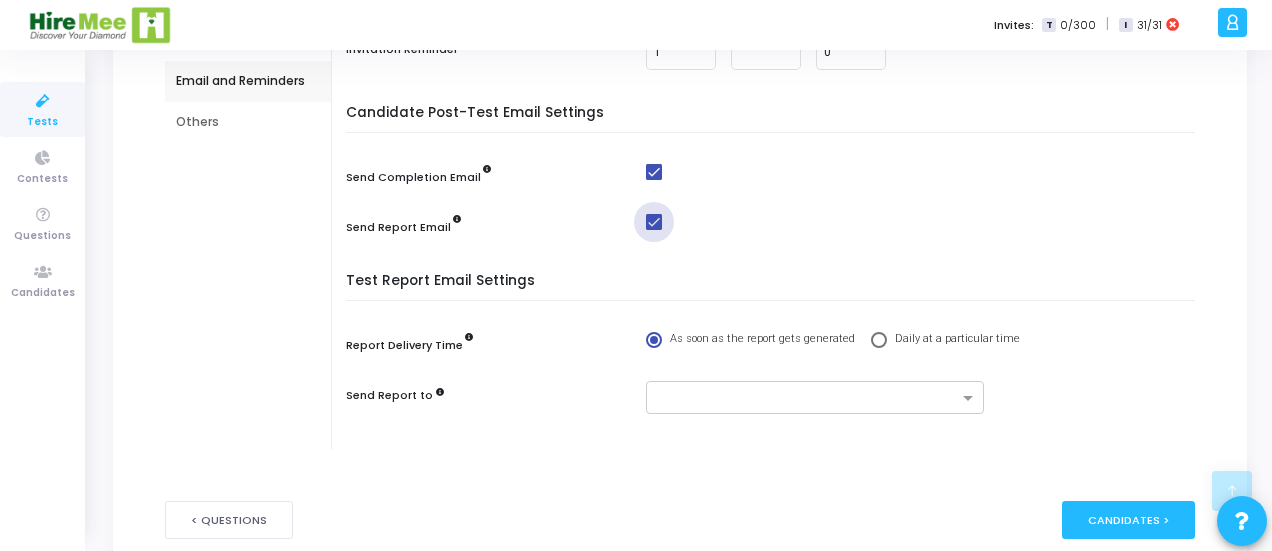 click at bounding box center [654, 222] 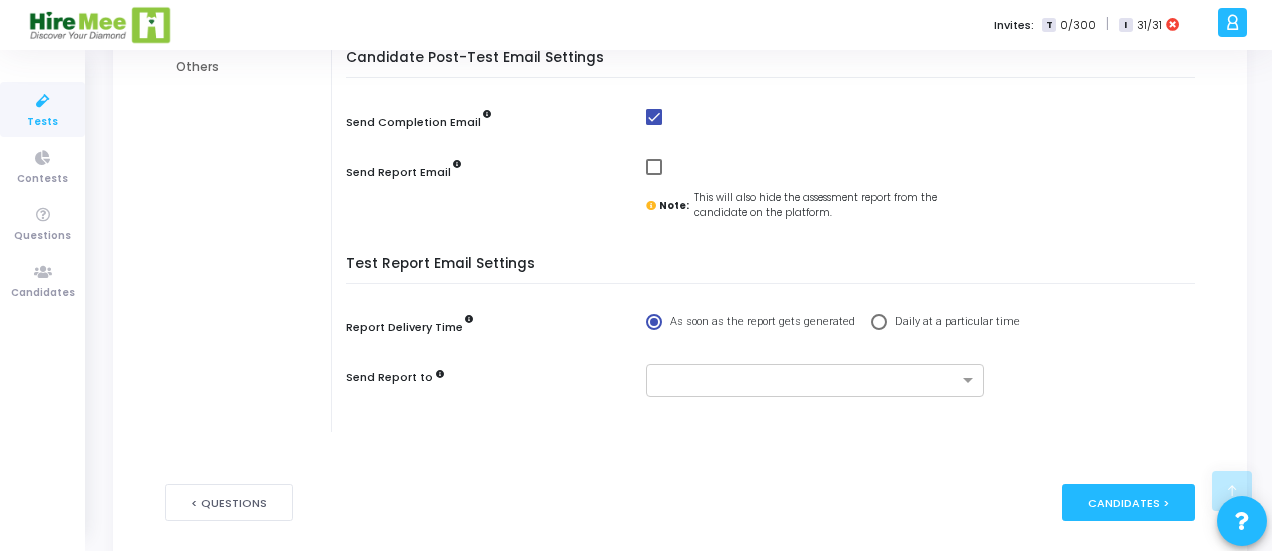 scroll, scrollTop: 472, scrollLeft: 0, axis: vertical 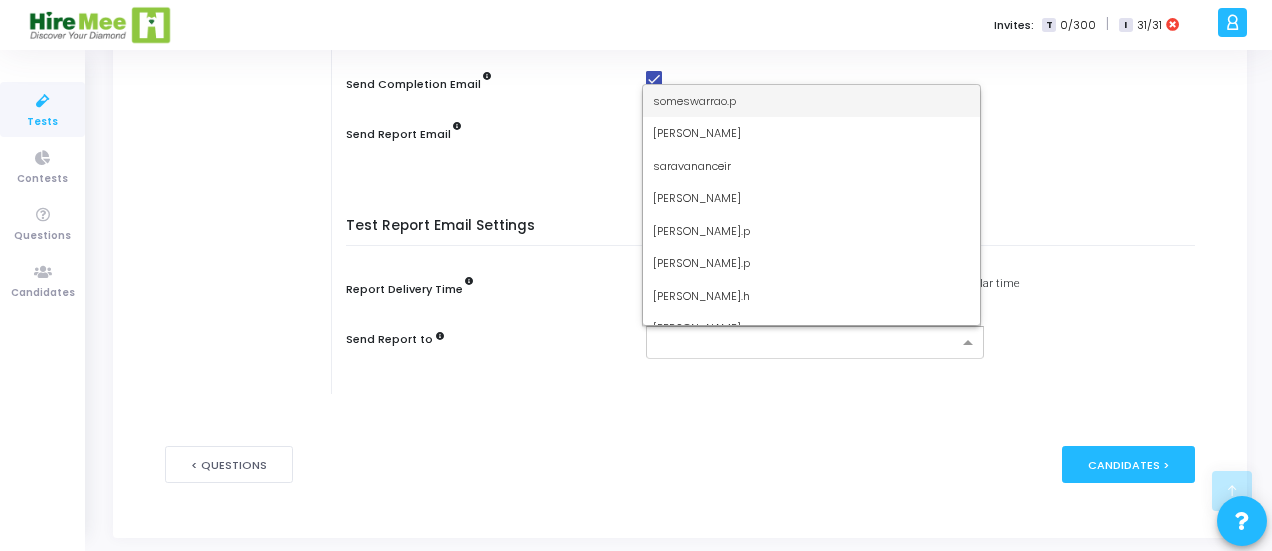 click at bounding box center (807, 343) 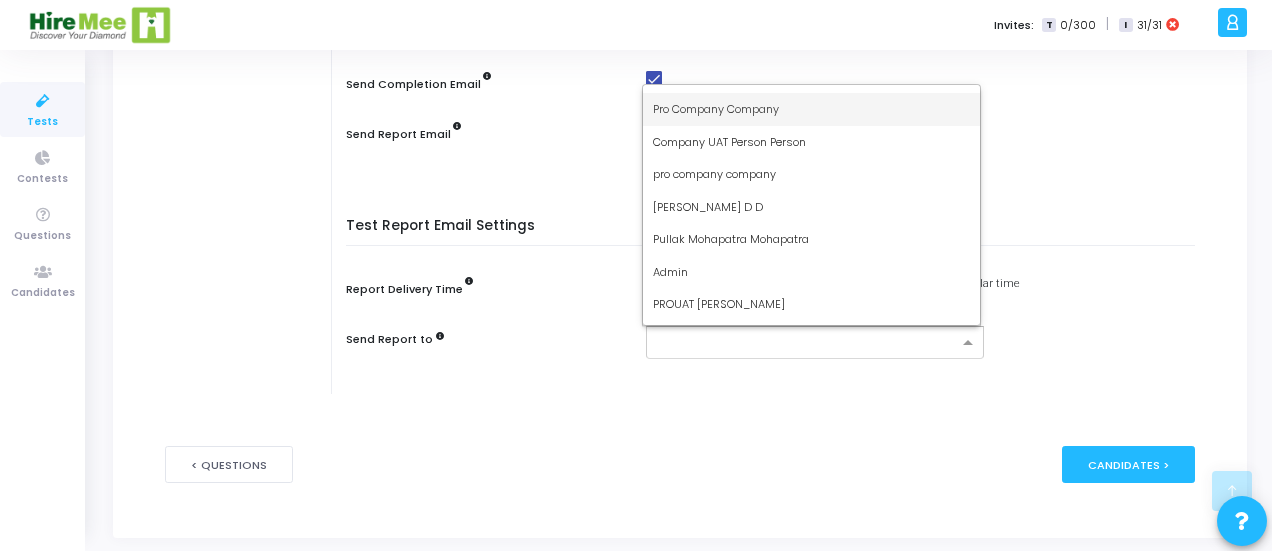 scroll, scrollTop: 1060, scrollLeft: 0, axis: vertical 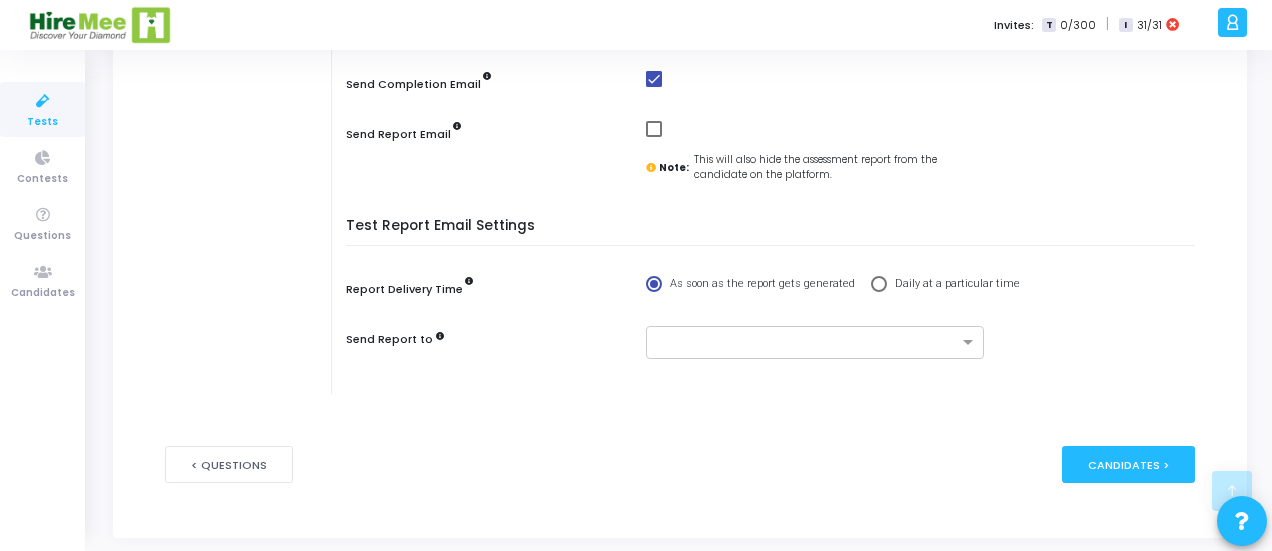click on "Report Delivery Time" at bounding box center [486, 288] 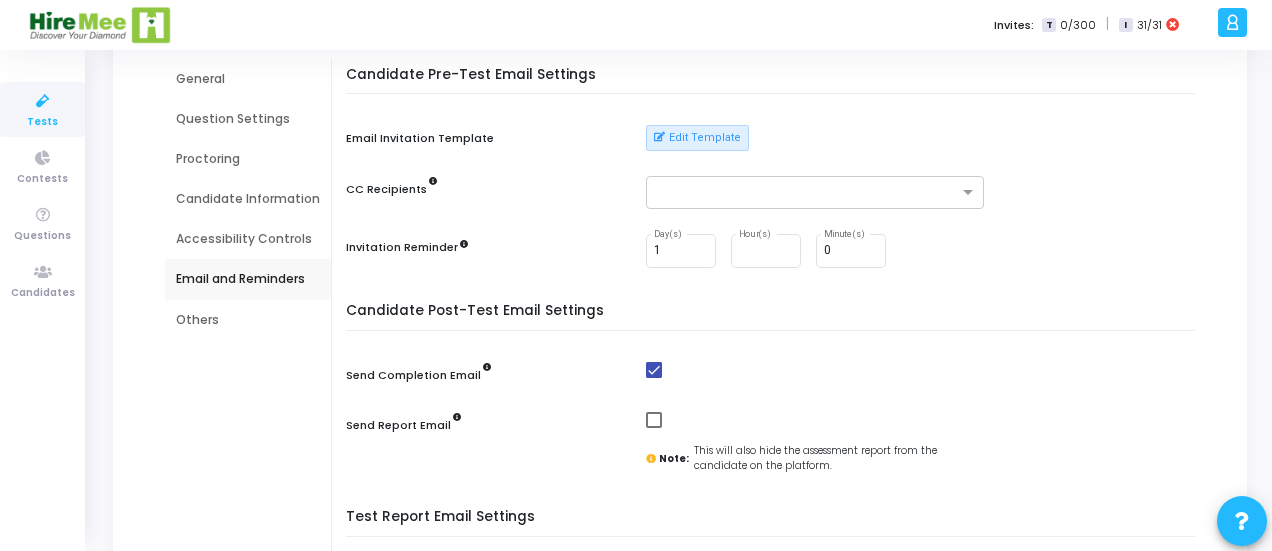 scroll, scrollTop: 167, scrollLeft: 0, axis: vertical 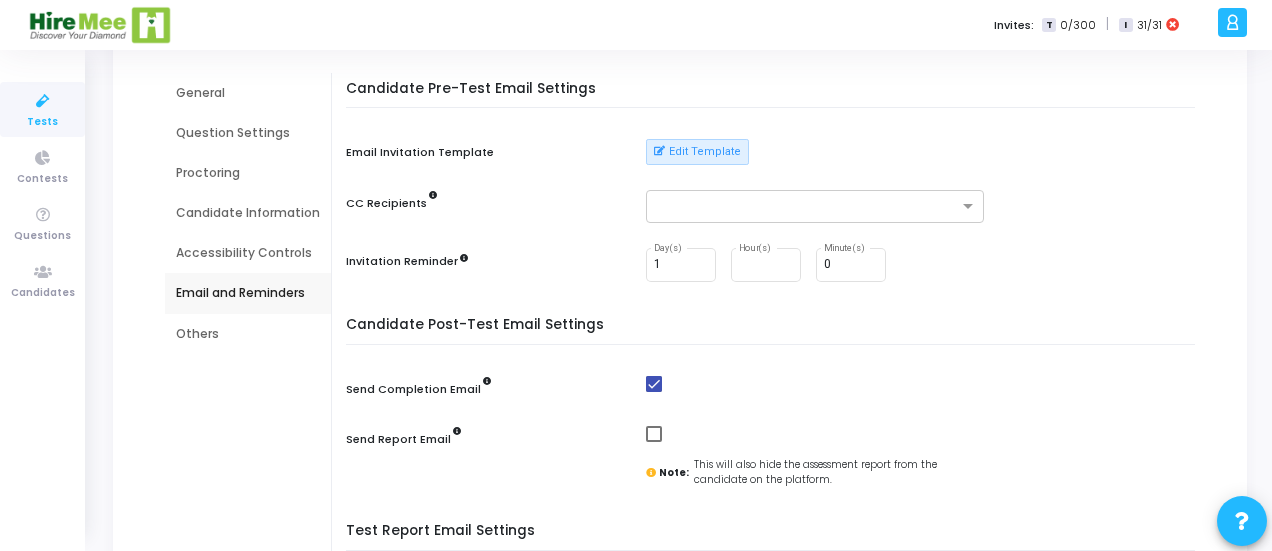 click on "Others" at bounding box center [248, 334] 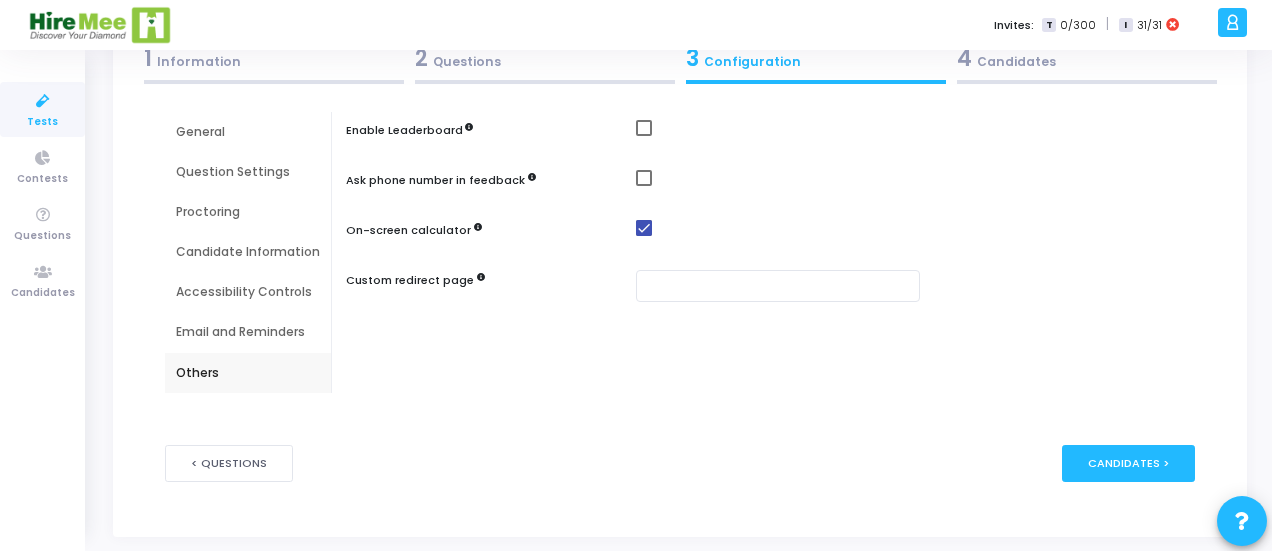 click on "Enable Leaderboard     Ask phone number in feedback     On-screen calculator     Custom redirect page" at bounding box center (775, 252) 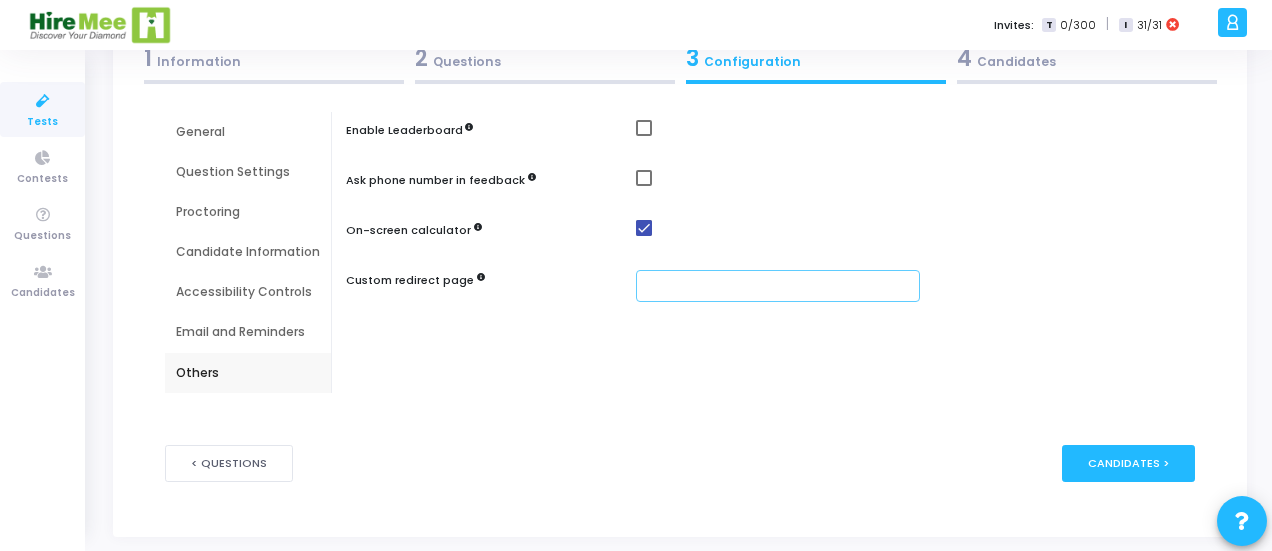 click at bounding box center (778, 286) 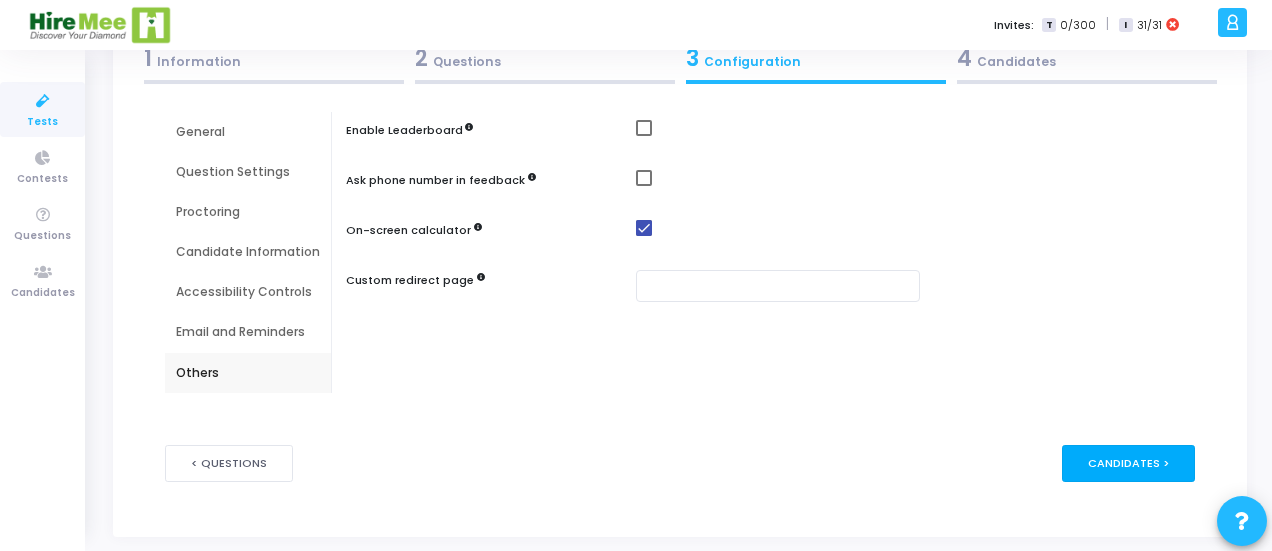 click on "Candidates >" at bounding box center [1128, 463] 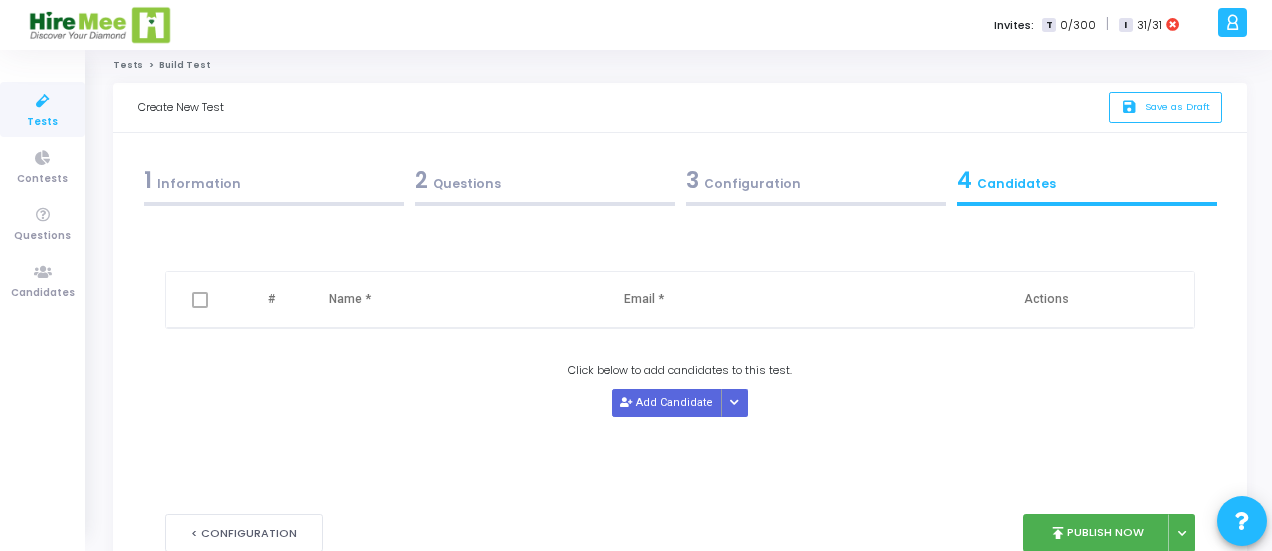 scroll, scrollTop: 0, scrollLeft: 0, axis: both 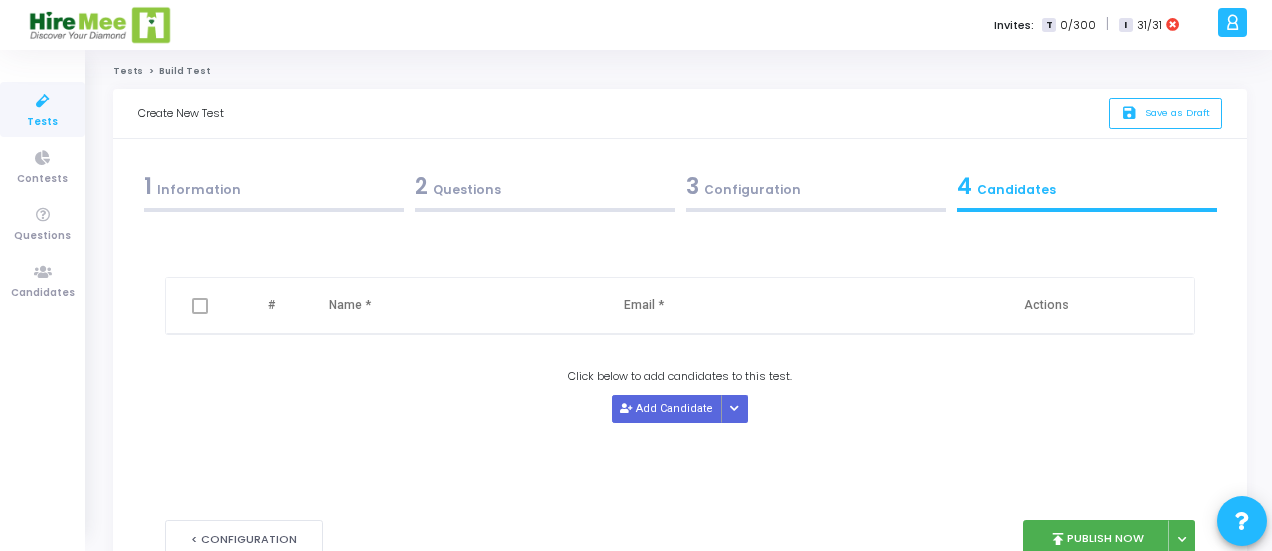 click on "Click below to add candidates to this test.  Add Candidate   Upload Candidate List" at bounding box center (680, 395) 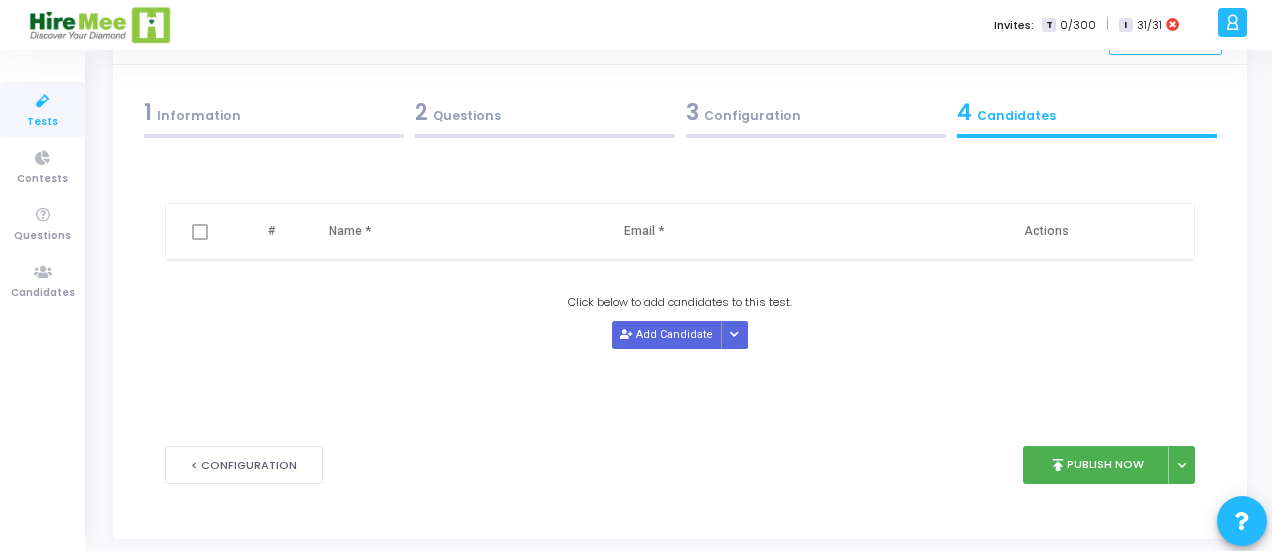 scroll, scrollTop: 76, scrollLeft: 0, axis: vertical 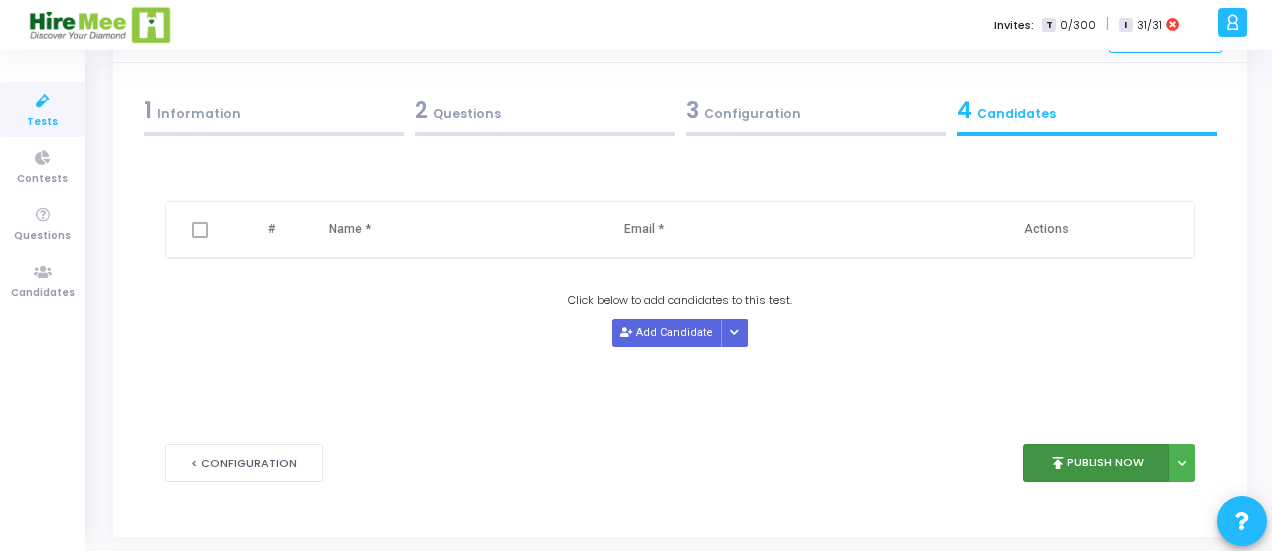 click on "publish  Publish Now" at bounding box center (1096, 463) 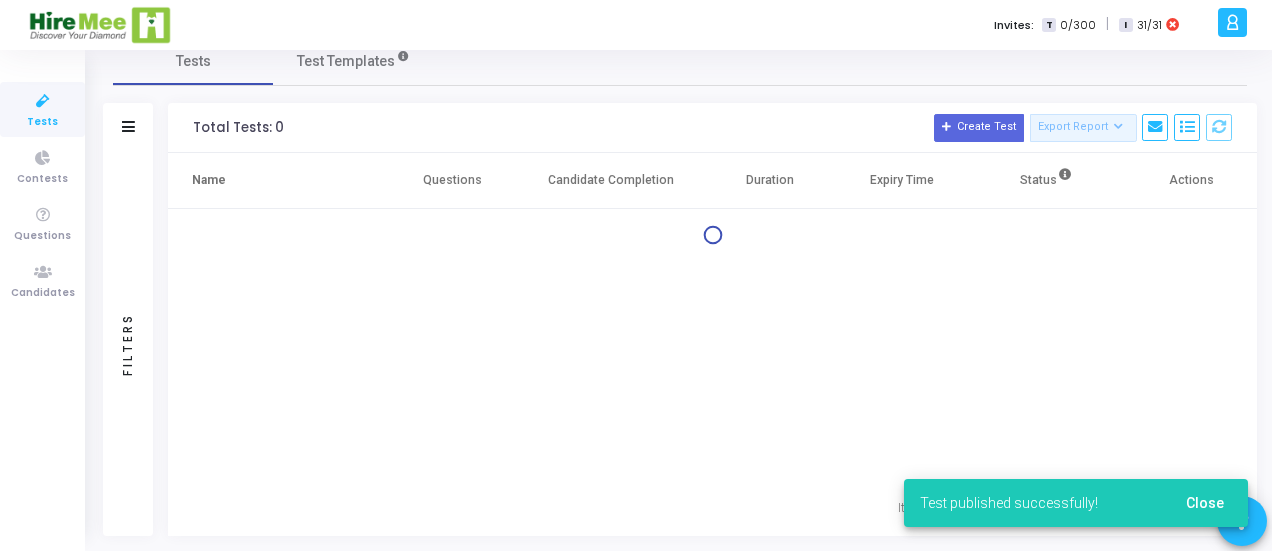 scroll, scrollTop: 0, scrollLeft: 0, axis: both 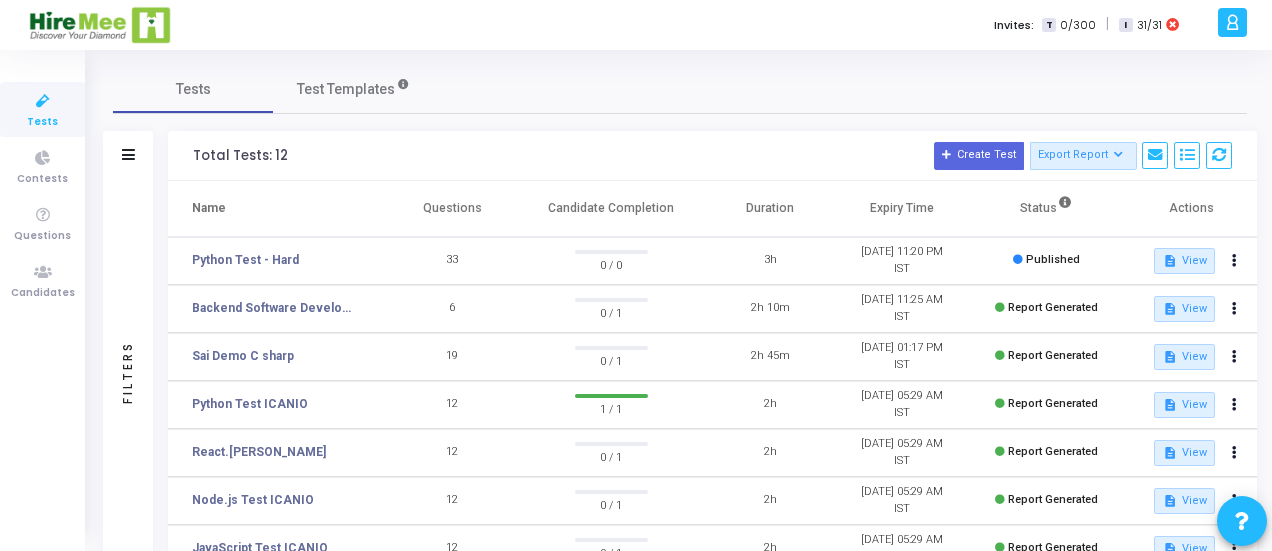 click on "Tests   Test Templates" 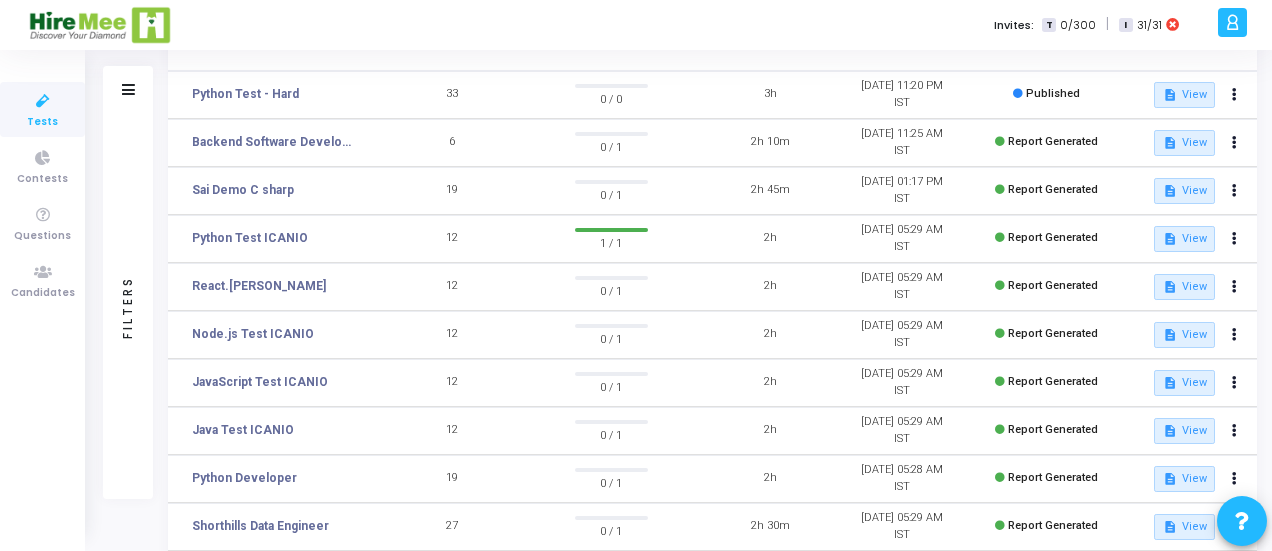 scroll, scrollTop: 164, scrollLeft: 0, axis: vertical 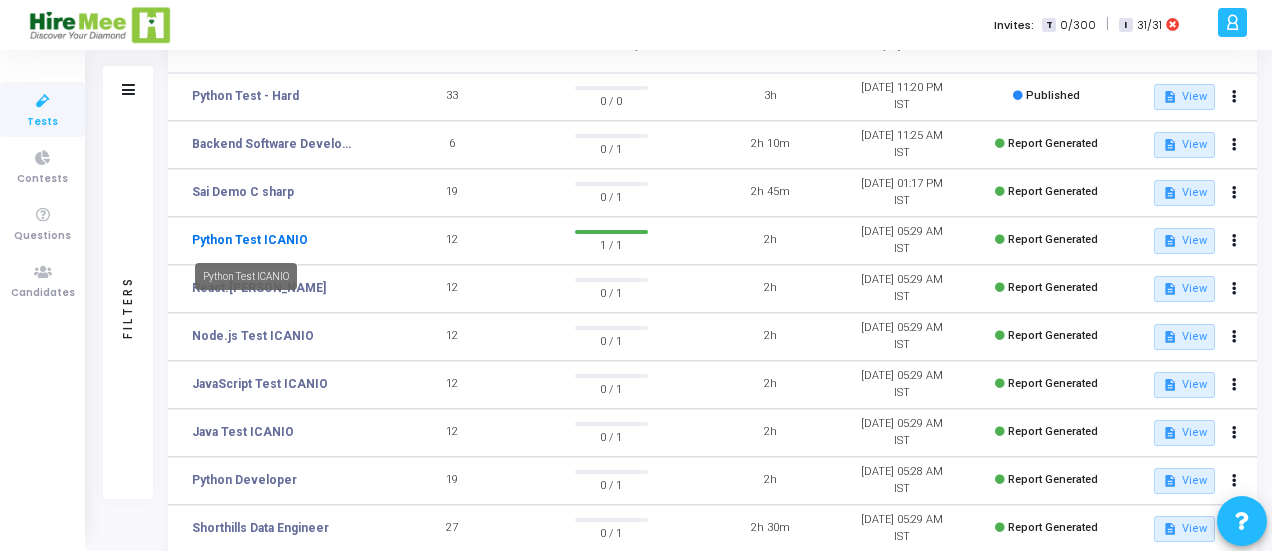 click on "Python Test ICANIO" 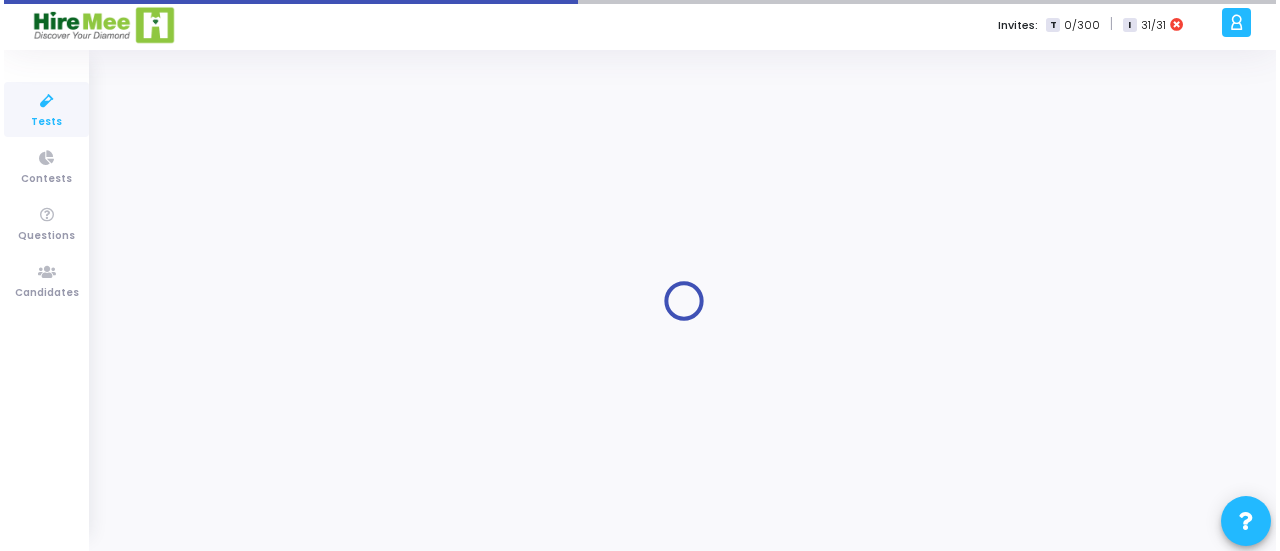 scroll, scrollTop: 0, scrollLeft: 0, axis: both 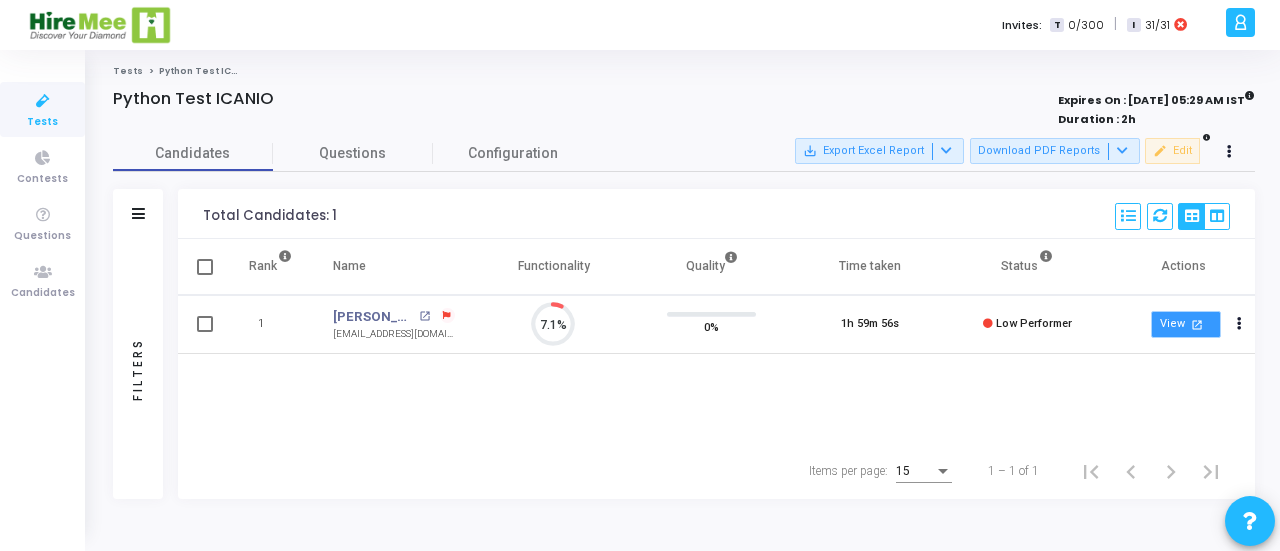click on "open_in_new" at bounding box center (1196, 324) 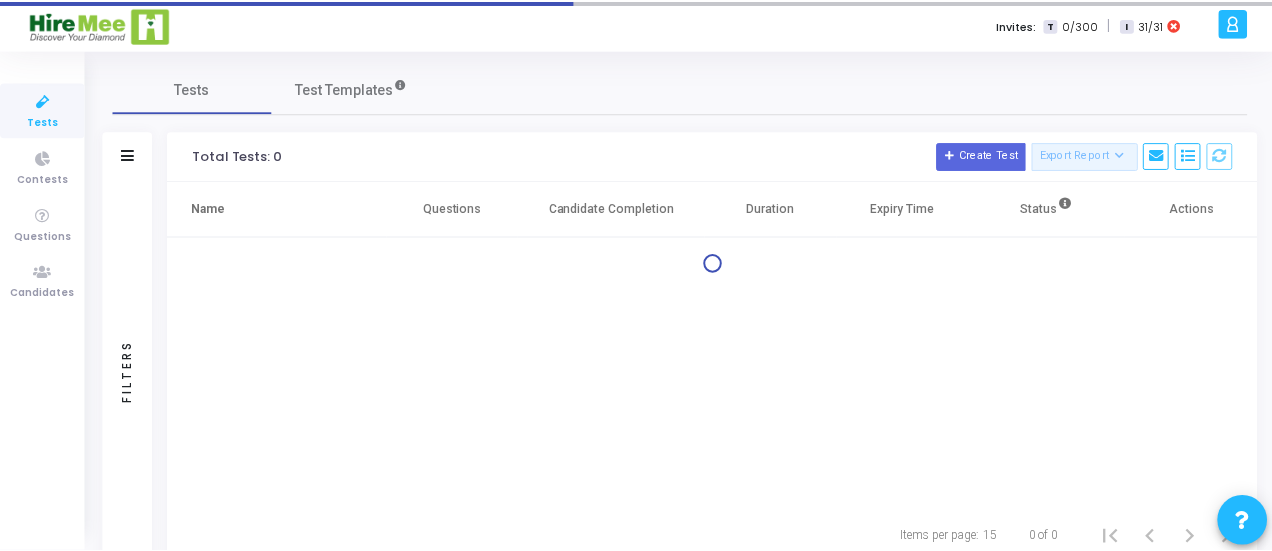 scroll, scrollTop: 27, scrollLeft: 0, axis: vertical 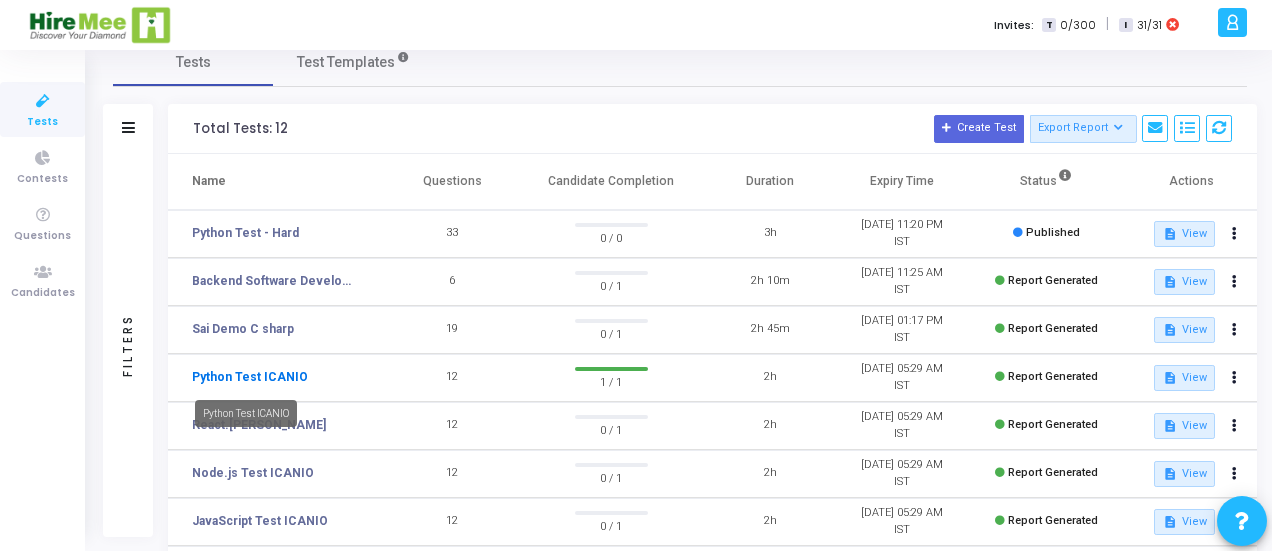 click on "Python Test ICANIO" 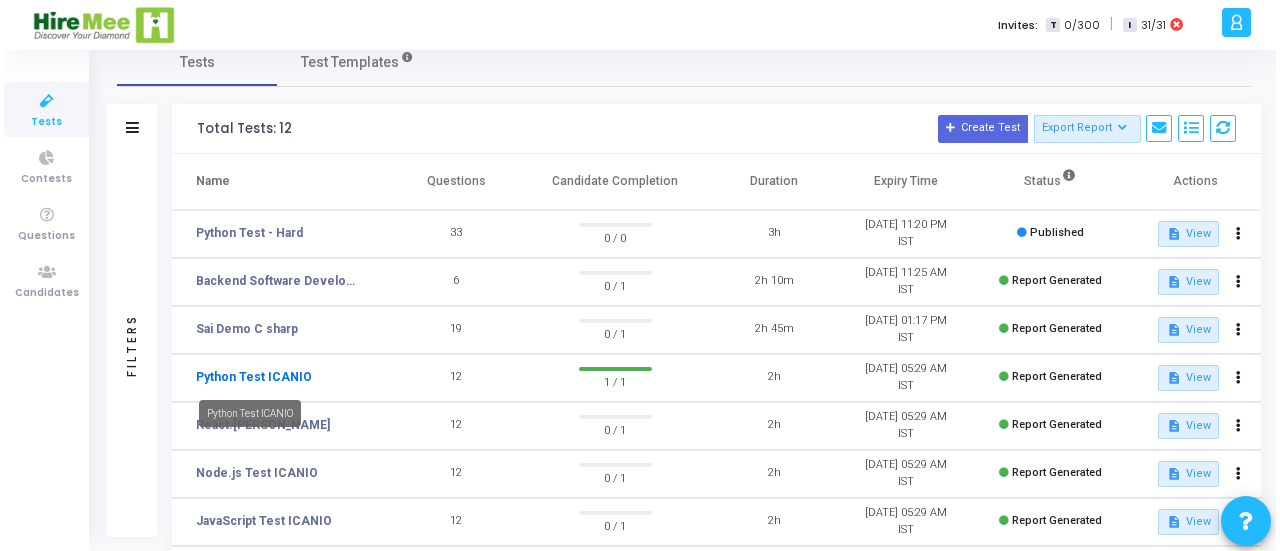 scroll, scrollTop: 0, scrollLeft: 0, axis: both 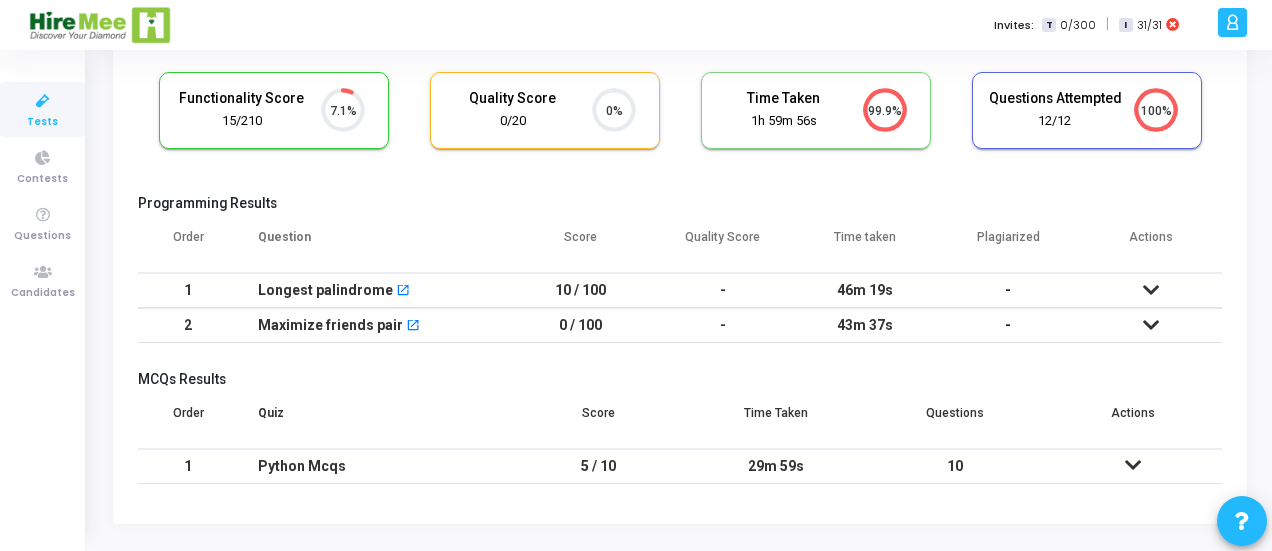 click at bounding box center (1151, 290) 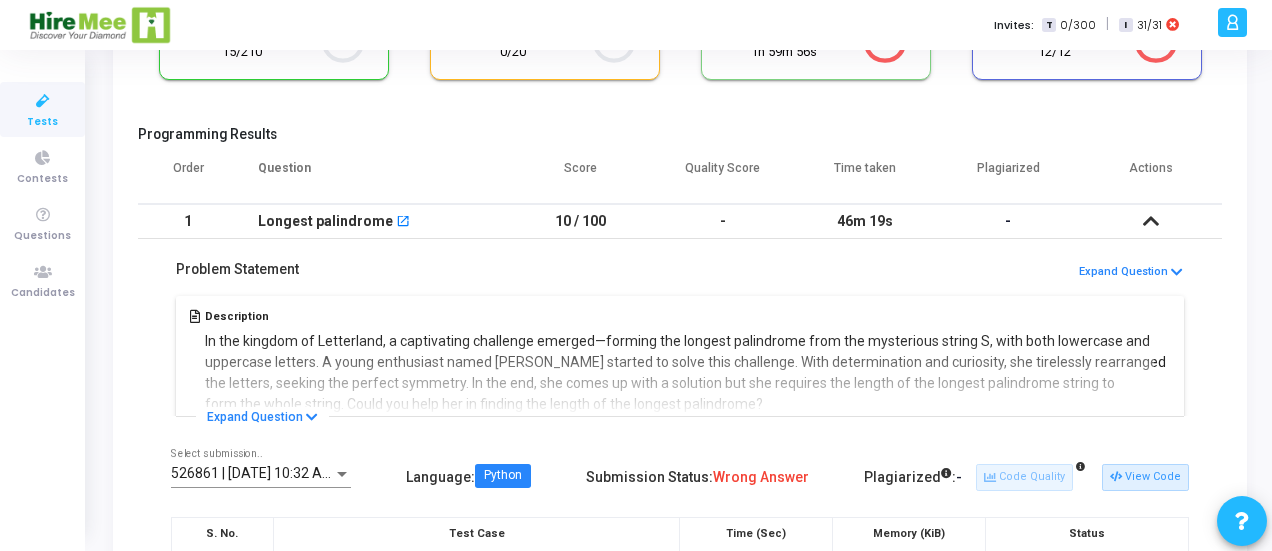 scroll, scrollTop: 242, scrollLeft: 0, axis: vertical 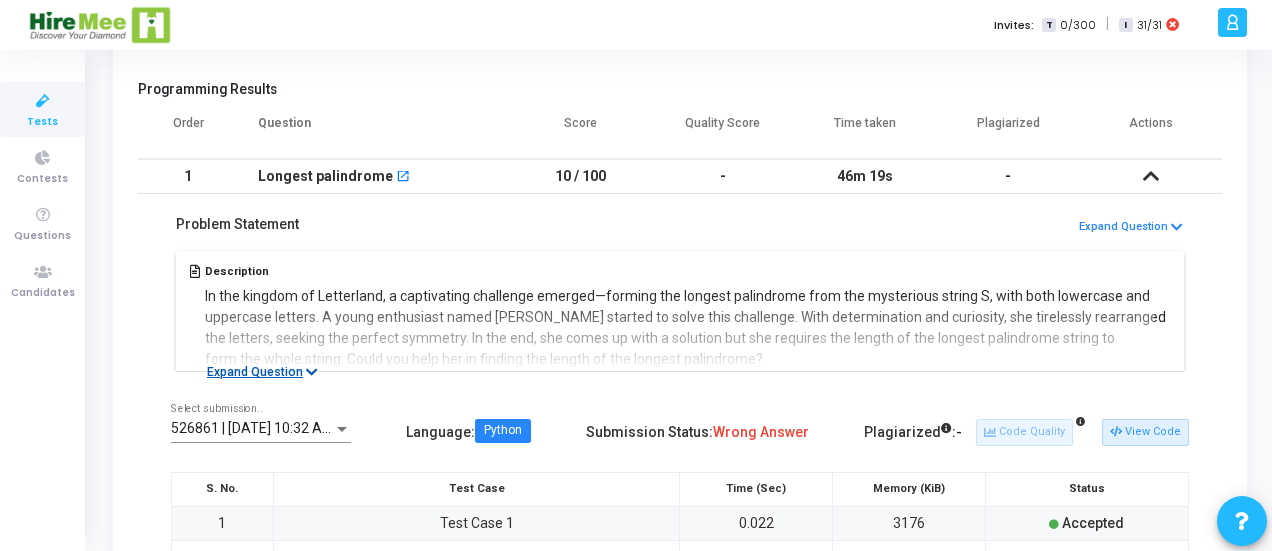 click on "Expand Question" at bounding box center (262, 372) 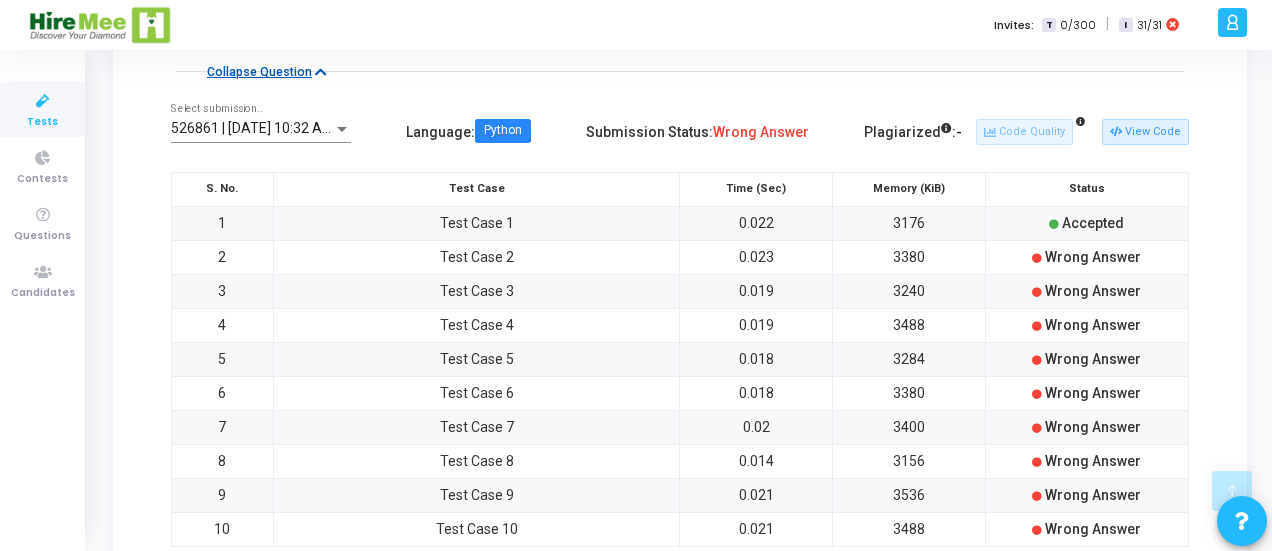 scroll, scrollTop: 1014, scrollLeft: 0, axis: vertical 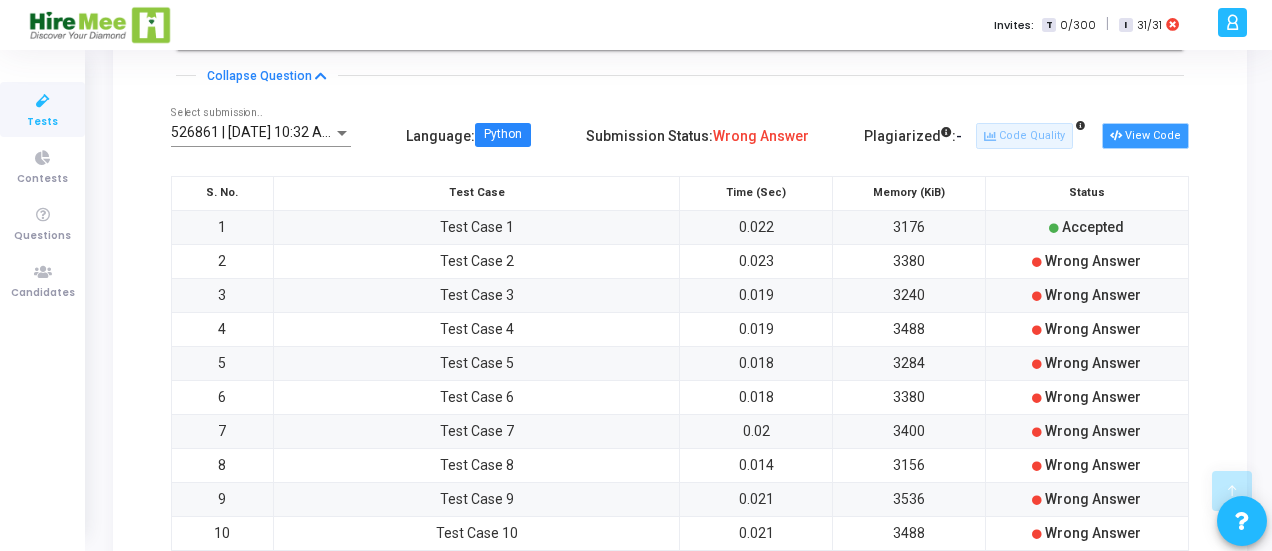 click on "View Code" at bounding box center (1145, 136) 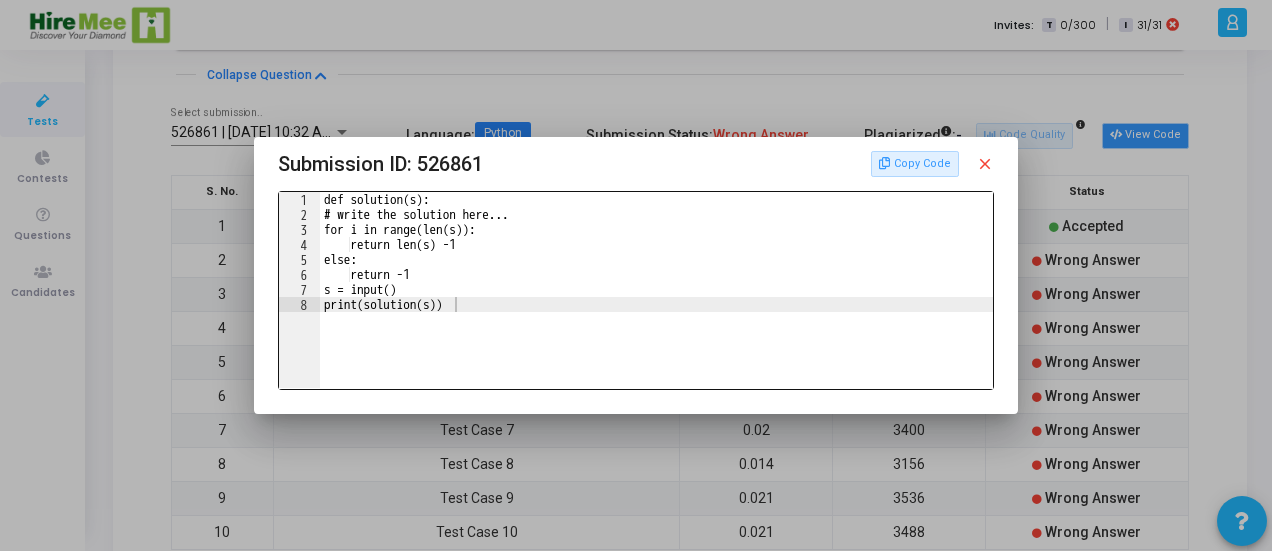 scroll, scrollTop: 0, scrollLeft: 0, axis: both 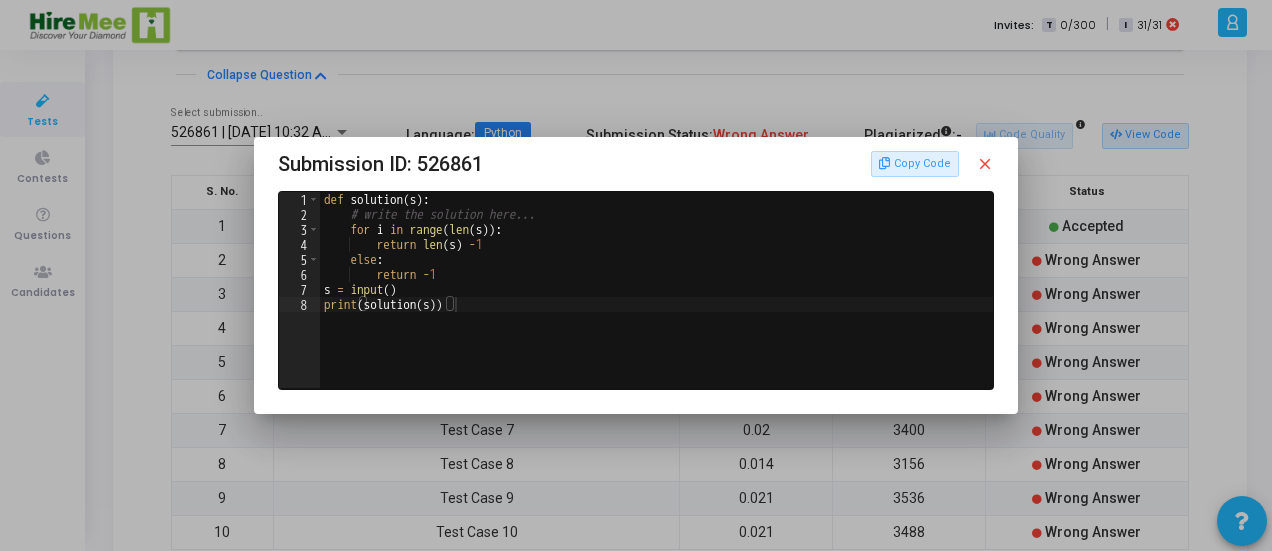 click on "close" at bounding box center [985, 164] 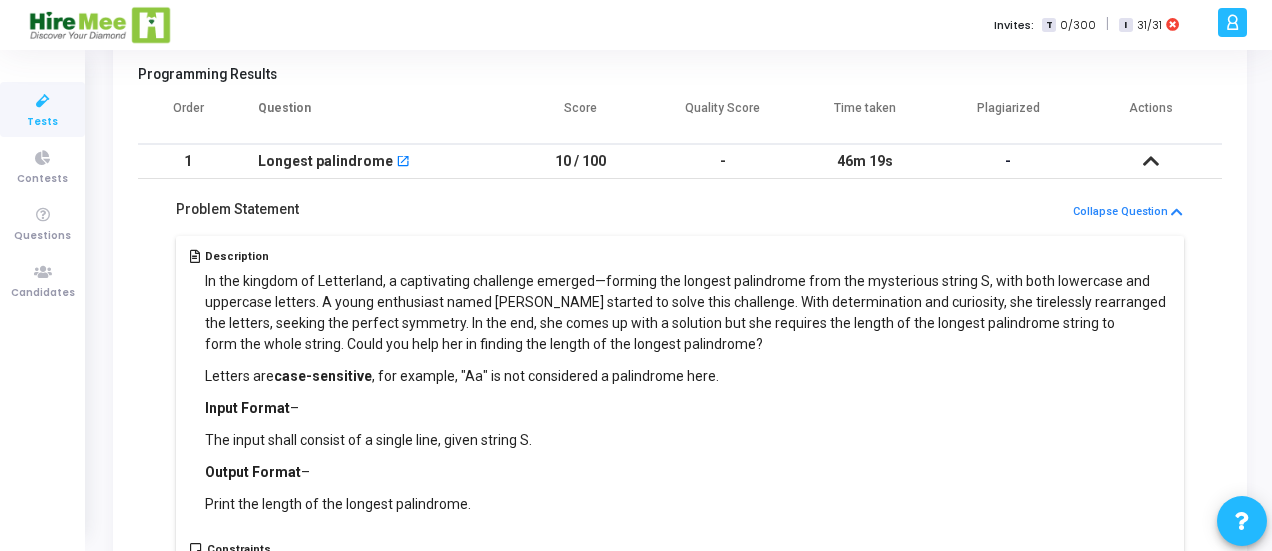 scroll, scrollTop: 164, scrollLeft: 0, axis: vertical 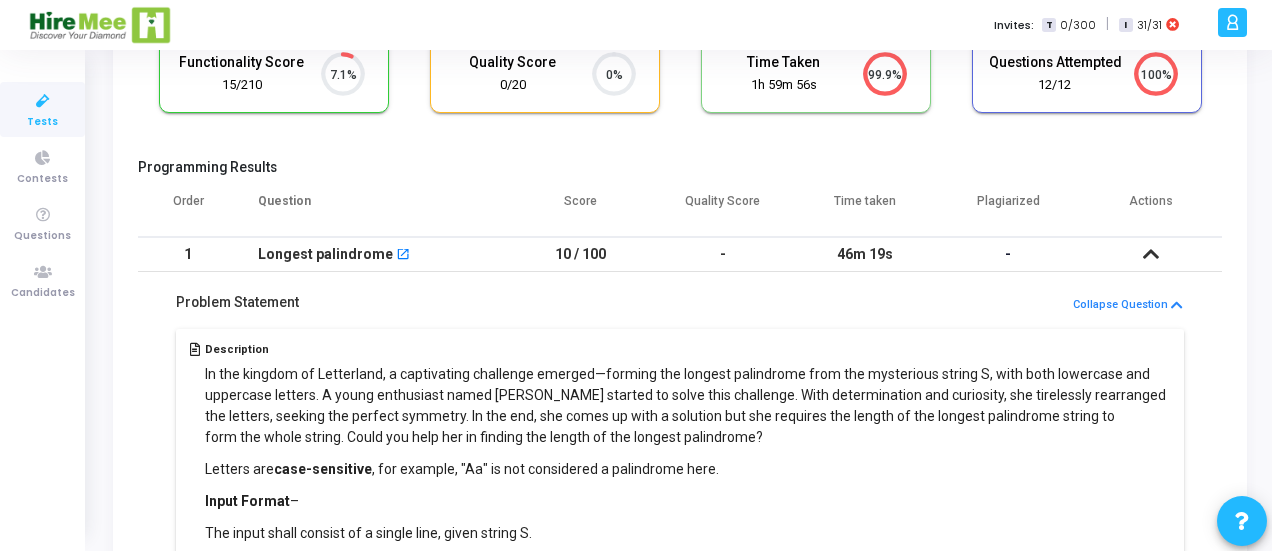 click at bounding box center [1150, 254] 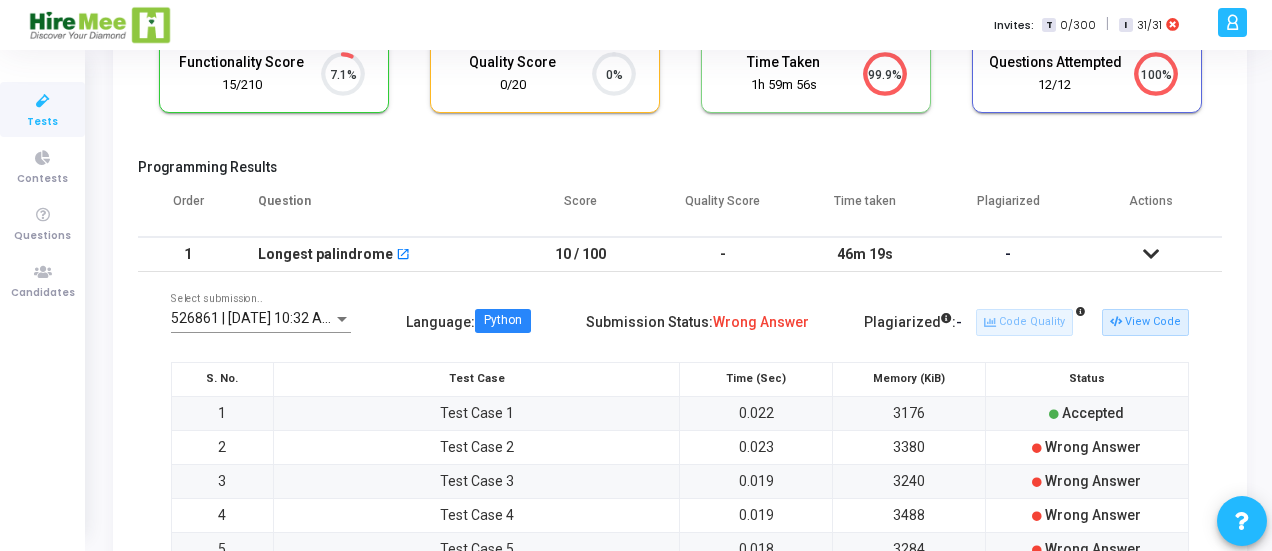 scroll, scrollTop: 129, scrollLeft: 0, axis: vertical 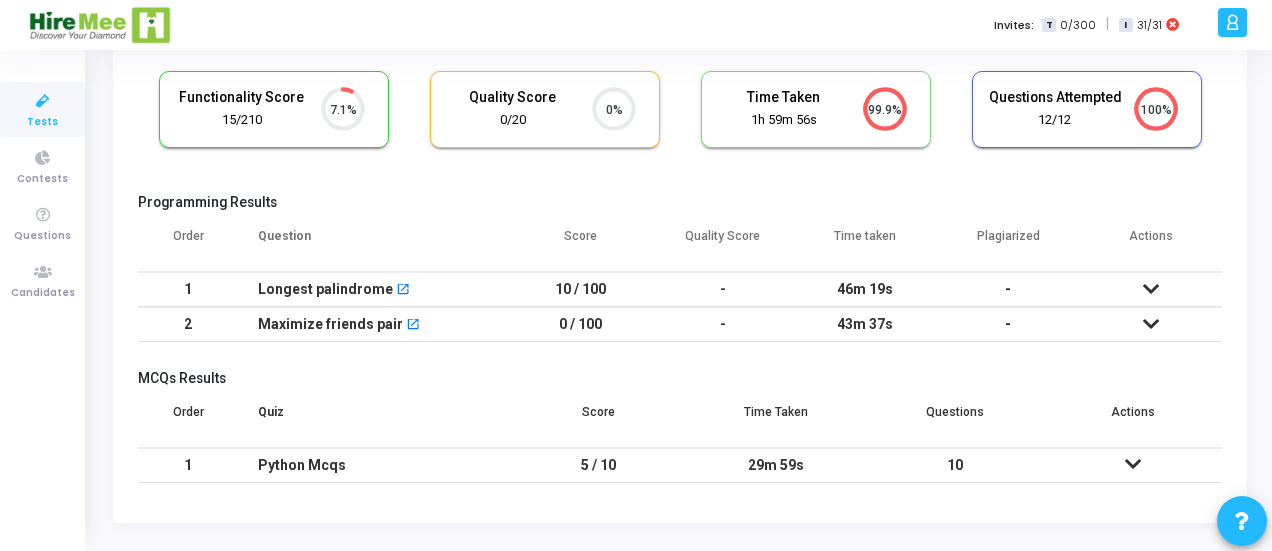 click at bounding box center (1133, 464) 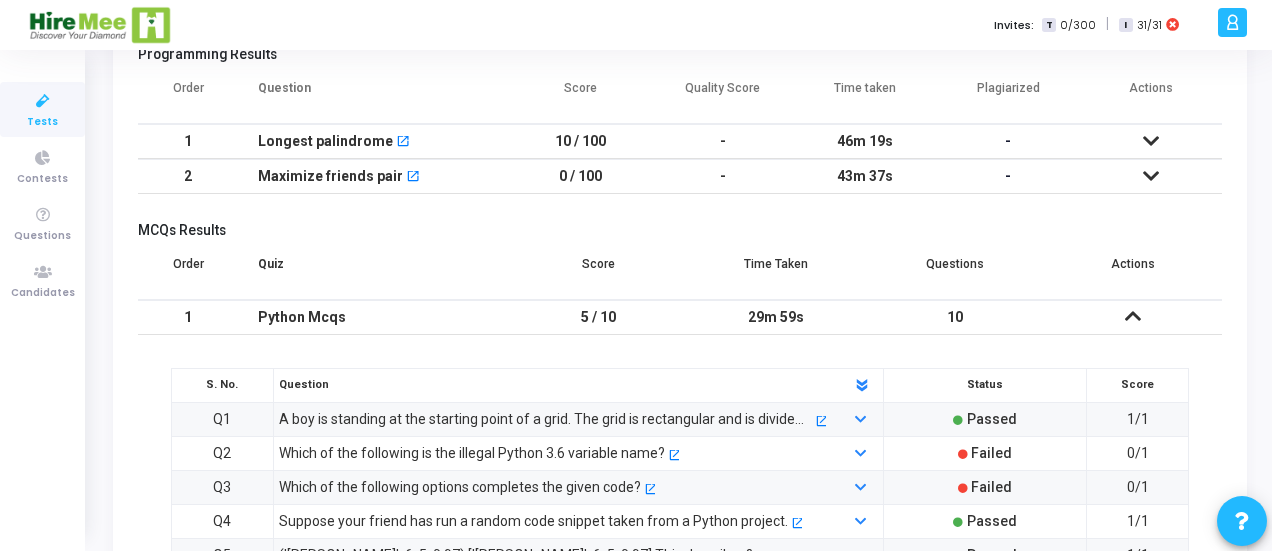 scroll, scrollTop: 278, scrollLeft: 0, axis: vertical 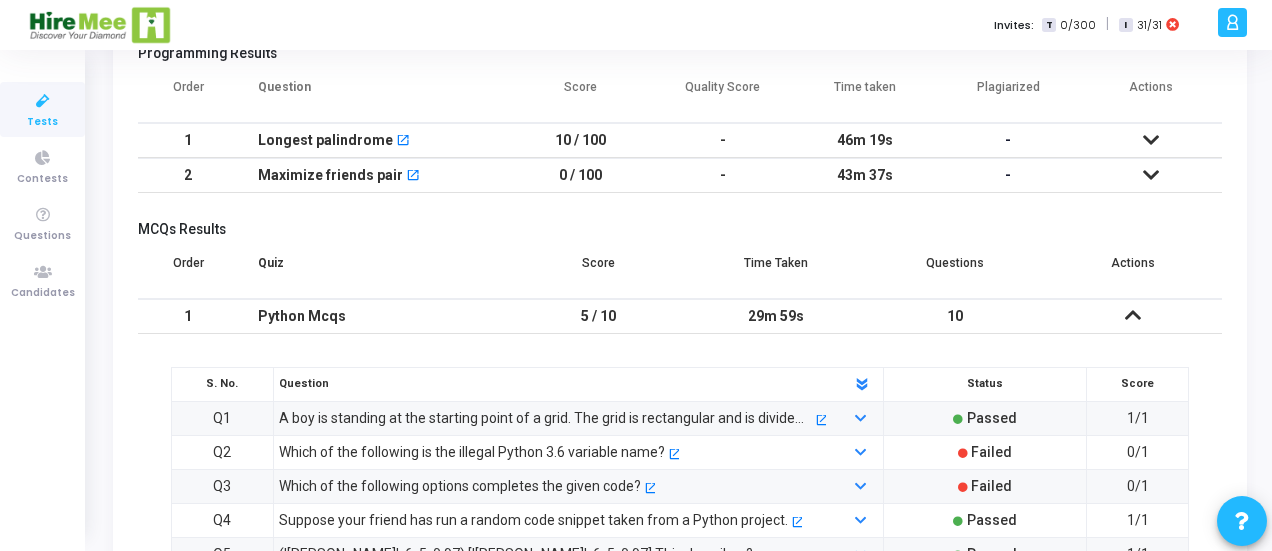click at bounding box center (1133, 315) 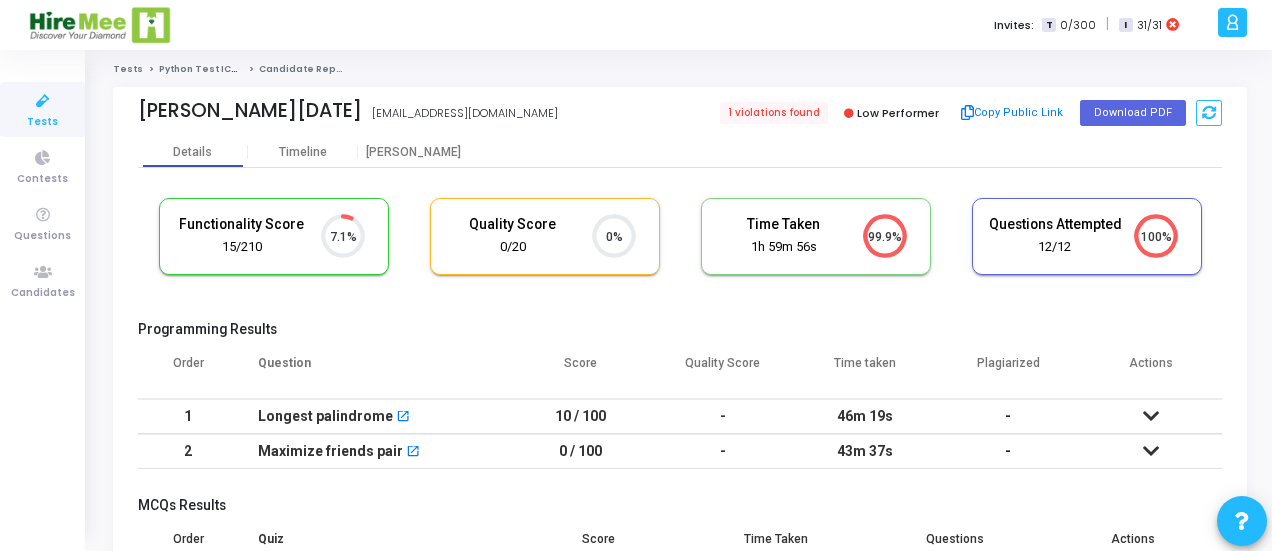 scroll, scrollTop: 0, scrollLeft: 0, axis: both 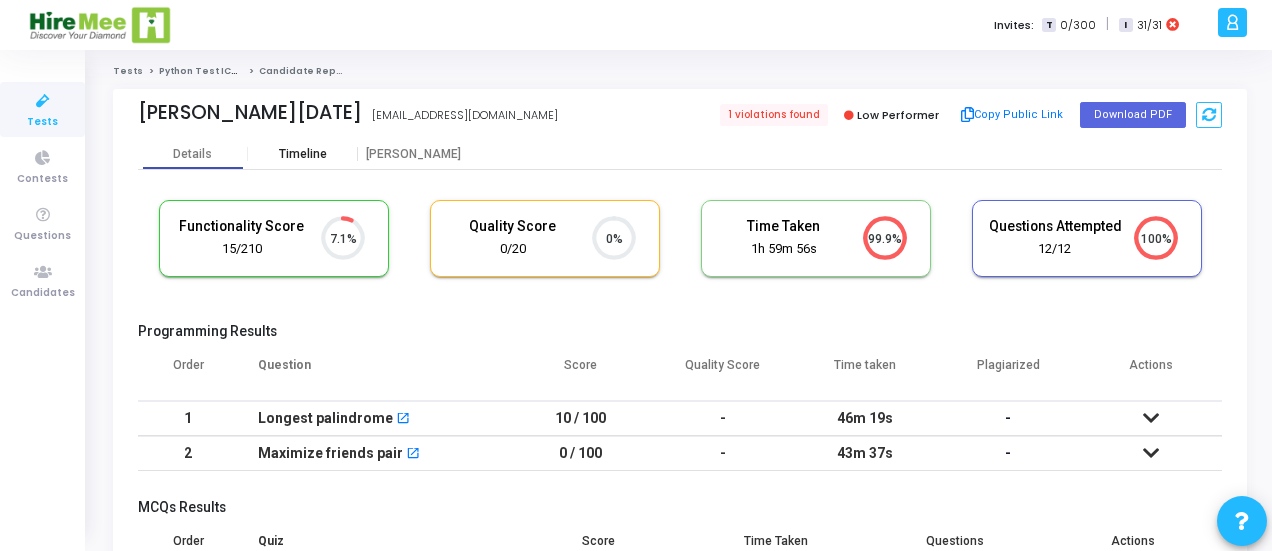 click on "Timeline" at bounding box center (303, 154) 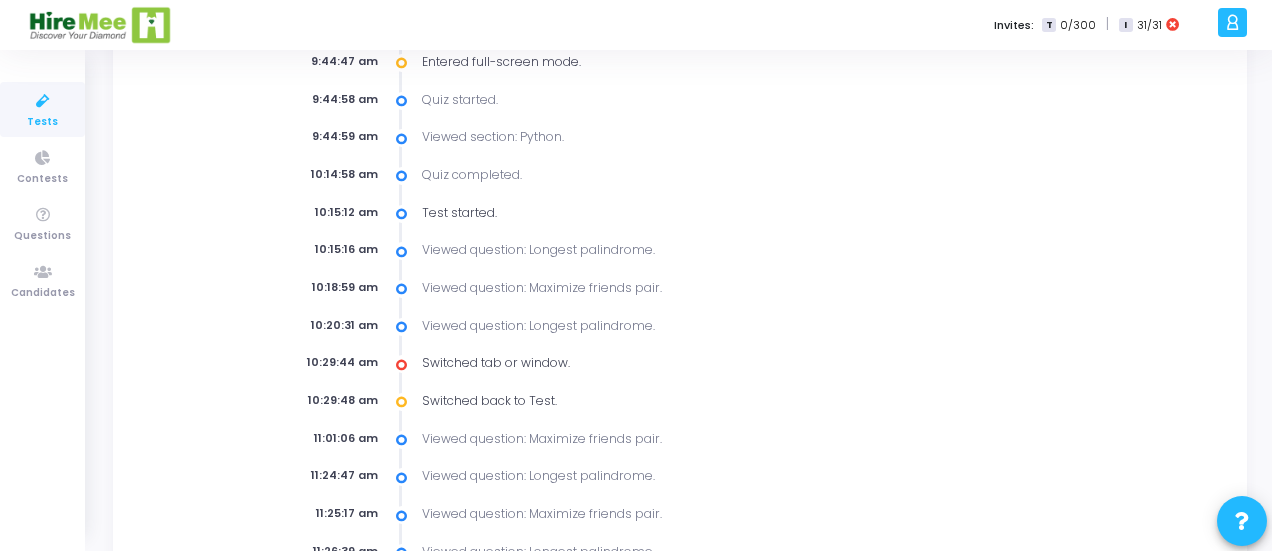 scroll, scrollTop: 0, scrollLeft: 0, axis: both 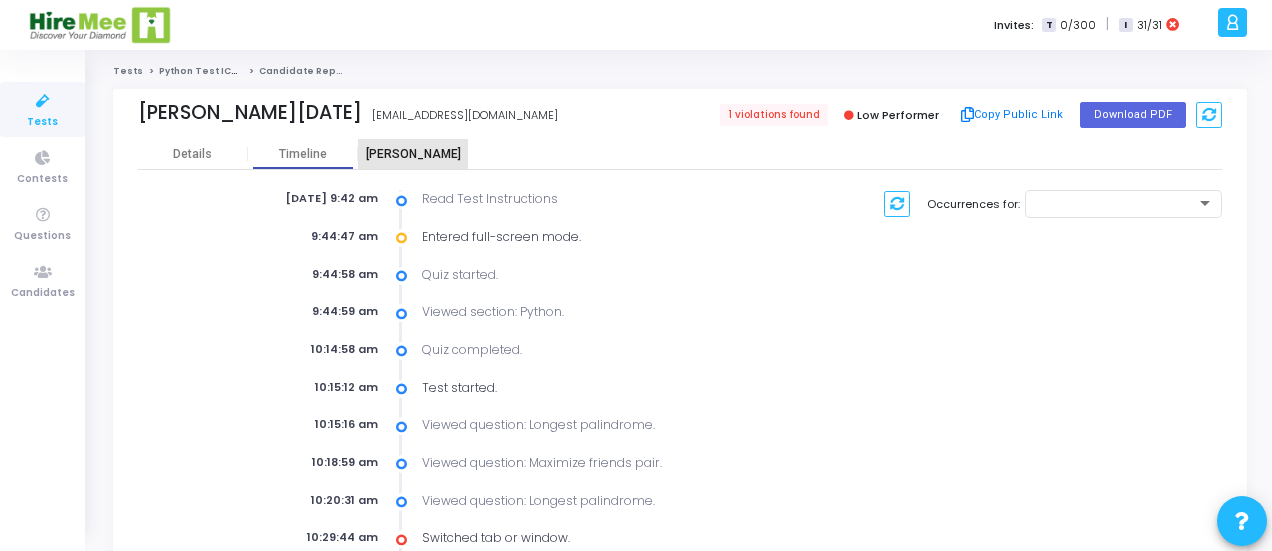 click on "[PERSON_NAME]" at bounding box center (413, 154) 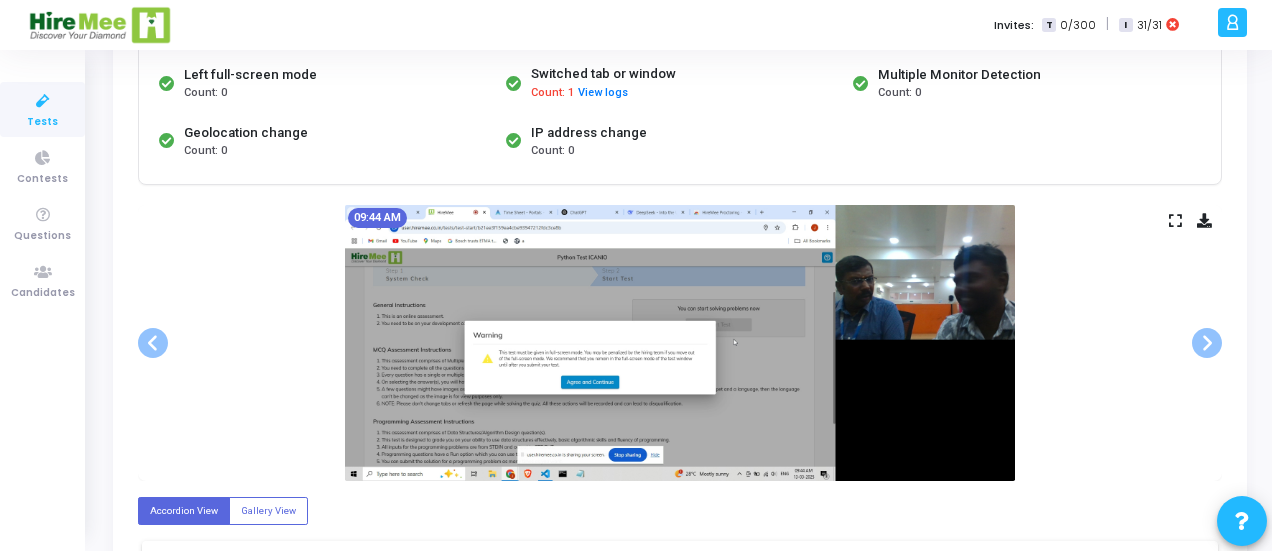 scroll, scrollTop: 255, scrollLeft: 0, axis: vertical 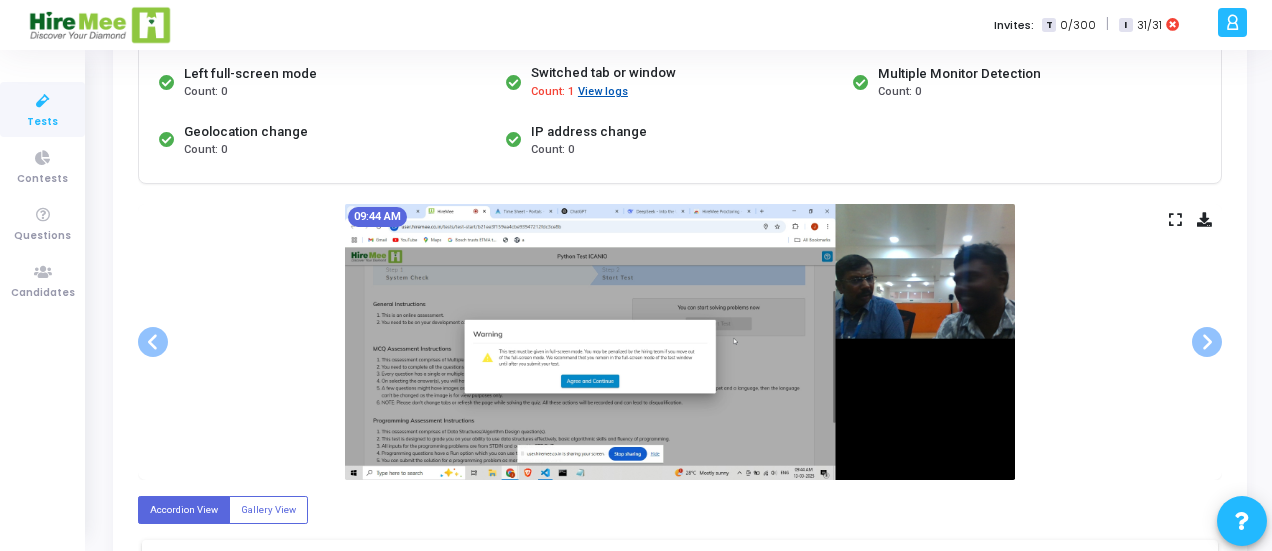 click on "View logs" at bounding box center [603, 92] 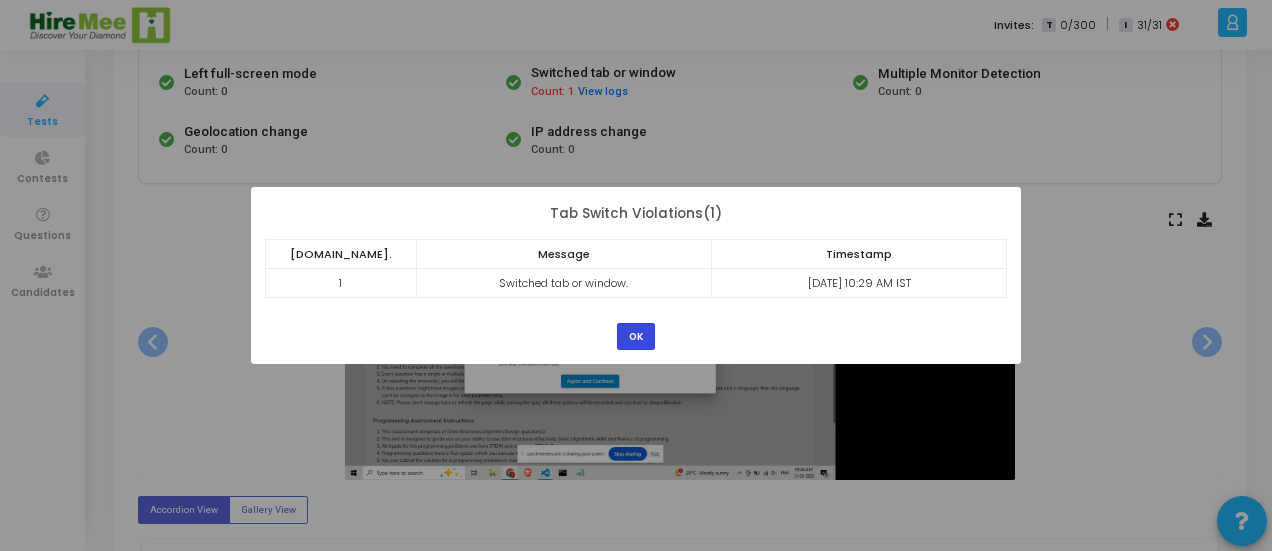 click on "OK" at bounding box center (636, 336) 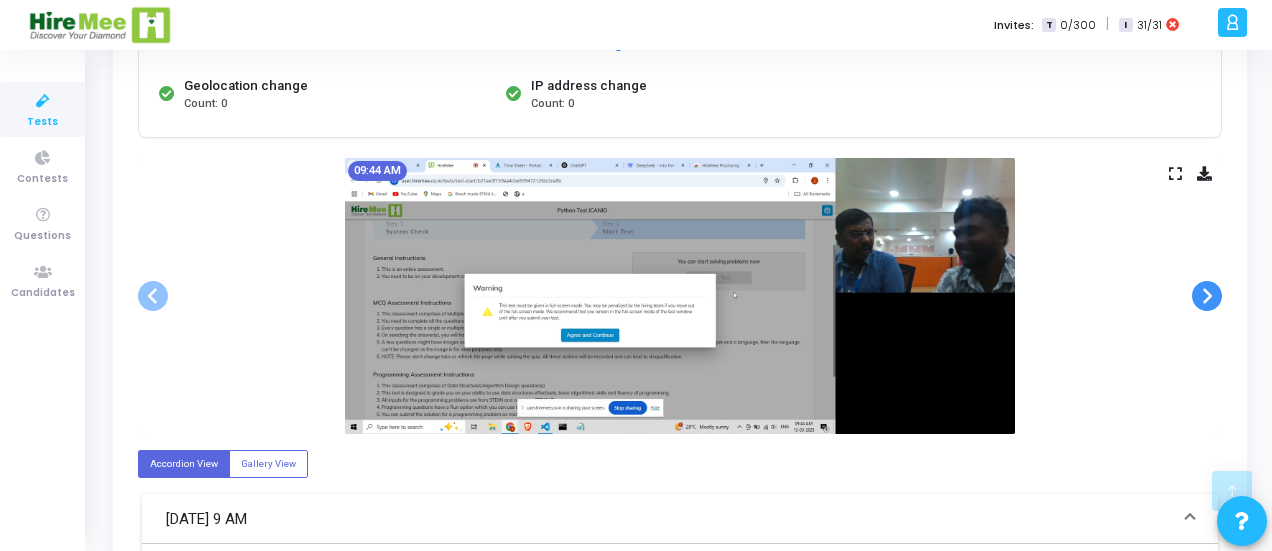 click at bounding box center [1207, 296] 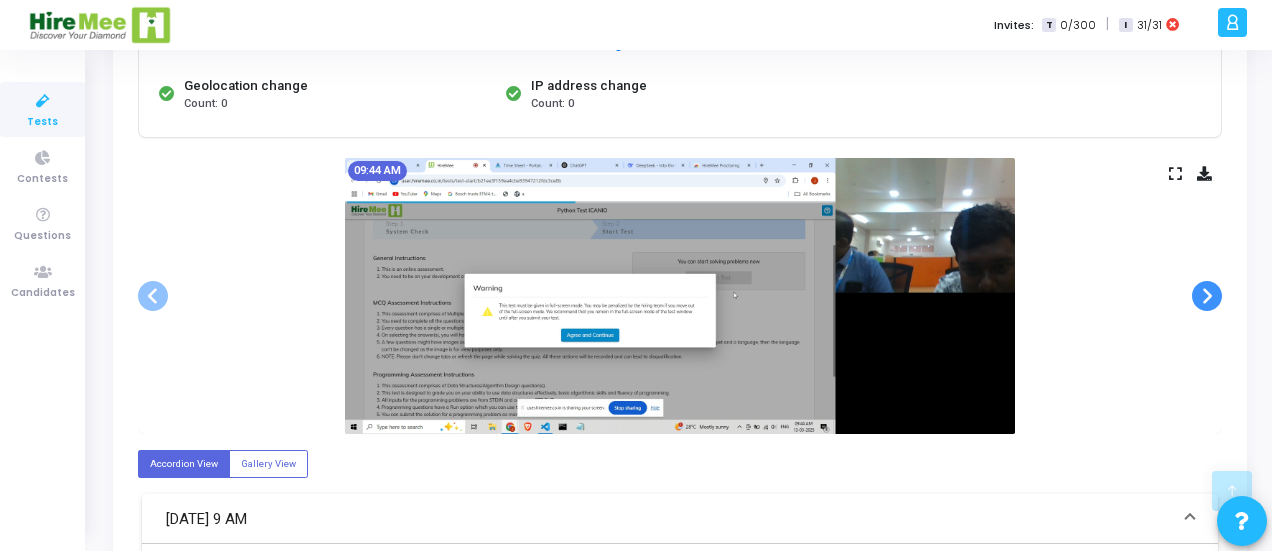 click at bounding box center (1207, 296) 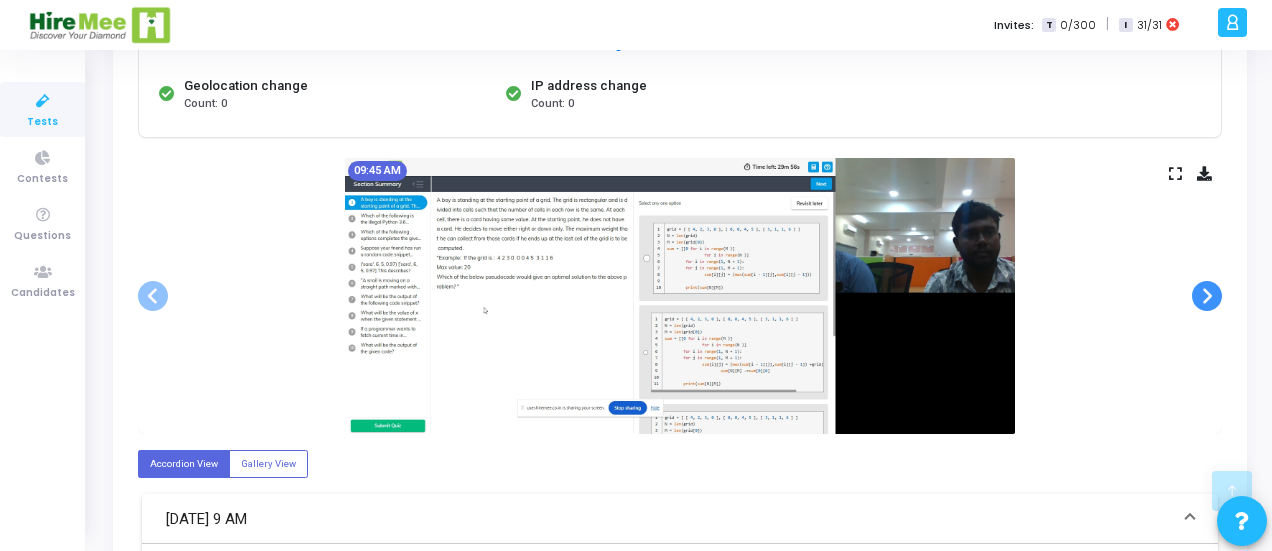 click at bounding box center (1207, 296) 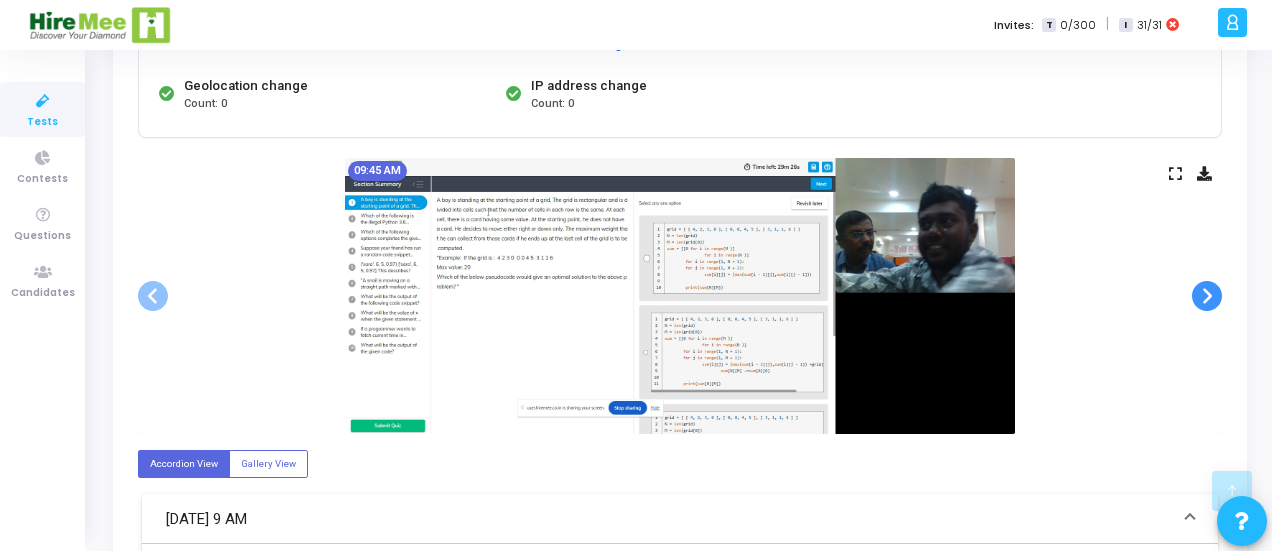 click at bounding box center [1207, 296] 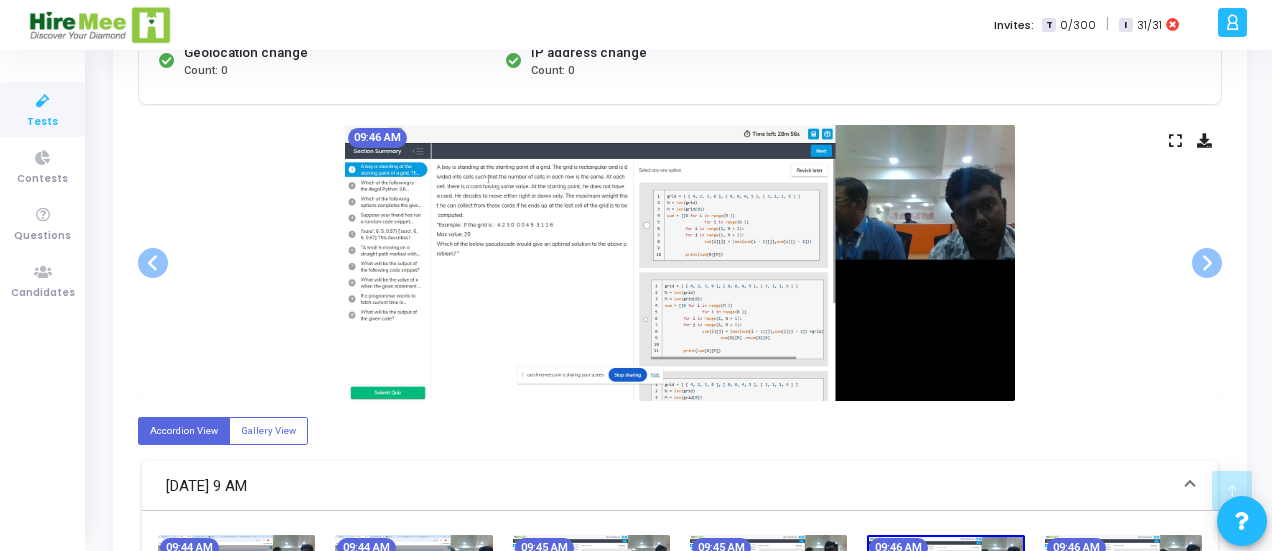 scroll, scrollTop: 358, scrollLeft: 0, axis: vertical 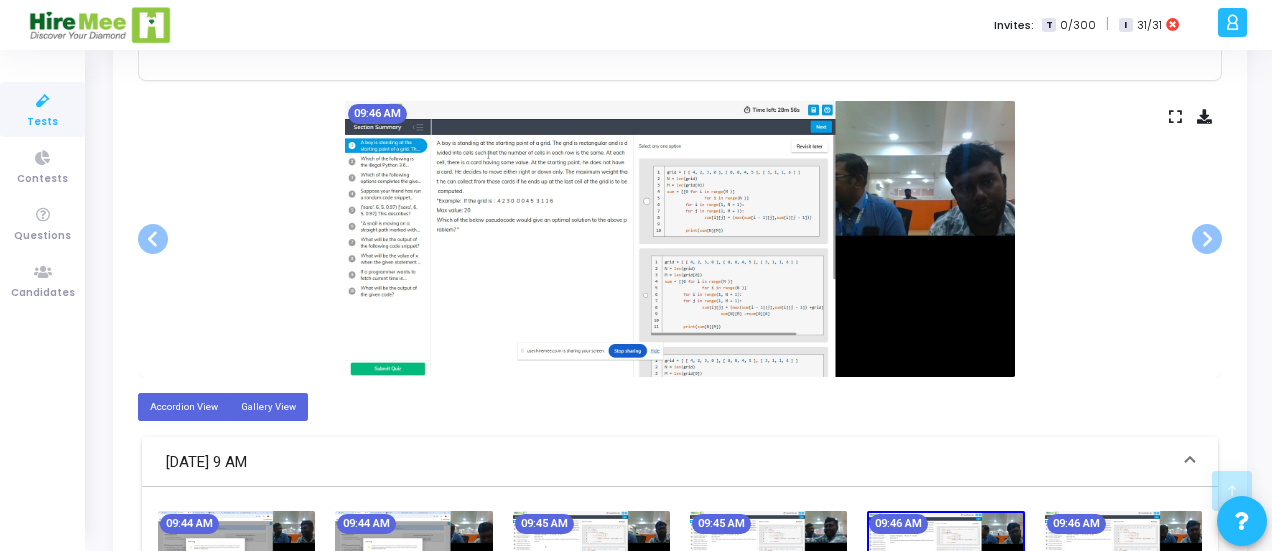 click on "Gallery View" at bounding box center [268, 406] 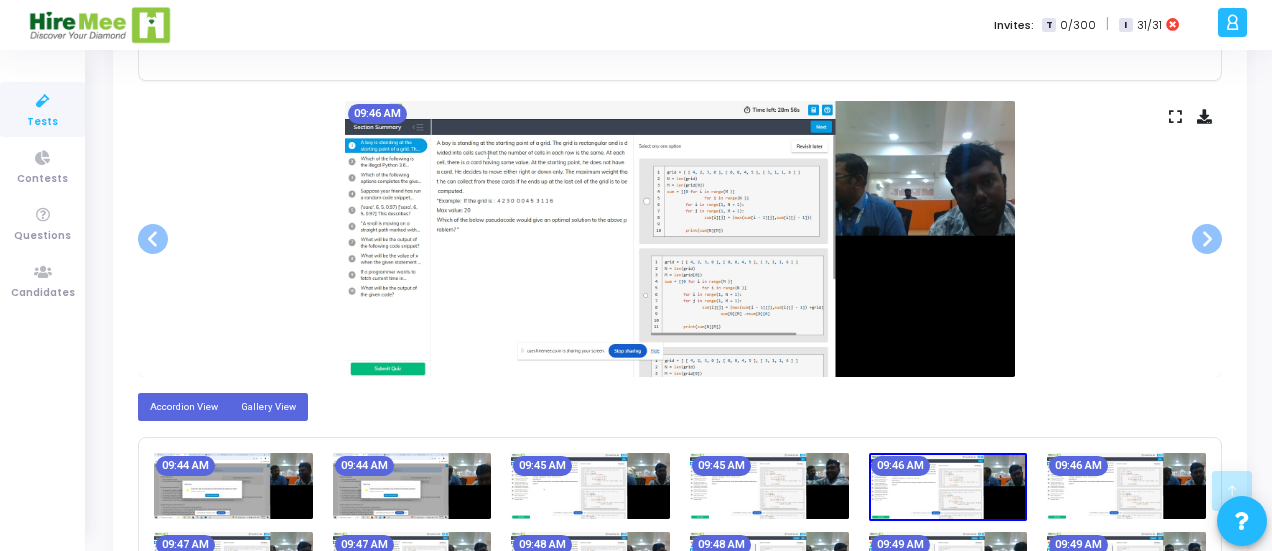 click on "Accordion View" at bounding box center [184, 406] 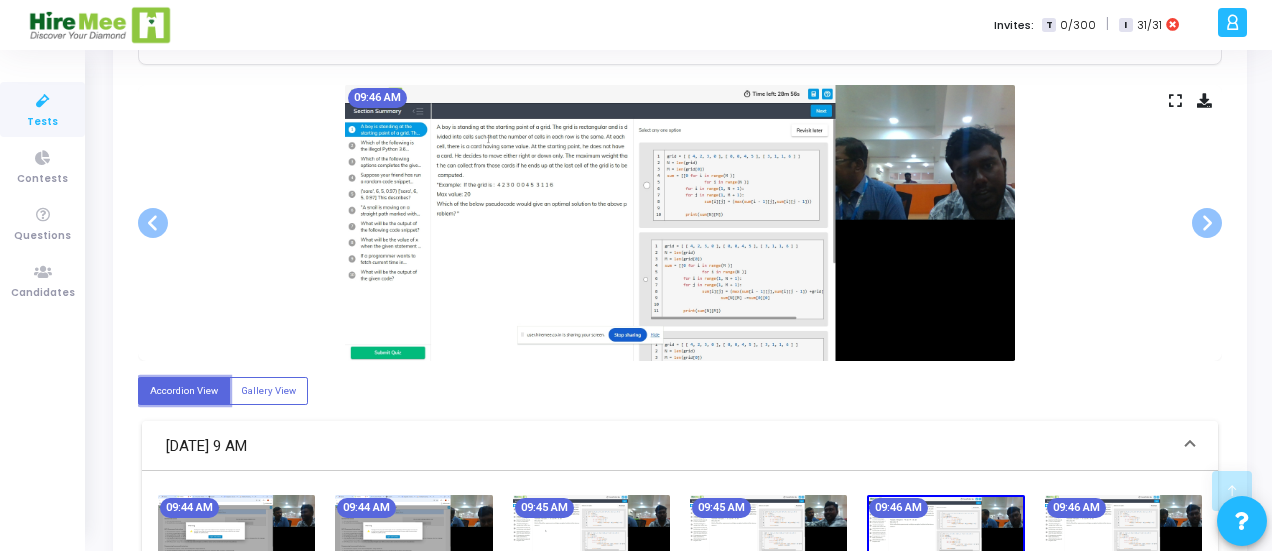 scroll, scrollTop: 496, scrollLeft: 0, axis: vertical 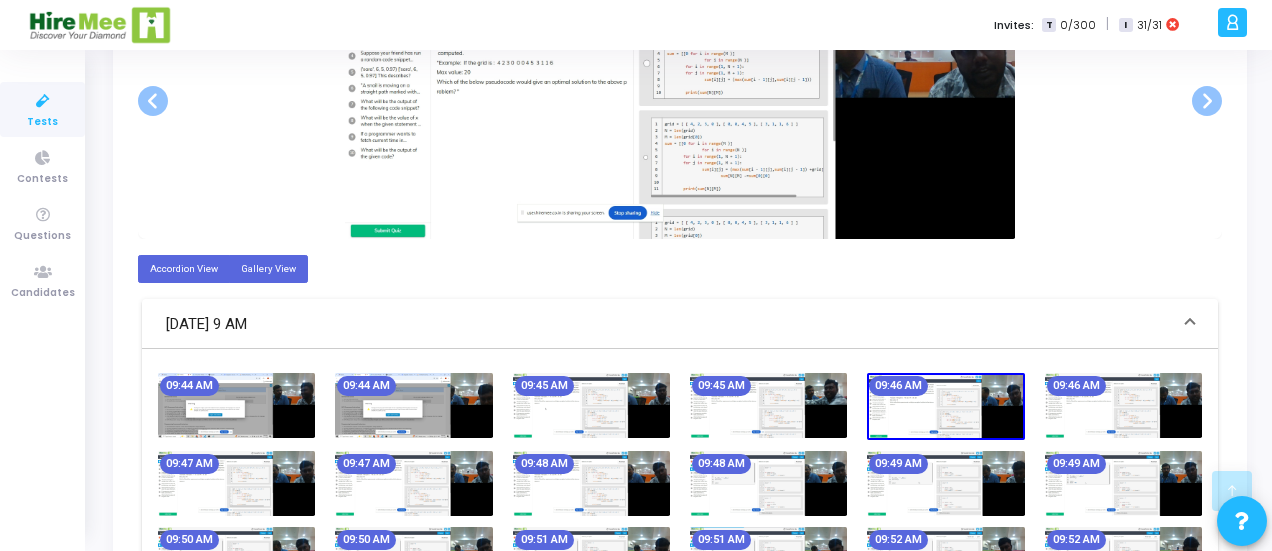 click on "Gallery View" at bounding box center (268, 268) 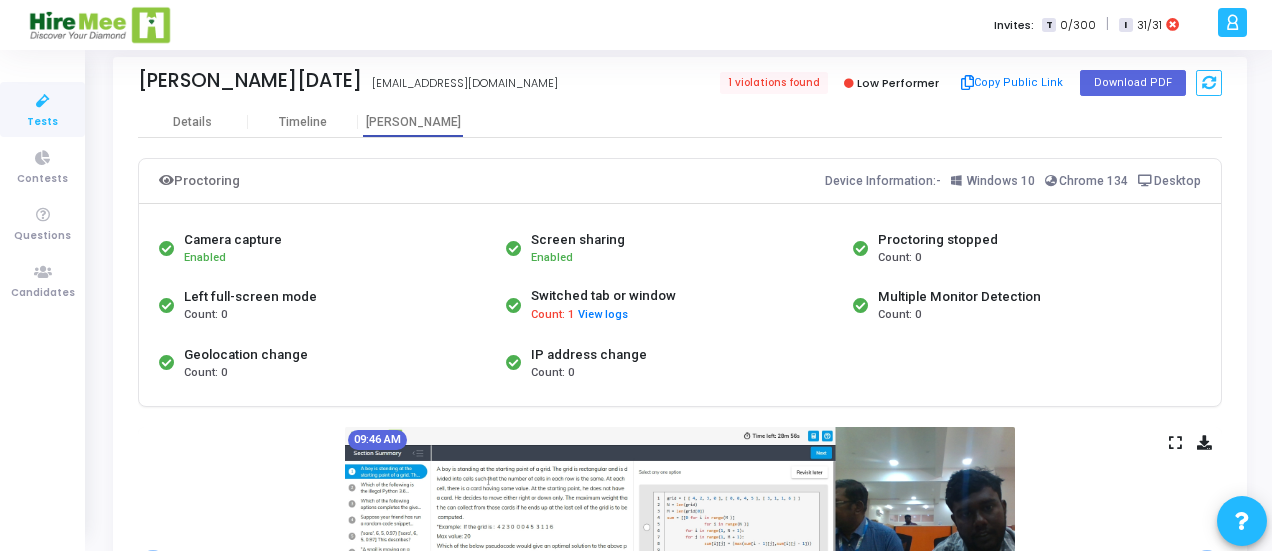 scroll, scrollTop: 33, scrollLeft: 0, axis: vertical 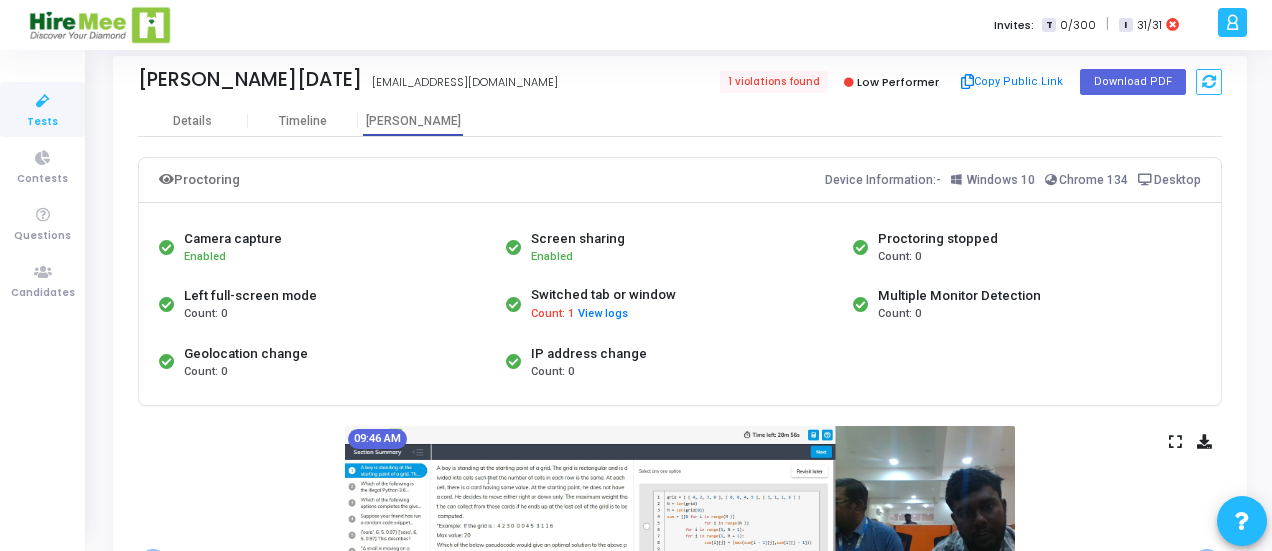 click on "Proctoring  Device Information:-  Windows 10  Chrome 134   Desktop" at bounding box center (680, 180) 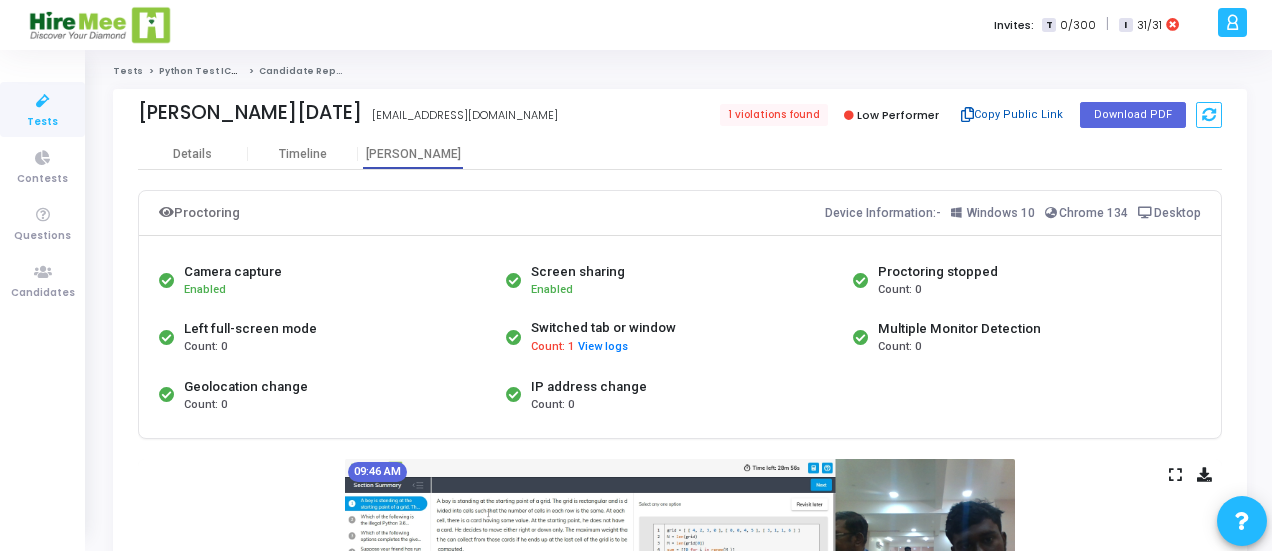 click on "Copy Public Link" 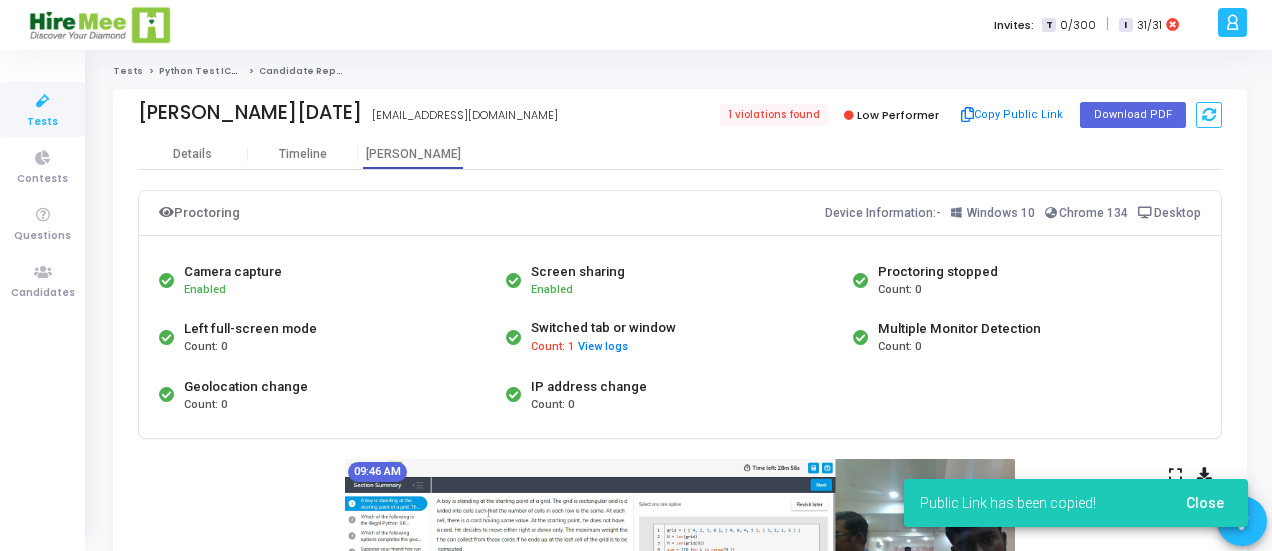 click on "[PERSON_NAME][DATE]   [PERSON_NAME][EMAIL_ADDRESS][DOMAIN_NAME]   1 violations found   Low Performer   Copy Public Link   Download PDF" 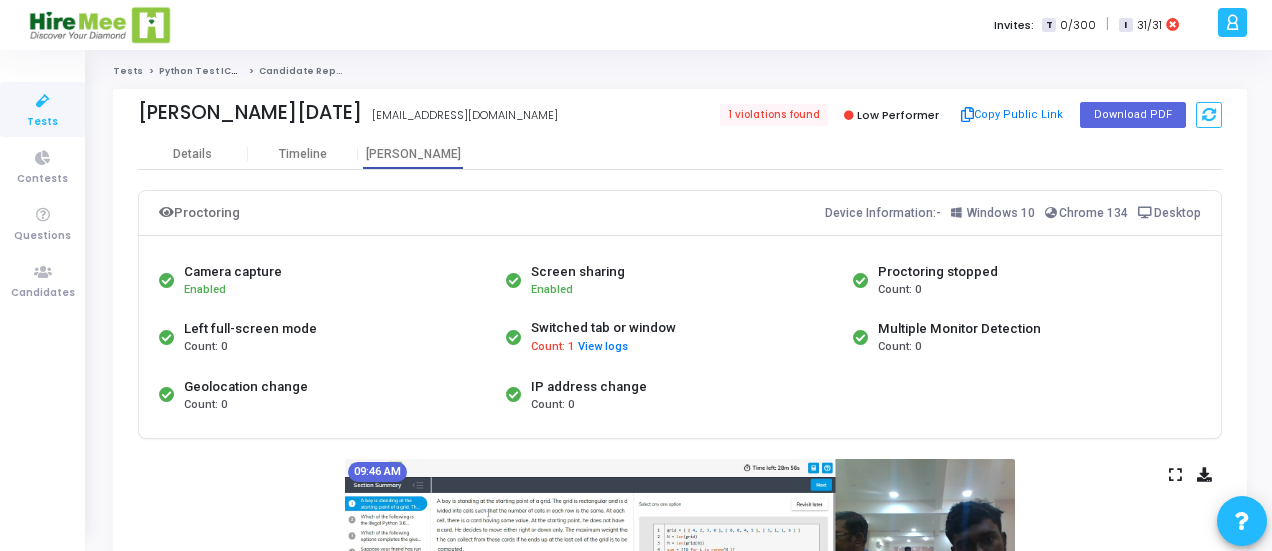 click on "Tests Python Test ICANIO Candidate Report  [PERSON_NAME][DATE]   [PERSON_NAME][EMAIL_ADDRESS][DOMAIN_NAME]   1 violations found   Low Performer   Copy Public Link   Download PDF  Details  Timeline  [PERSON_NAME]   Proctoring  Device Information:-  Windows 10  Chrome 134   Desktop   Camera capture  Enabled  Screen sharing  Enabled  Proctoring stopped   Count: 0   Left full-screen mode   Count: 0   Switched tab or window   Count: 1   View logs   Multiple Monitor Detection   Count: 0   Geolocation change   Count: 0   IP address change   Count: 0   Slide 1 of 244   09:44 AM   Slide 2 of 244   09:44 AM   Slide 3 of 244   09:45 AM   Slide 4 of 244   09:45 AM   Slide 5 of 244   09:46 AM   Slide 6 of 244   09:46 AM   Slide 7 of 244   09:47 AM   Slide 8 of 244   09:47 AM   Slide 9 of 244   09:48 AM   Slide 10 of 244   09:48 AM   Slide 11 of 244   09:49 AM   Slide 12 of 244   09:49 AM   Slide 13 of 244   09:50 AM   Slide 14 of 244   09:50 AM   Slide 15 of 244   09:51 AM   Slide 16 of 244   09:51 AM   Slide 17 of 244   09:52 AM   Slide 18 of 244" at bounding box center (680, 2044) 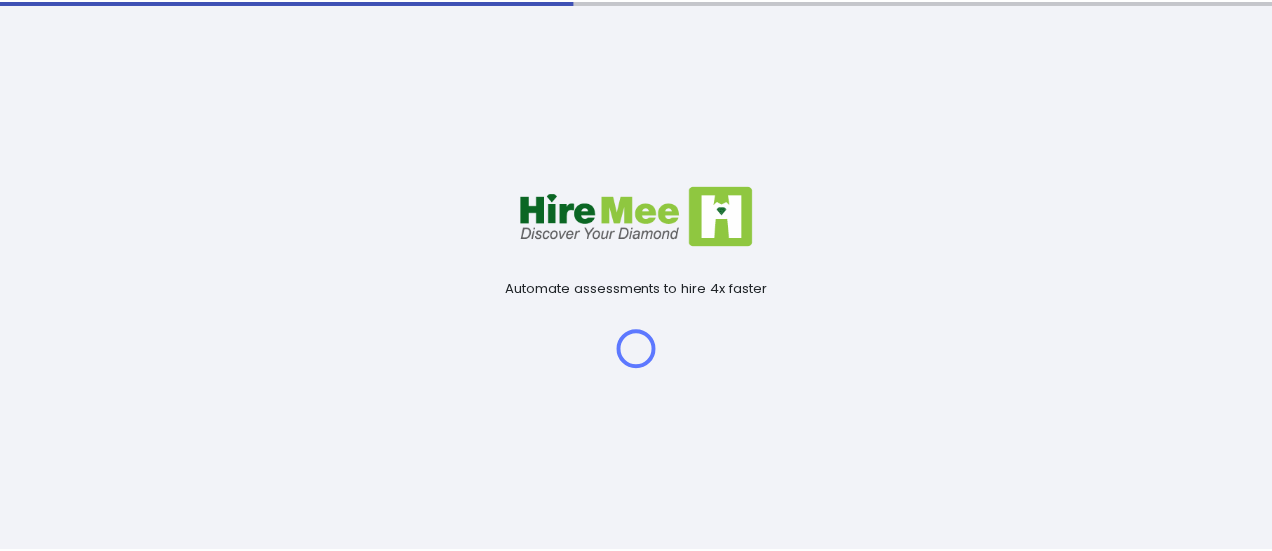 scroll, scrollTop: 0, scrollLeft: 0, axis: both 